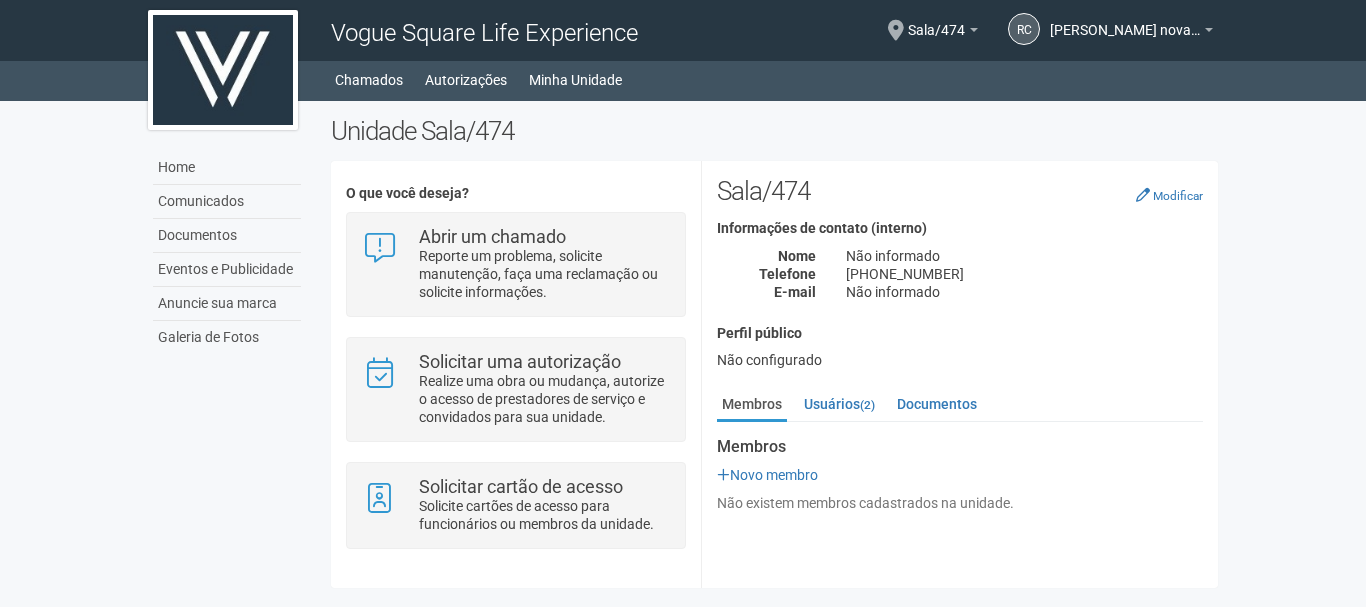 scroll, scrollTop: 0, scrollLeft: 0, axis: both 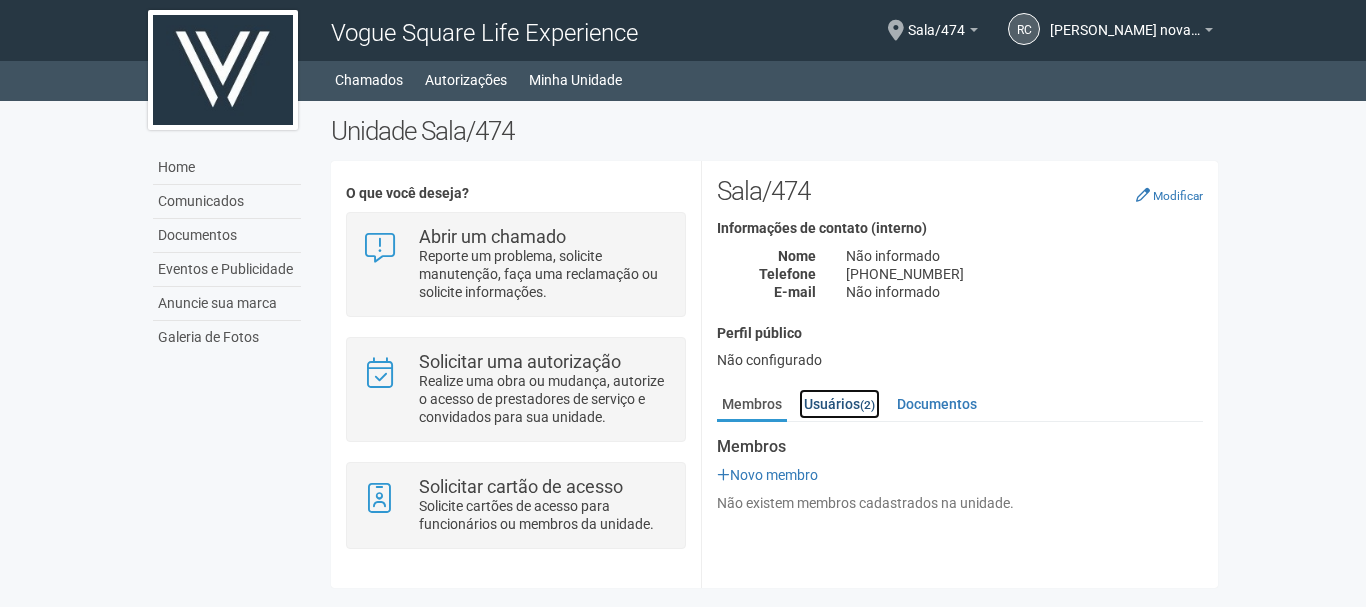 click on "Usuários
(2)" at bounding box center (839, 404) 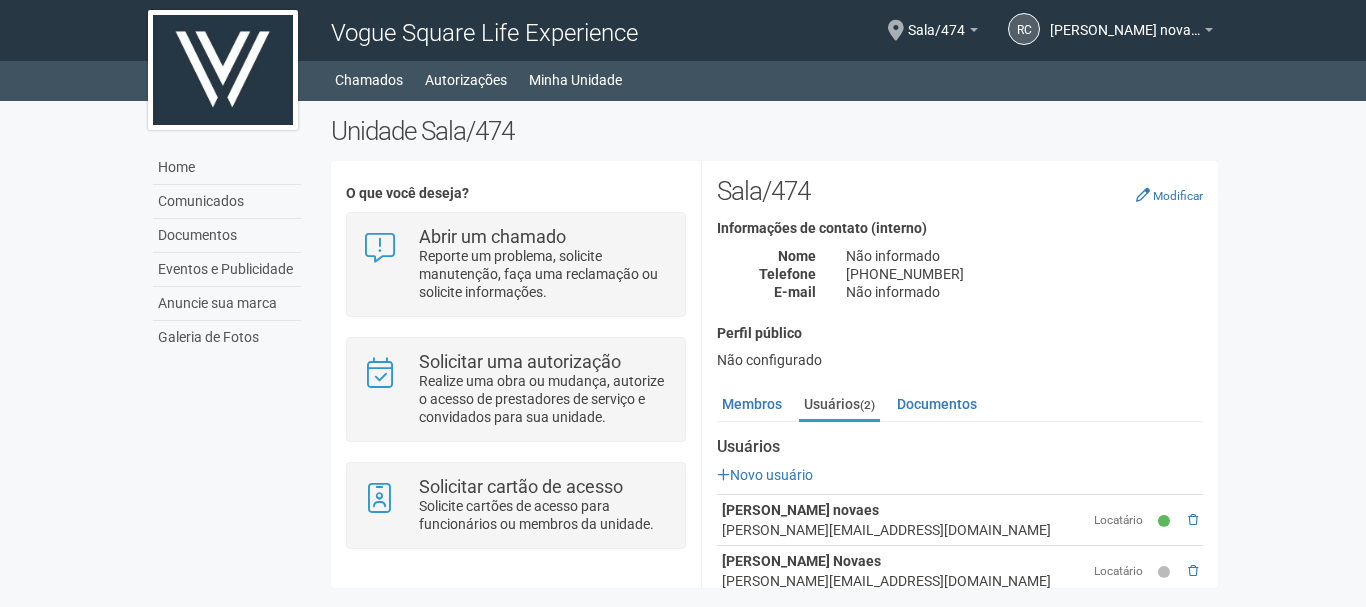 scroll, scrollTop: 33, scrollLeft: 0, axis: vertical 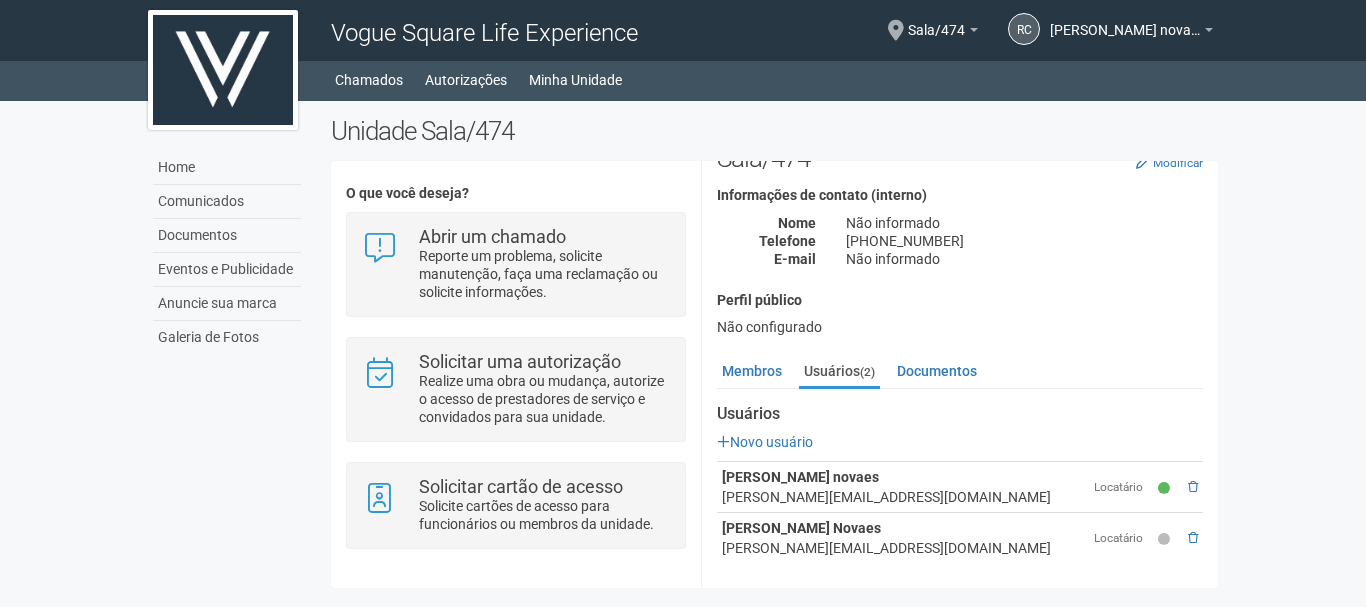 click at bounding box center (1193, 538) 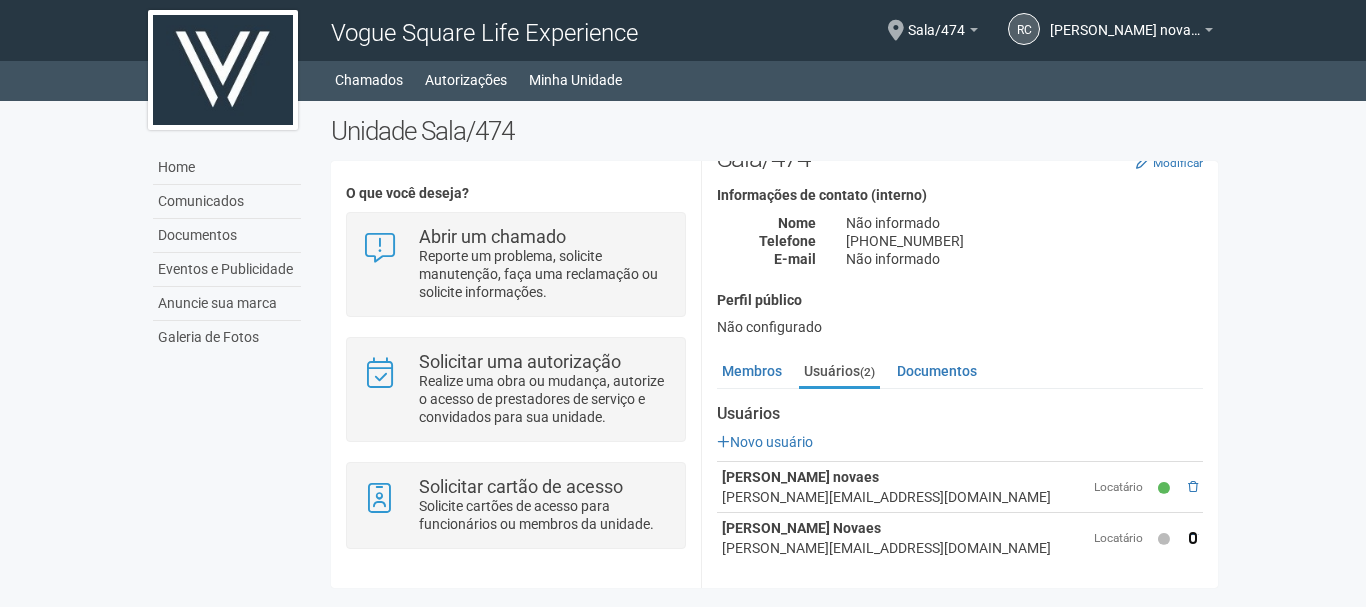 click at bounding box center (1193, 538) 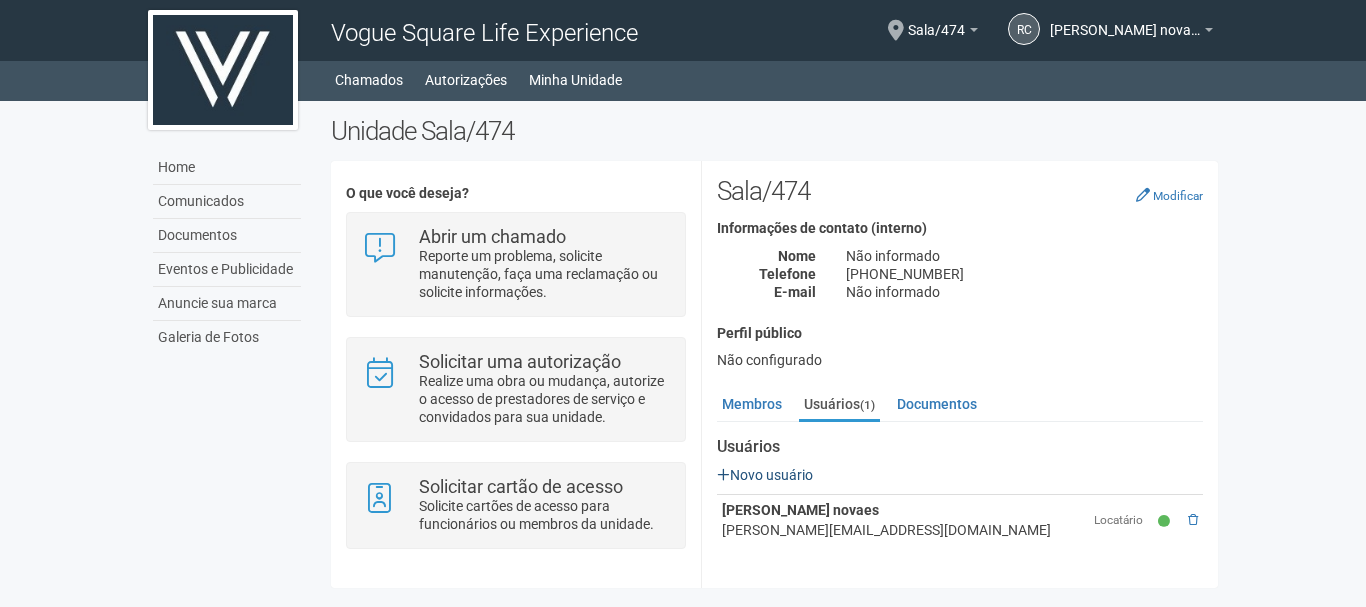 scroll, scrollTop: 0, scrollLeft: 0, axis: both 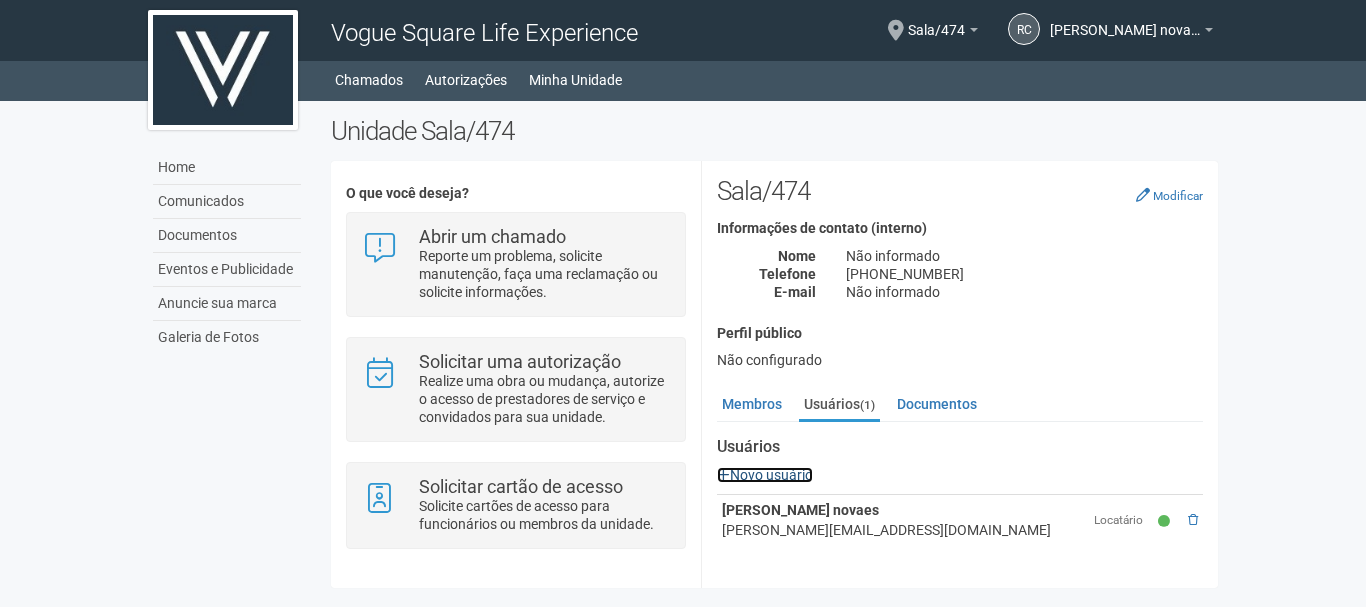 click on "Novo usuário" at bounding box center (765, 475) 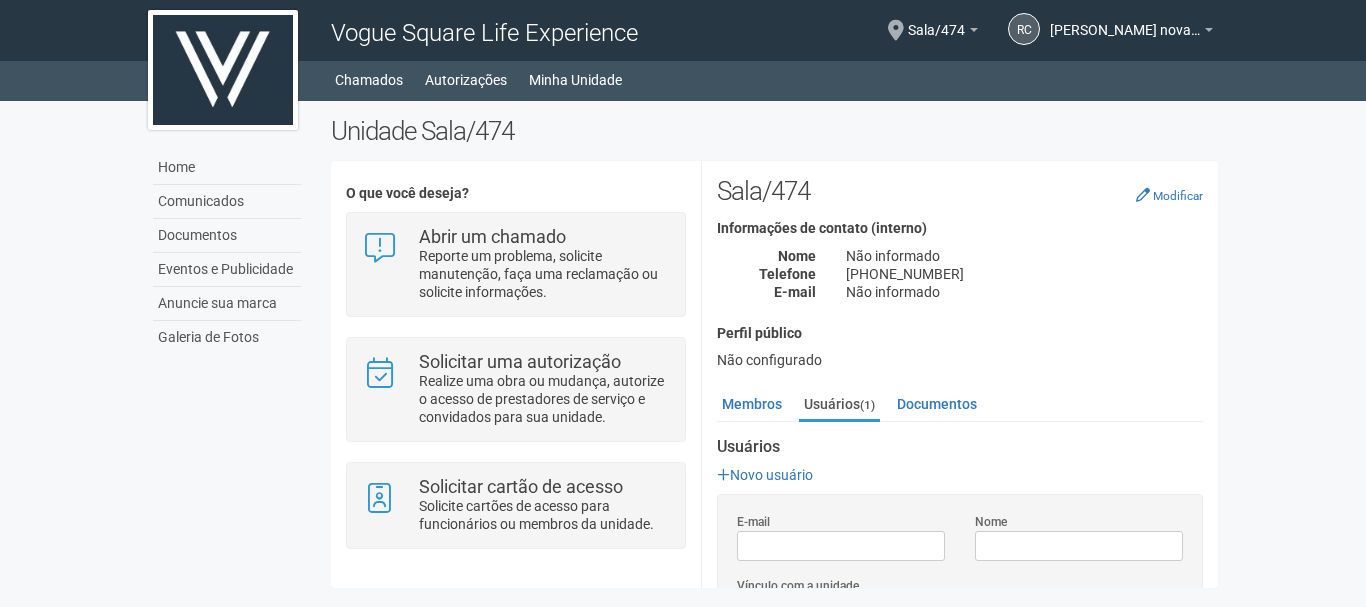 scroll, scrollTop: 0, scrollLeft: 0, axis: both 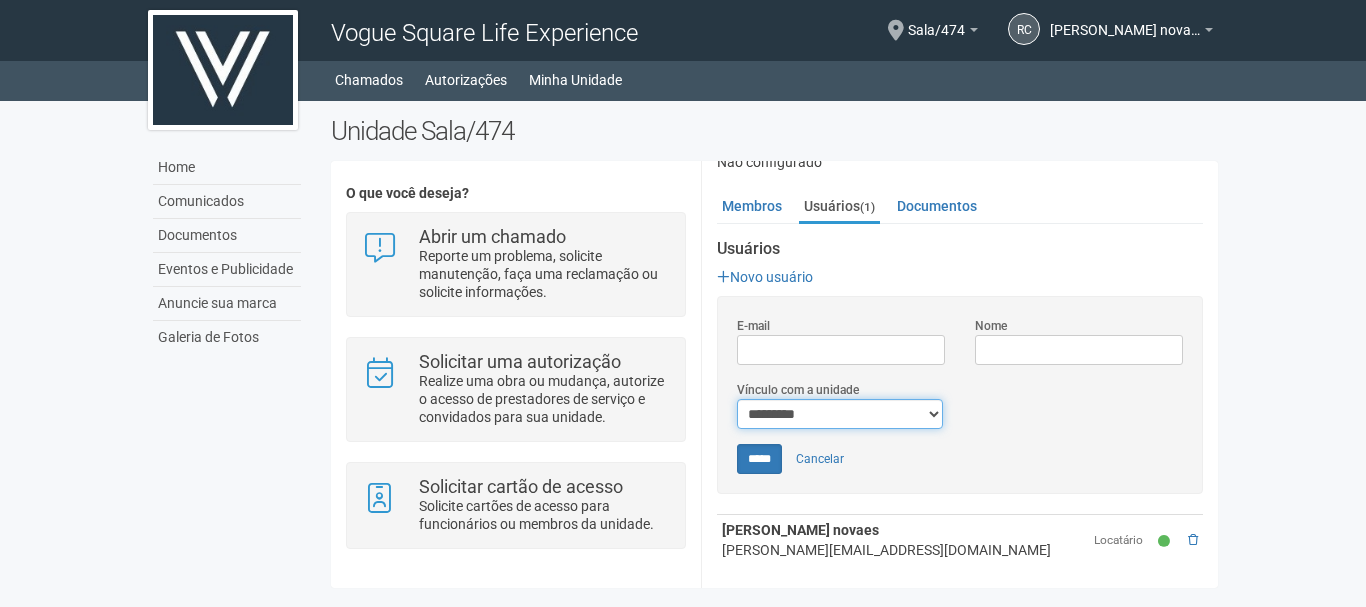 drag, startPoint x: 807, startPoint y: 427, endPoint x: 811, endPoint y: 415, distance: 12.649111 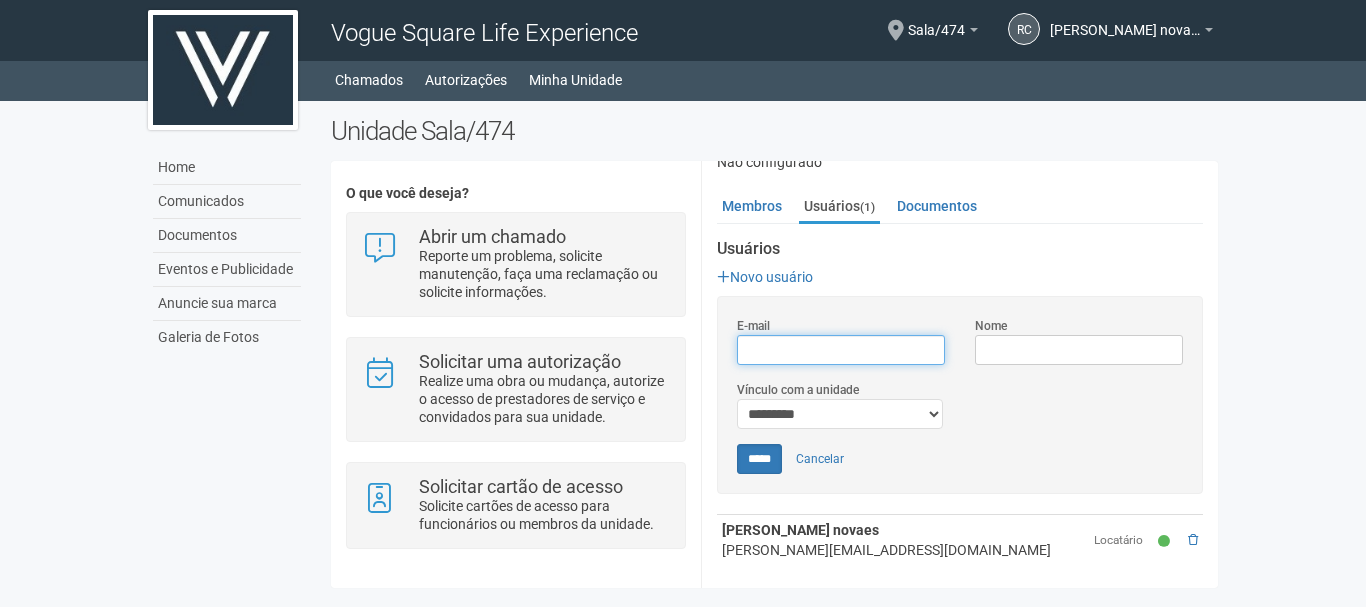 click on "E-mail" at bounding box center (841, 350) 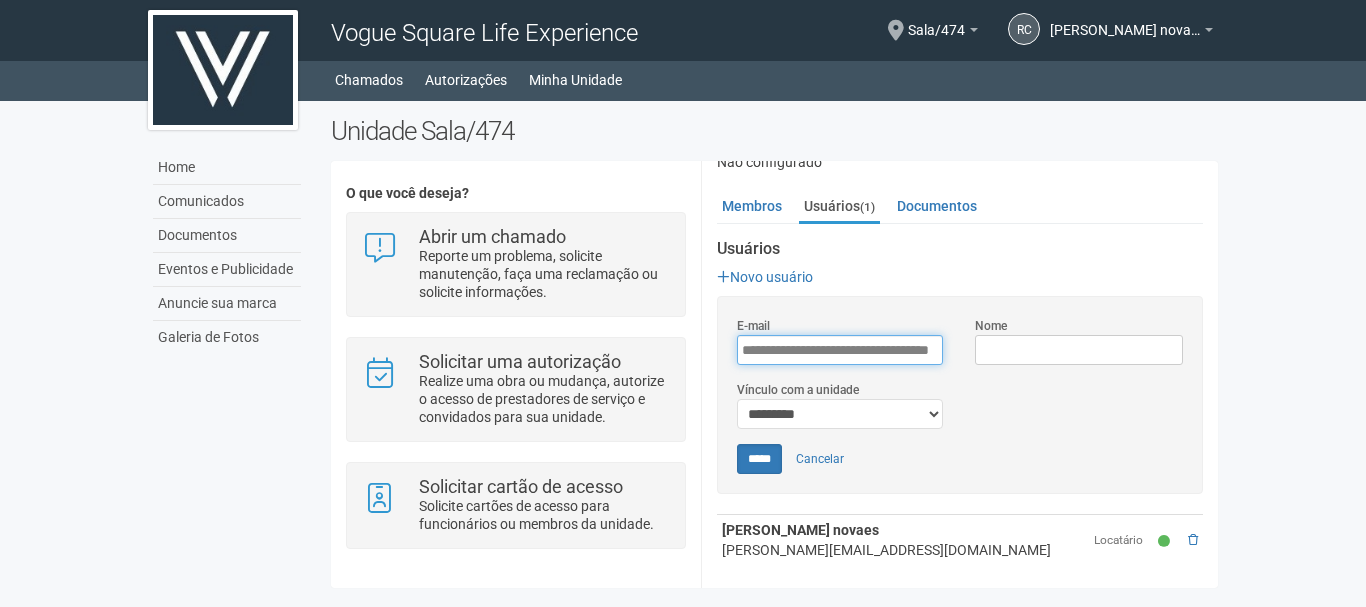 scroll, scrollTop: 0, scrollLeft: 58, axis: horizontal 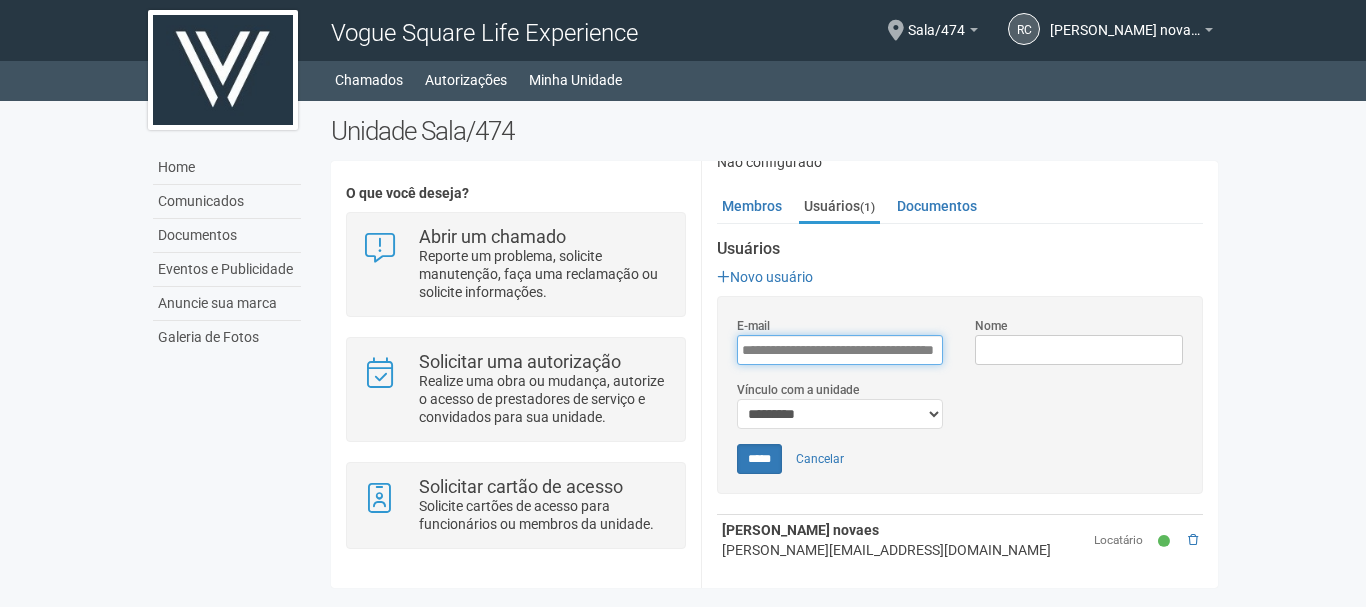 type on "**********" 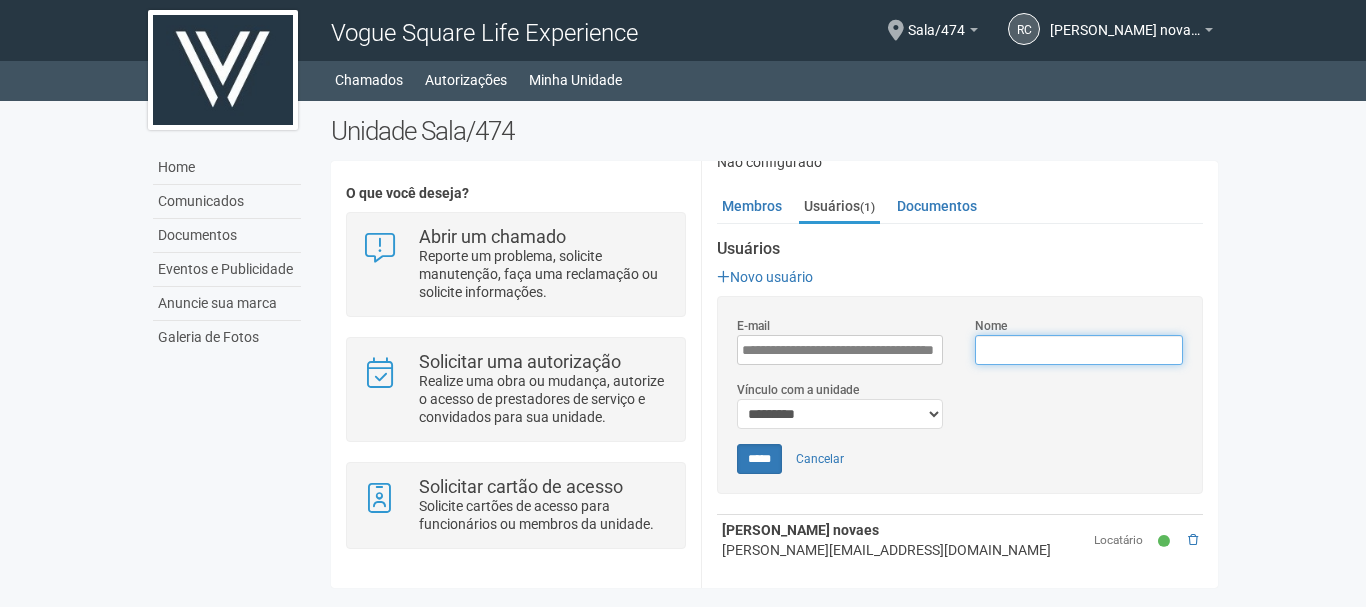 click on "Nome" at bounding box center (1079, 350) 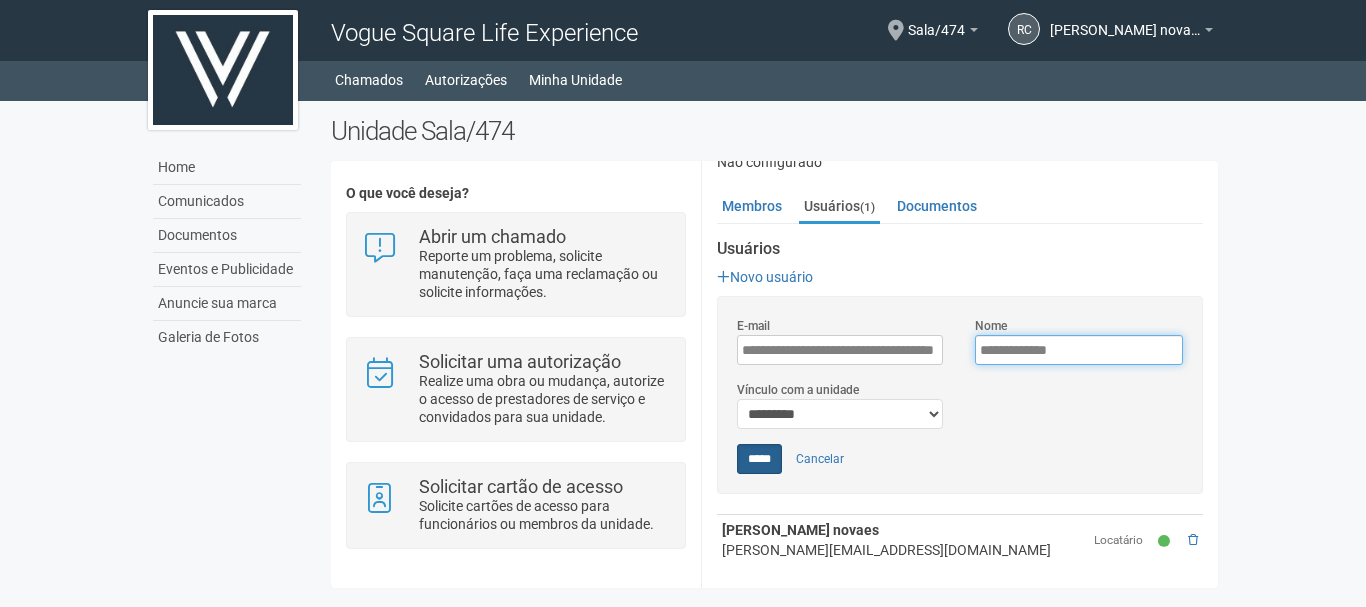 type on "**********" 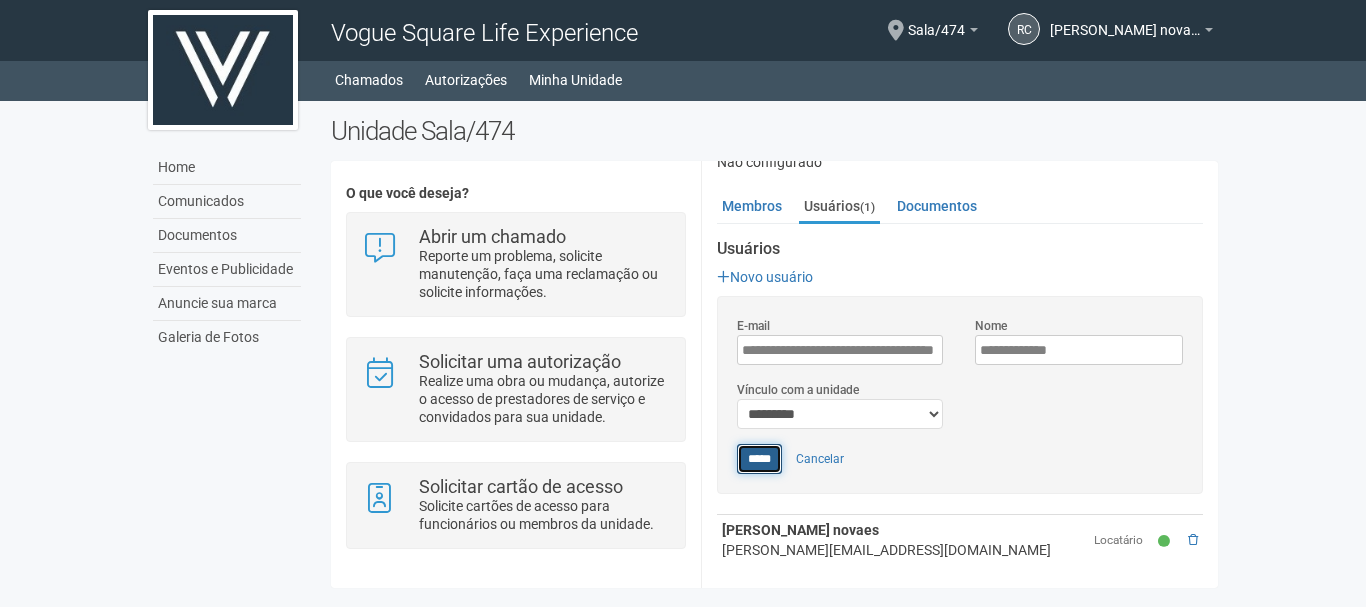 click on "*****" at bounding box center [759, 459] 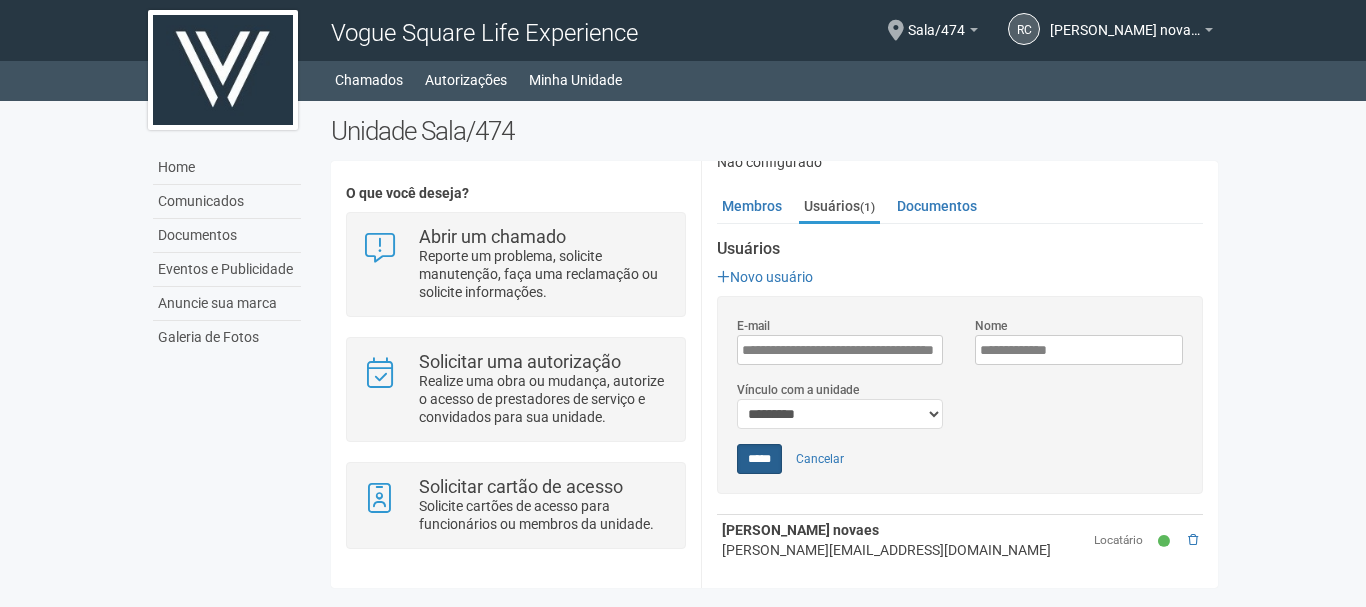 type on "**********" 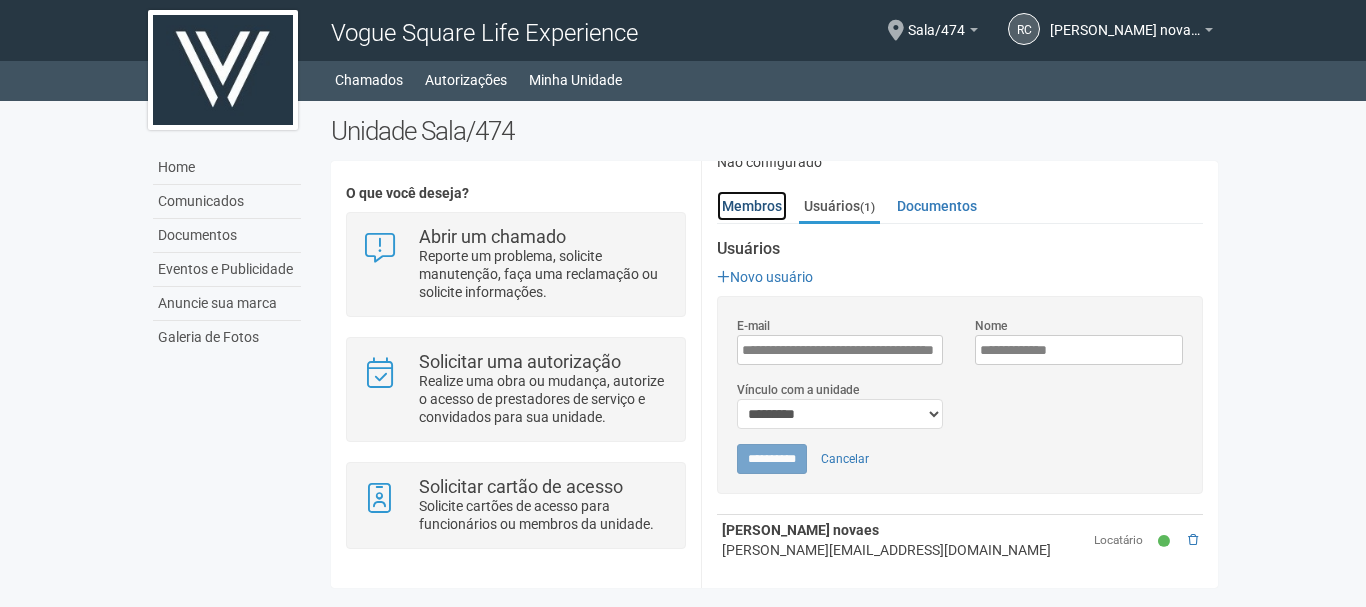 click on "Membros" at bounding box center (752, 206) 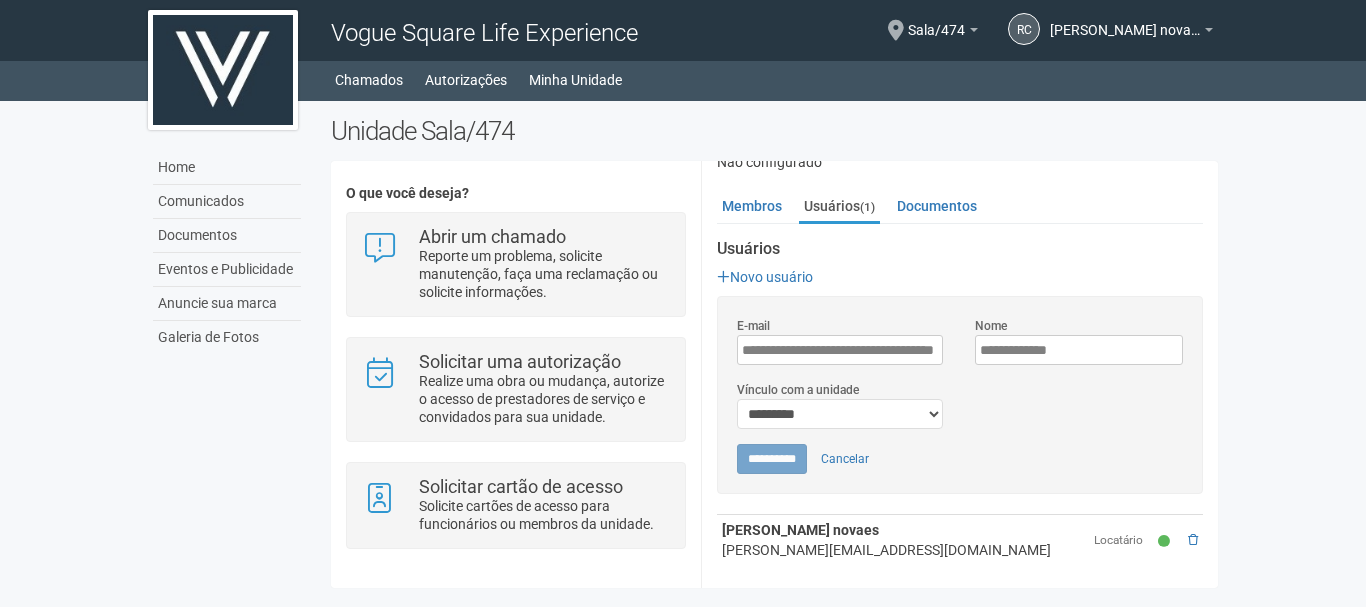 scroll, scrollTop: 0, scrollLeft: 0, axis: both 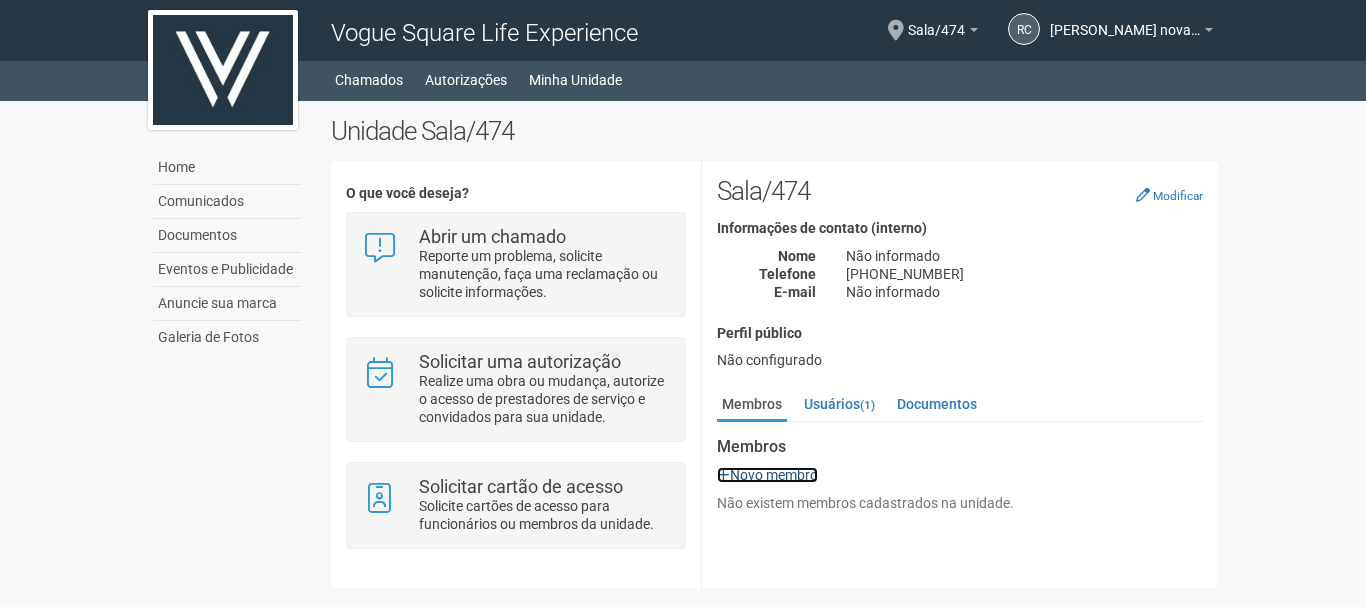click on "Novo membro" at bounding box center [767, 475] 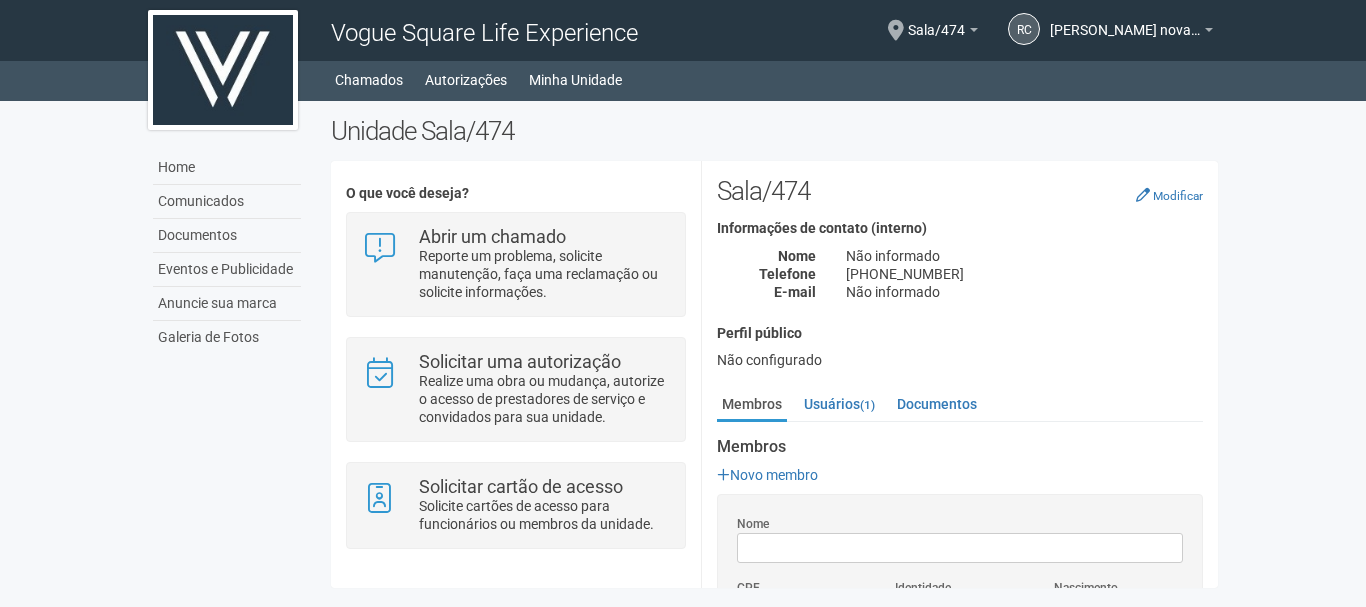 scroll, scrollTop: 0, scrollLeft: 0, axis: both 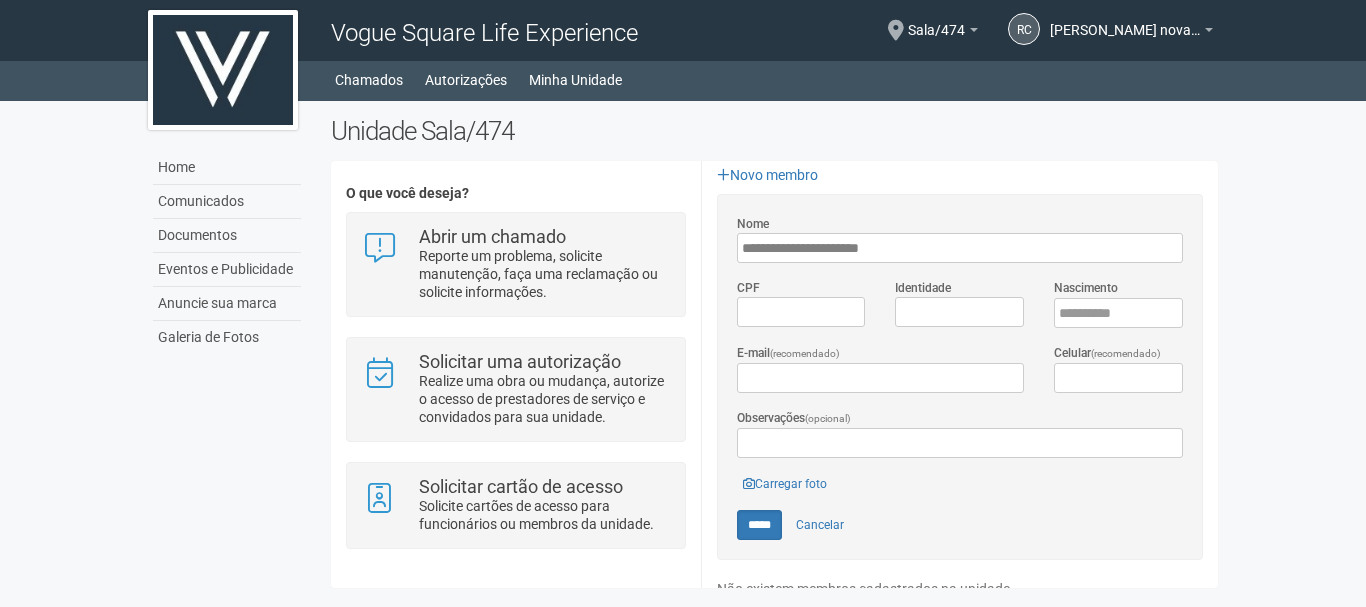 type on "**********" 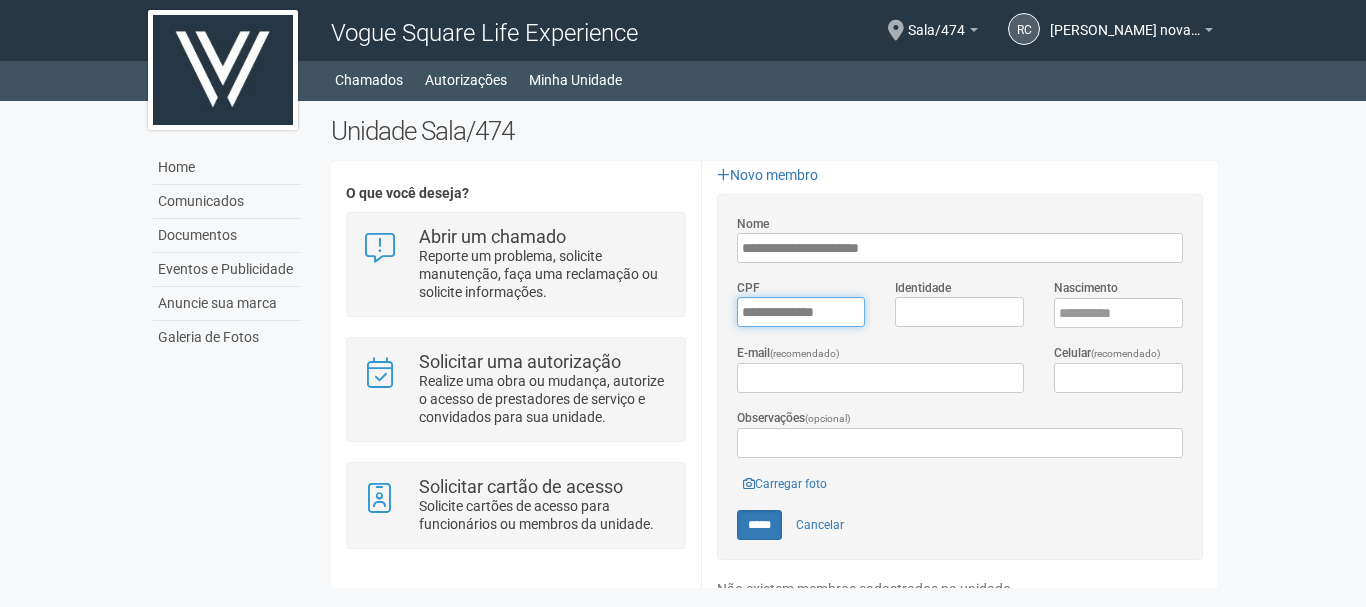 type on "**********" 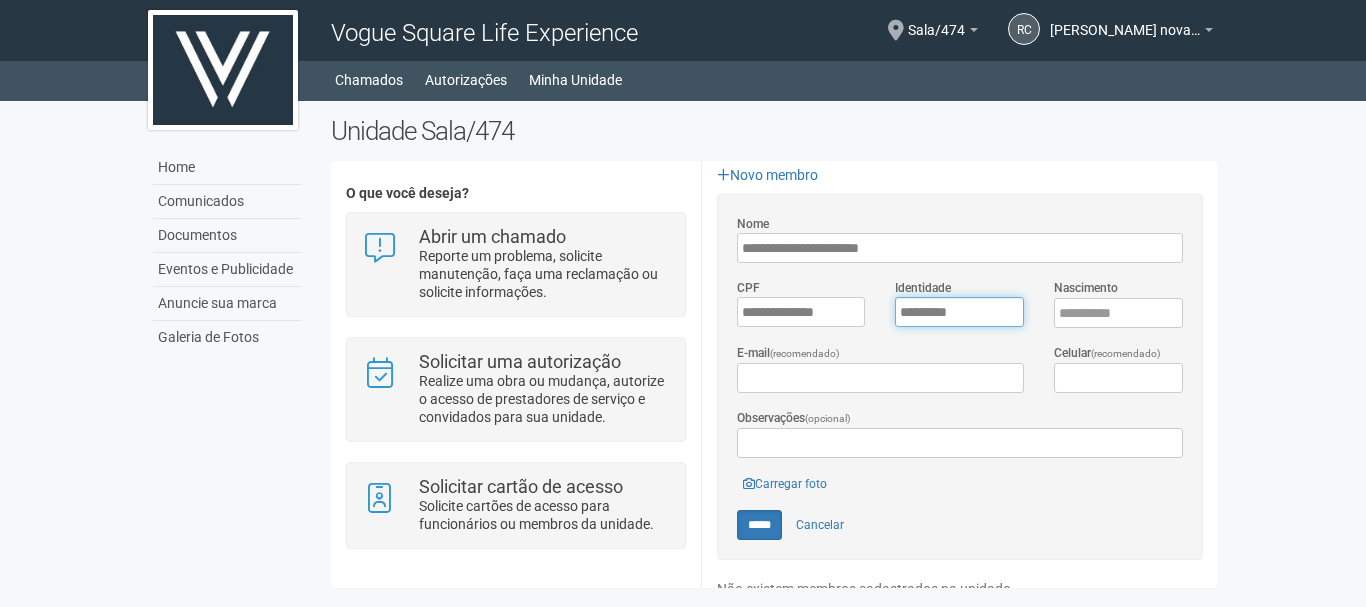 type on "*********" 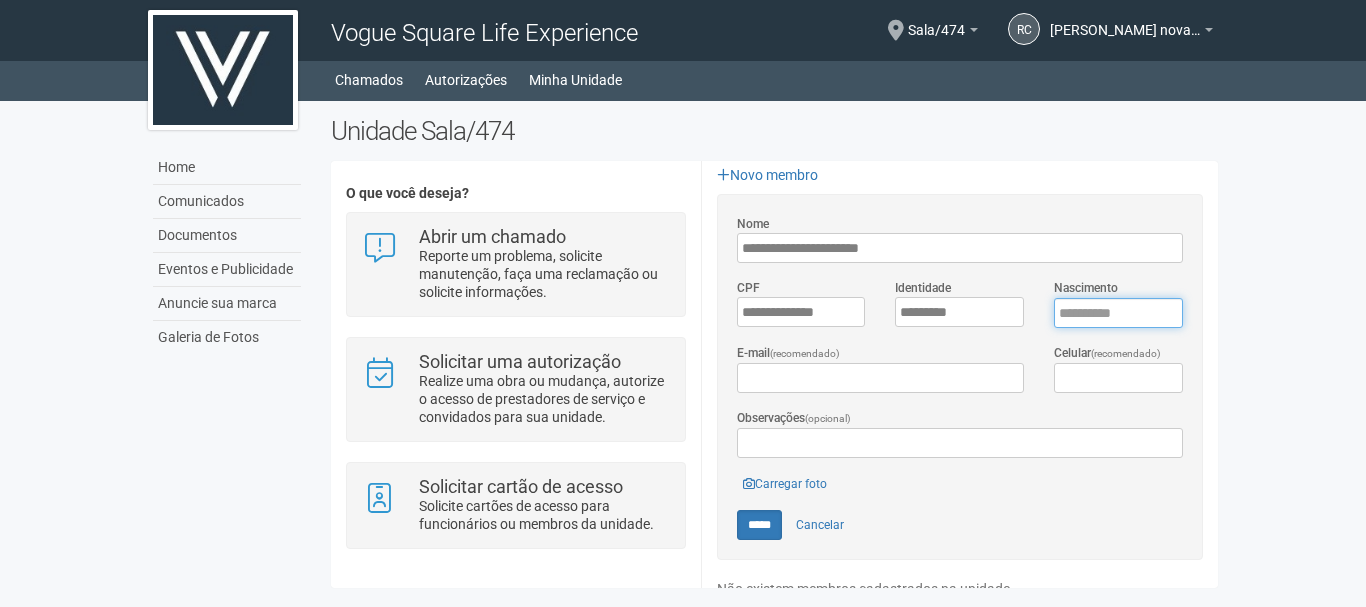 type on "****" 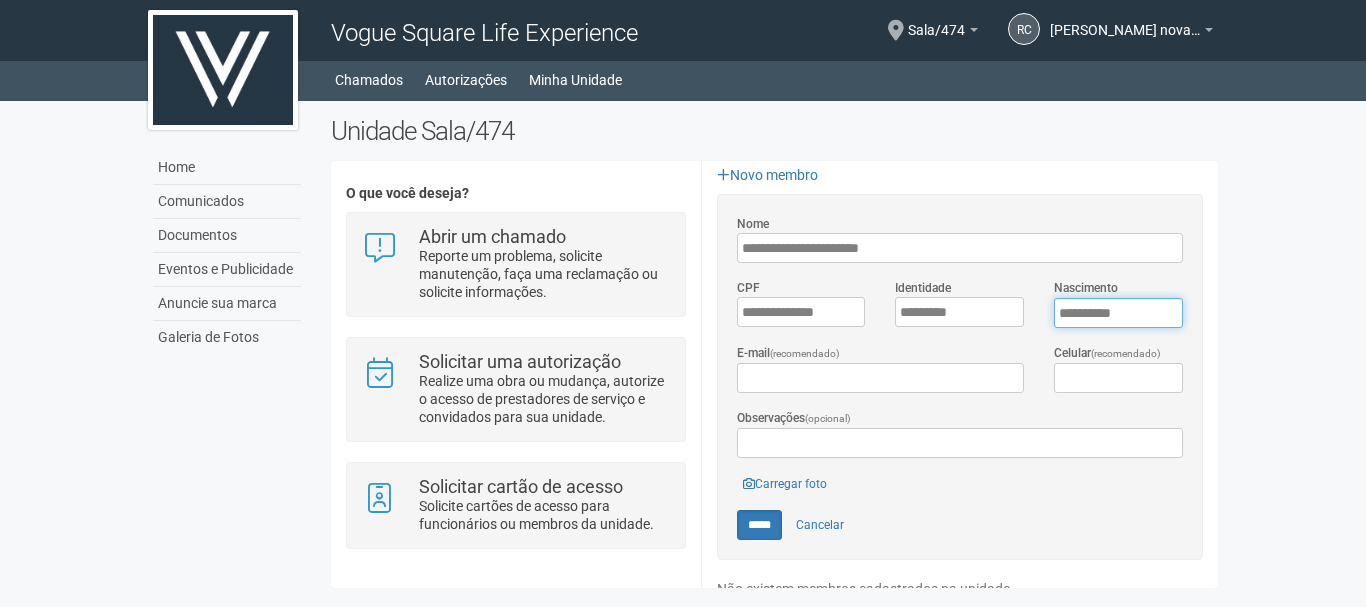 click on "****" at bounding box center [1118, 313] 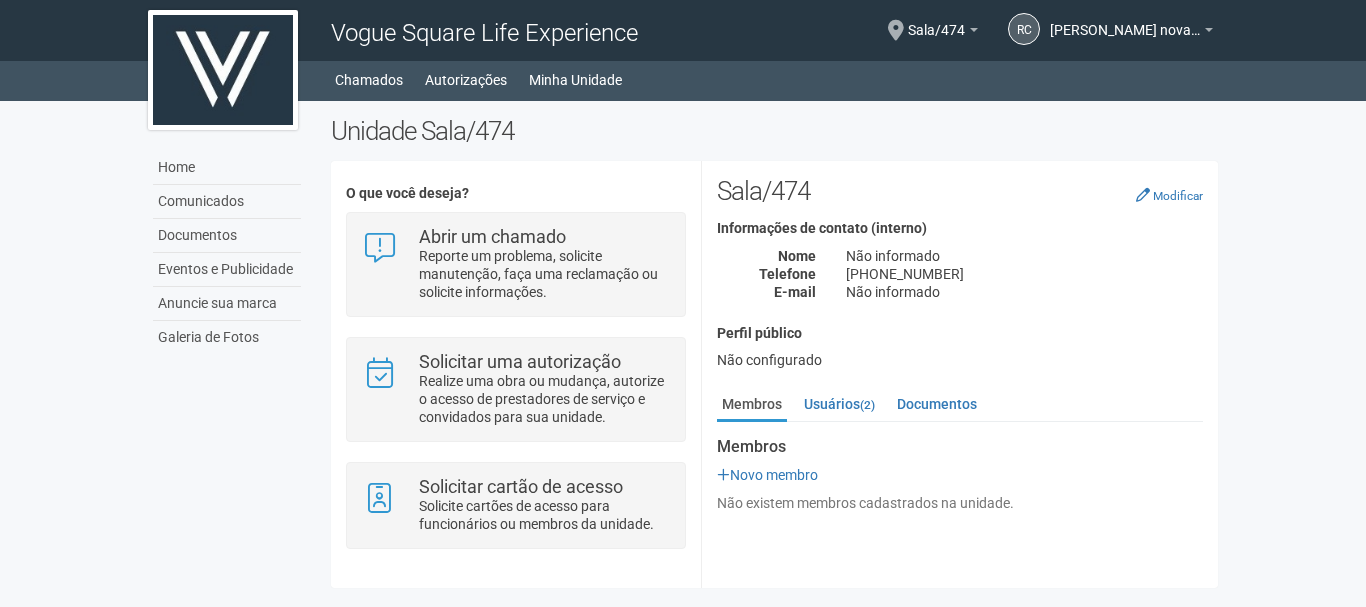 scroll, scrollTop: 0, scrollLeft: 0, axis: both 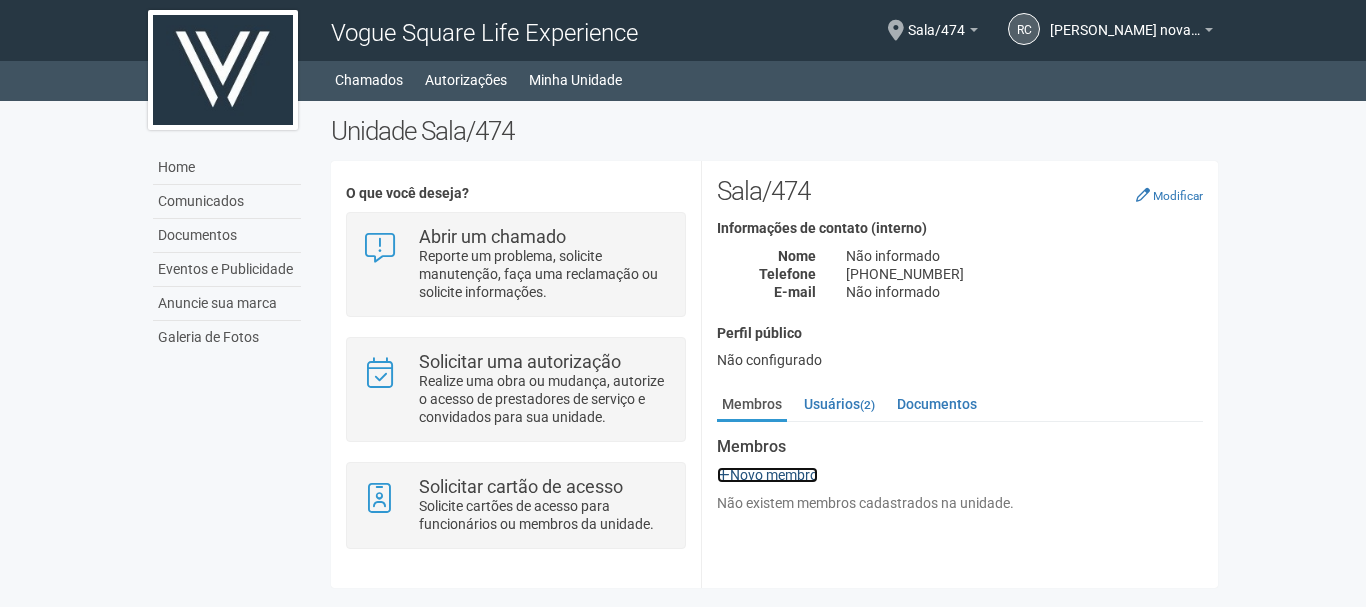 click on "Novo membro" at bounding box center [767, 475] 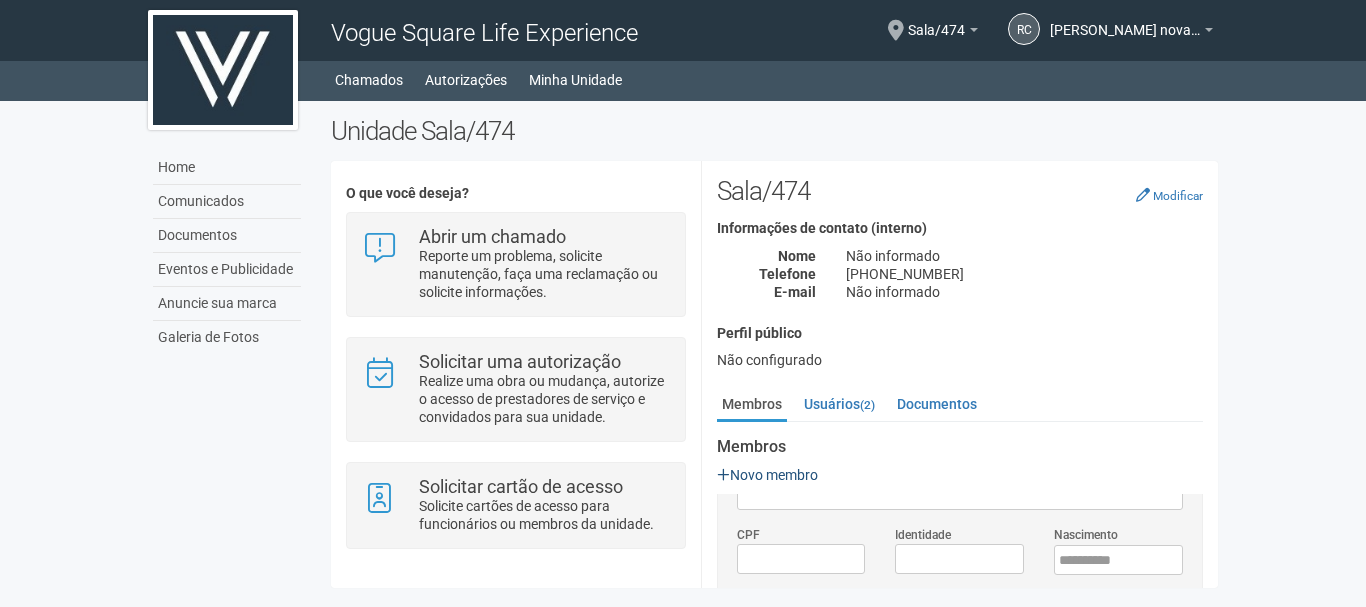 scroll, scrollTop: 0, scrollLeft: 0, axis: both 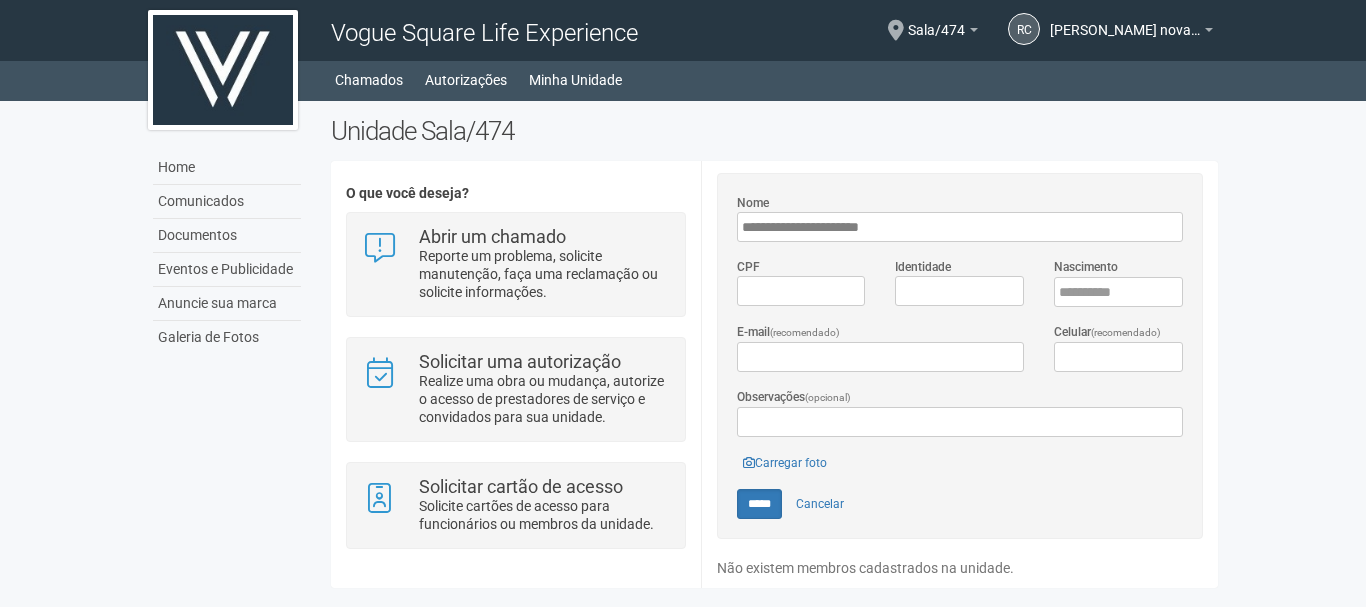 type on "**********" 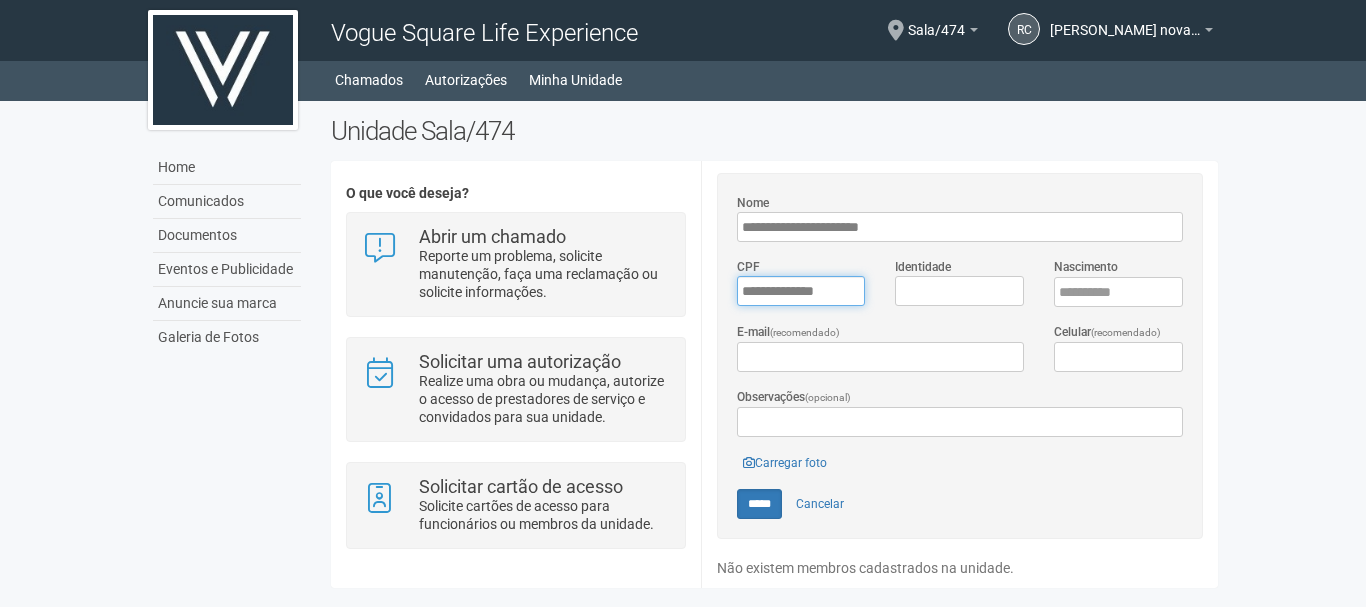 type on "**********" 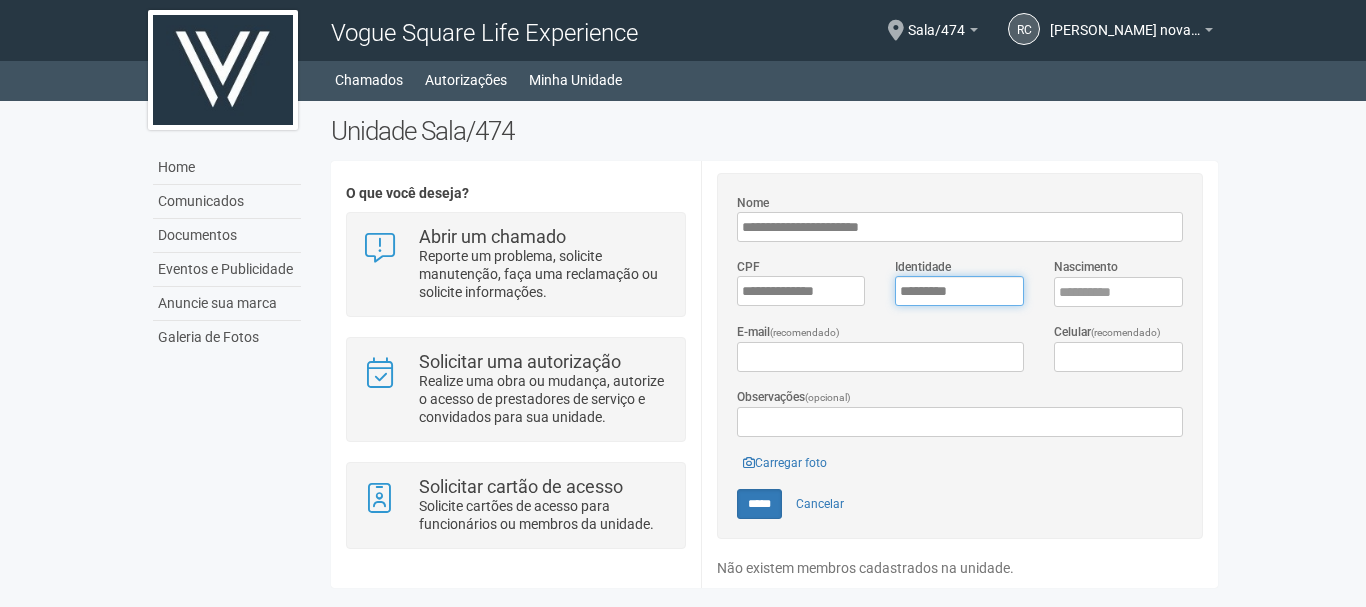 type on "*********" 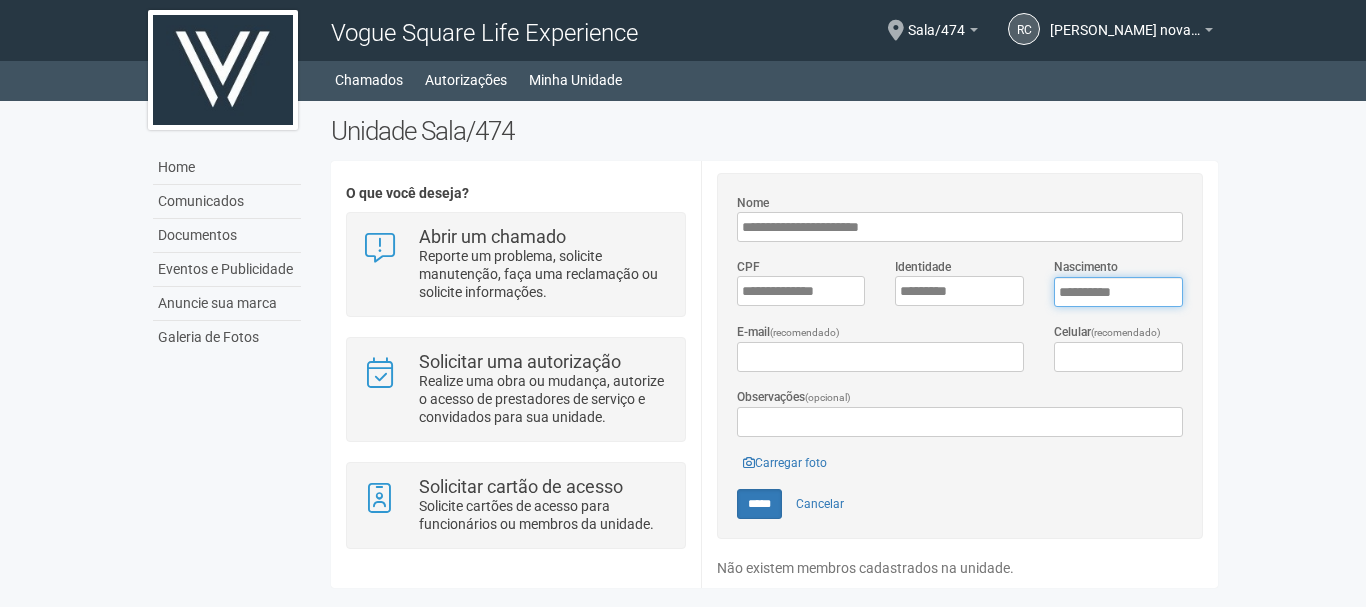 click on "****" at bounding box center (1118, 292) 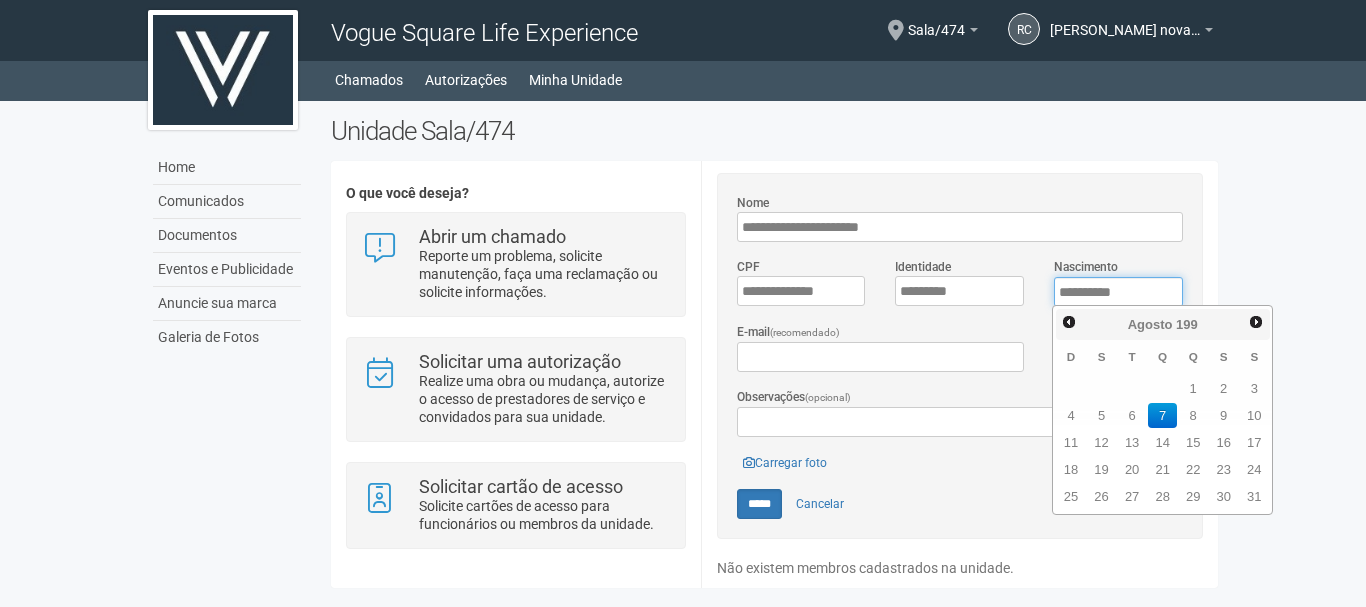 type on "**********" 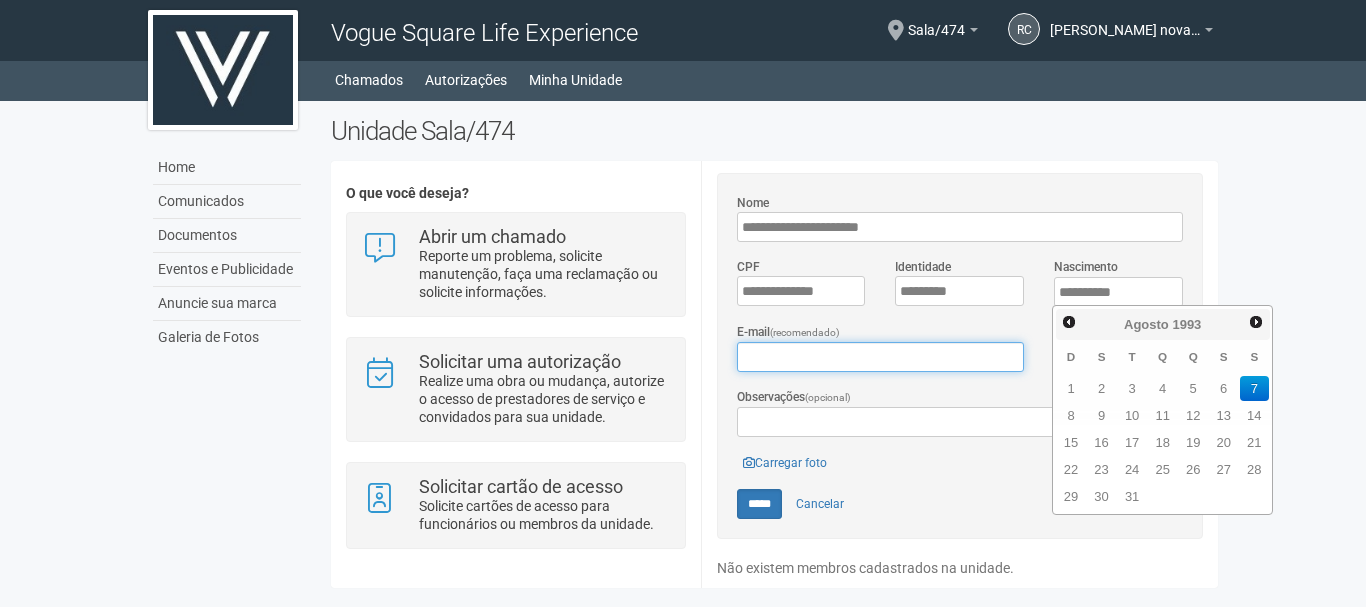 click on "E-mail  (recomendado)" at bounding box center [880, 357] 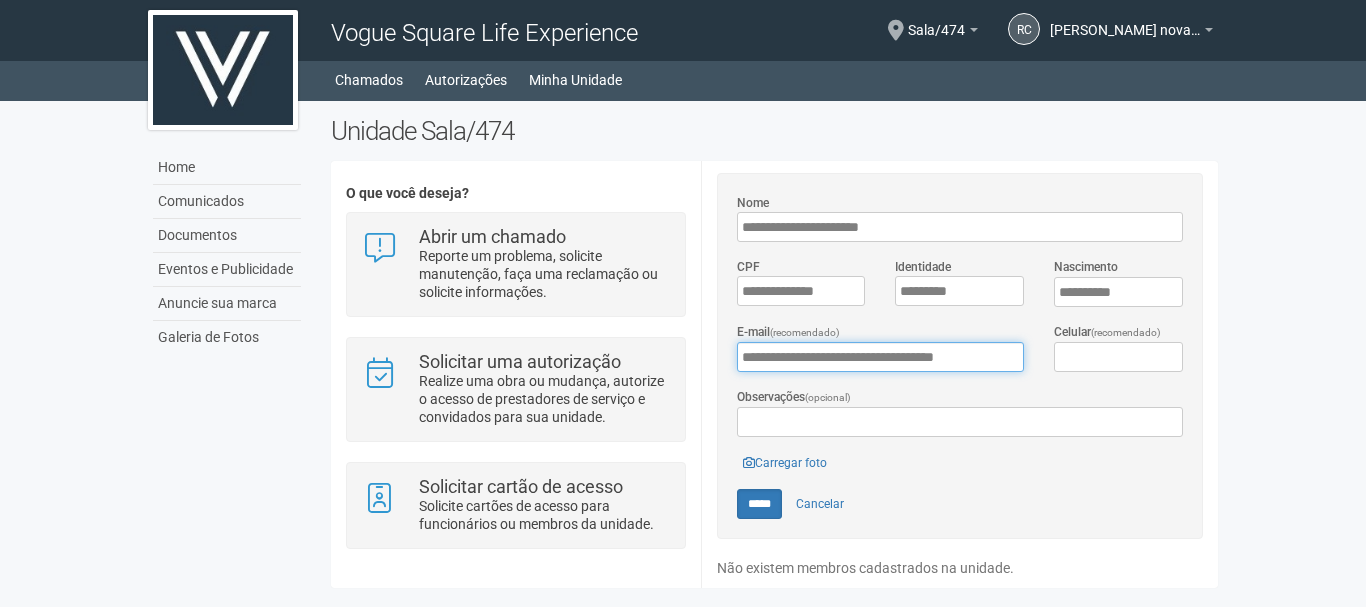 type on "**********" 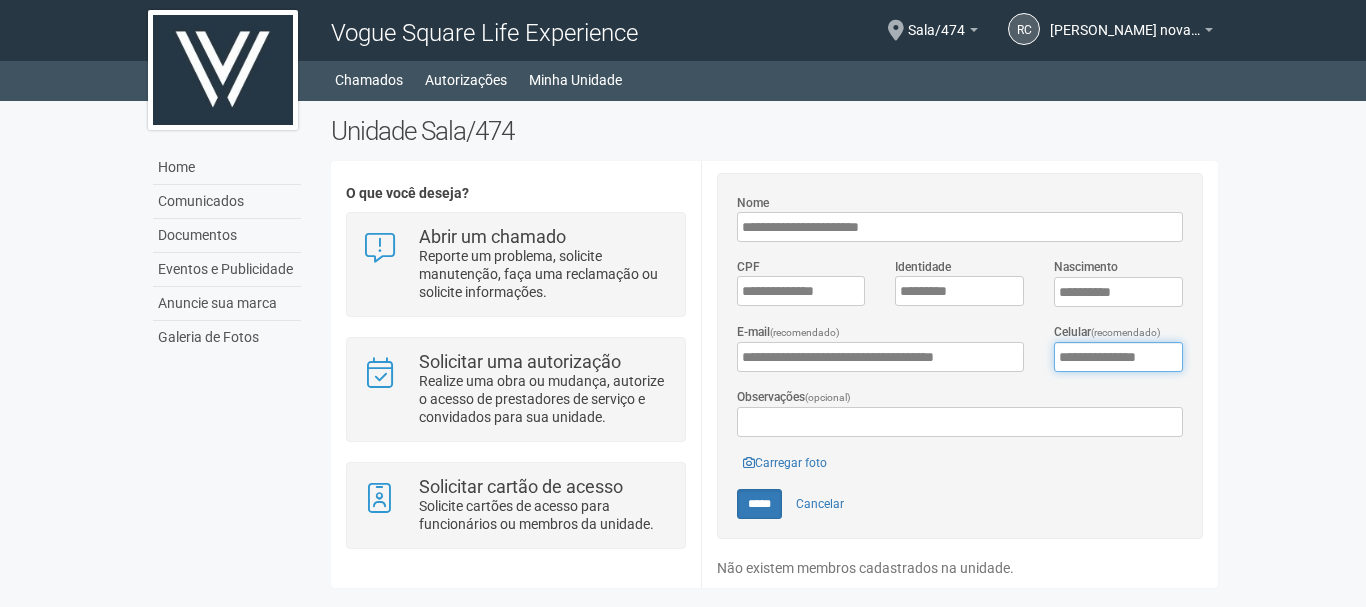 type on "**********" 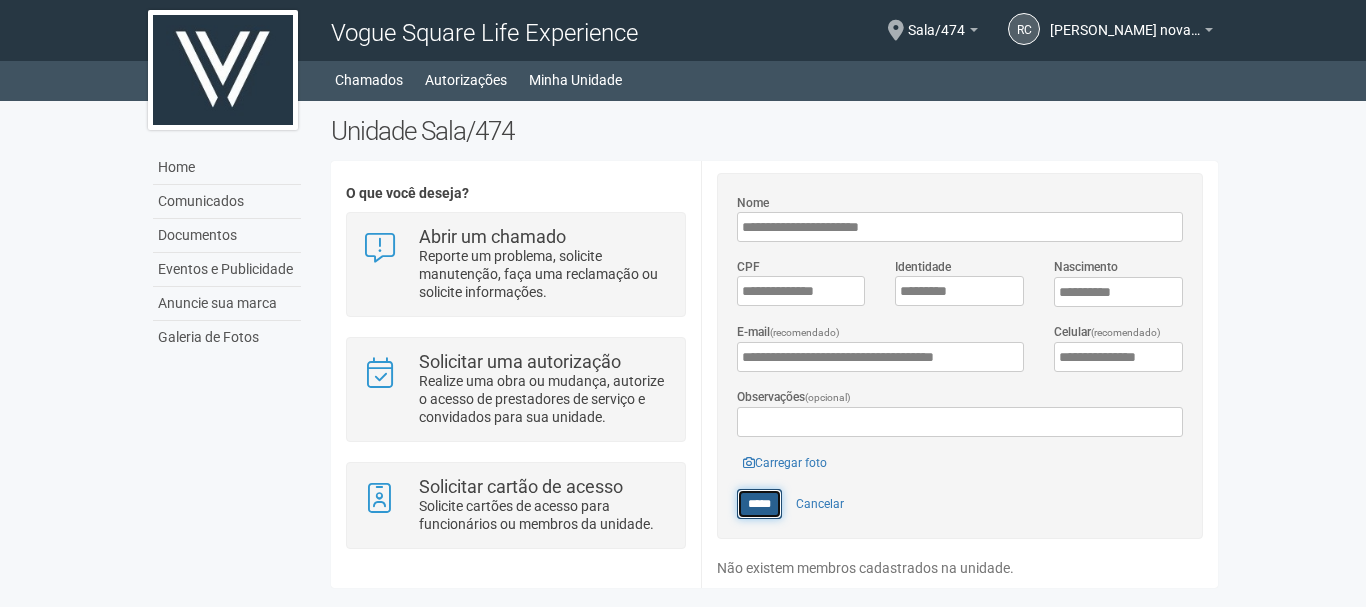click on "*****" at bounding box center [759, 504] 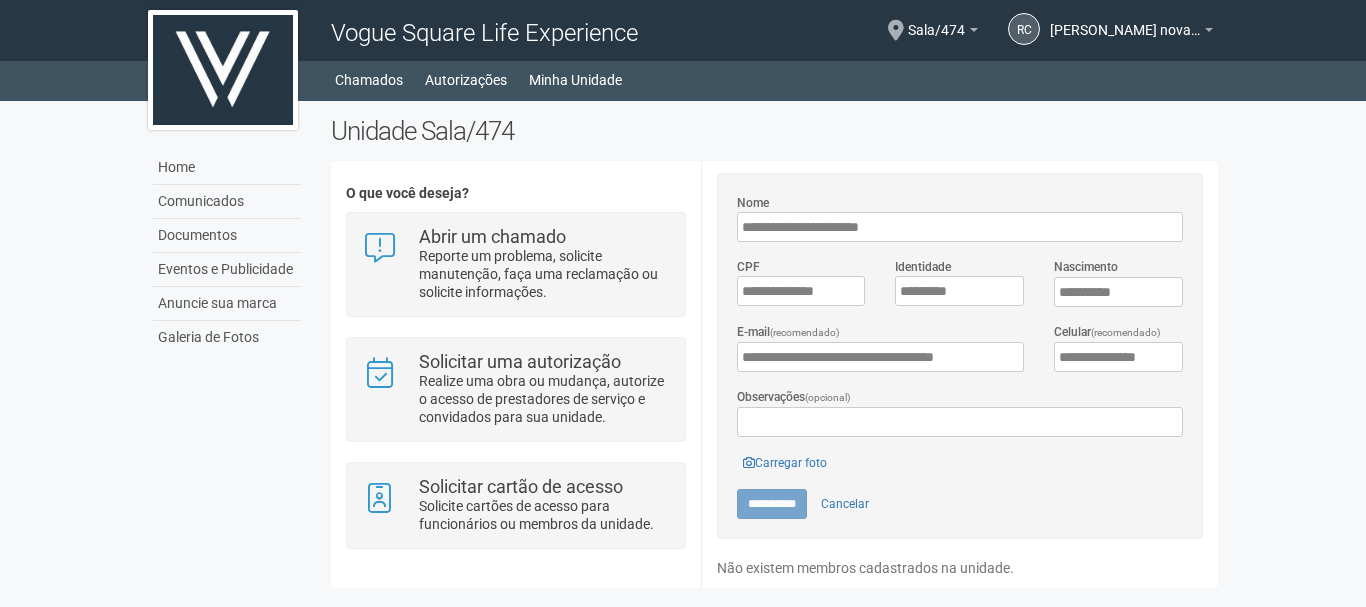 type on "*****" 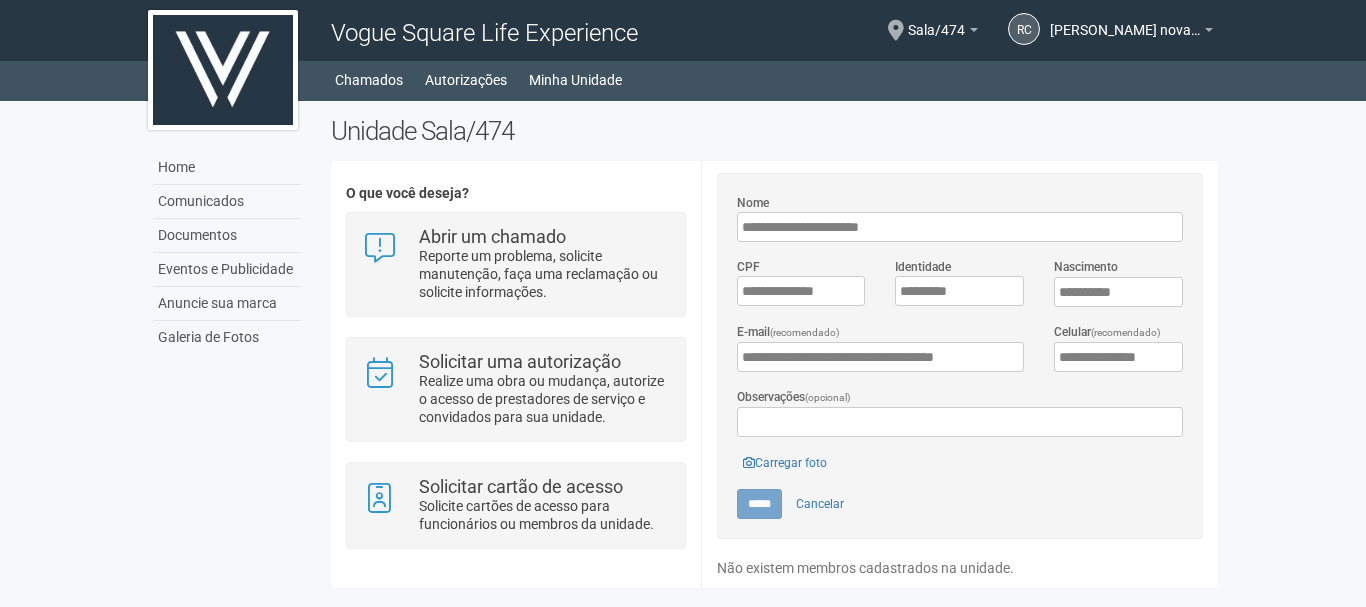 scroll, scrollTop: 0, scrollLeft: 0, axis: both 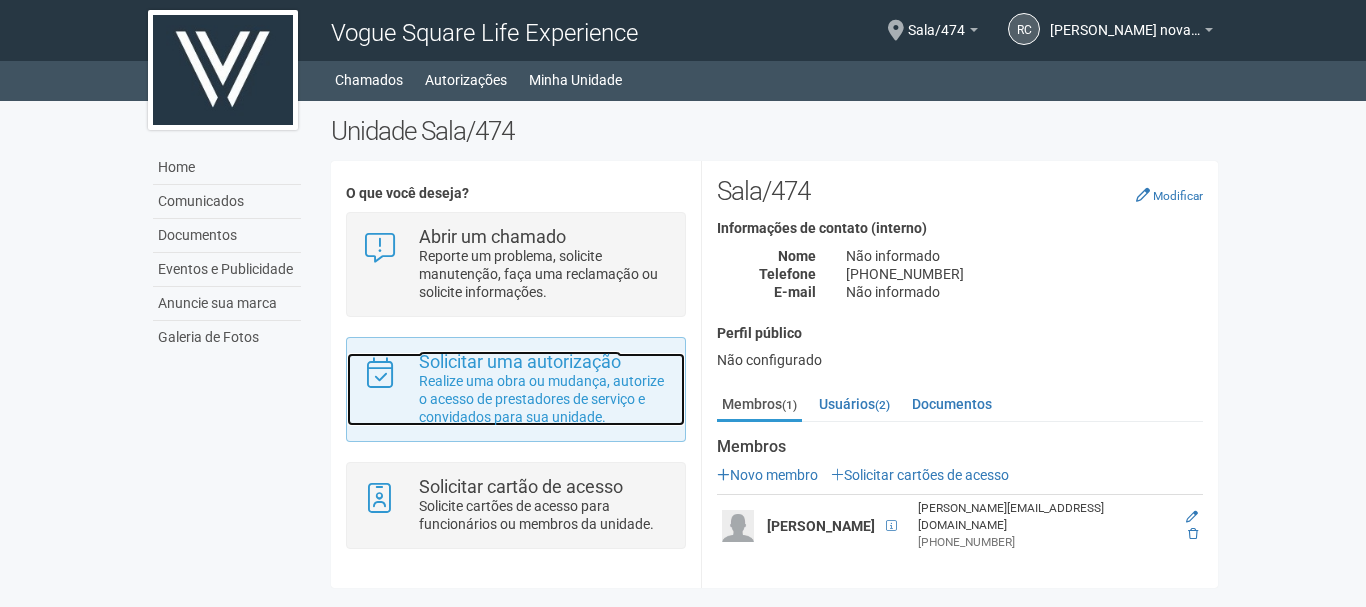 click on "Realize uma obra ou mudança, autorize o acesso de prestadores de serviço e convidados para sua unidade." at bounding box center [544, 399] 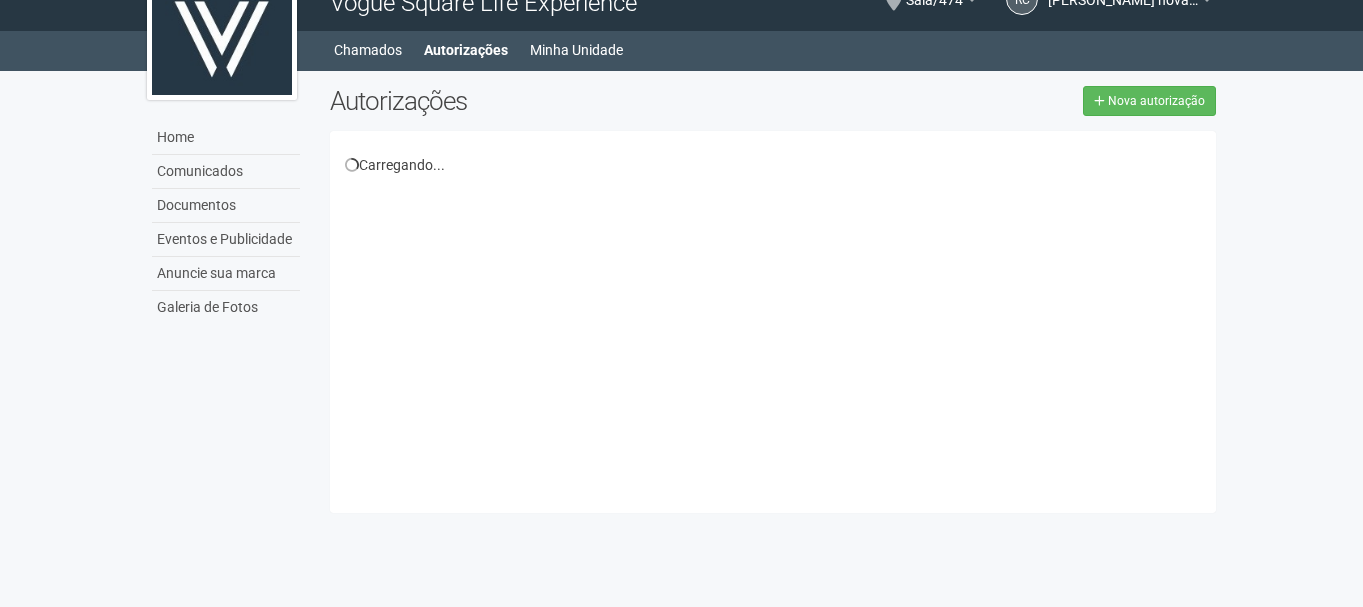scroll, scrollTop: 31, scrollLeft: 0, axis: vertical 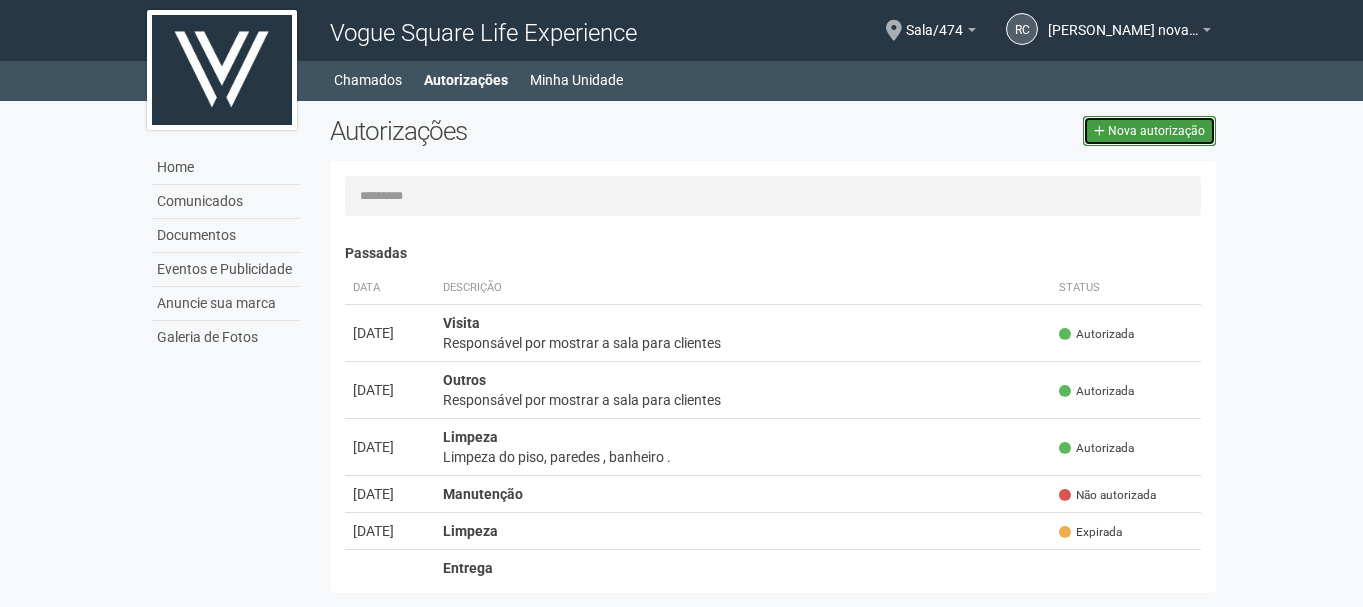 click on "Nova autorização" at bounding box center (1156, 131) 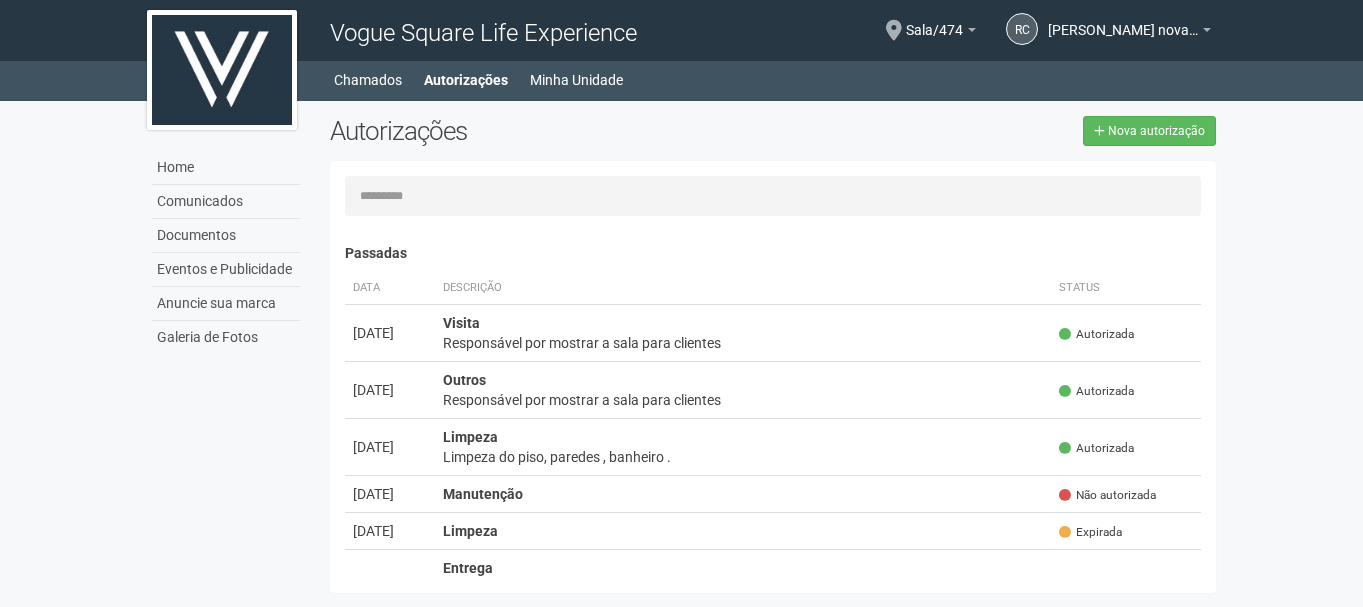 select on "**" 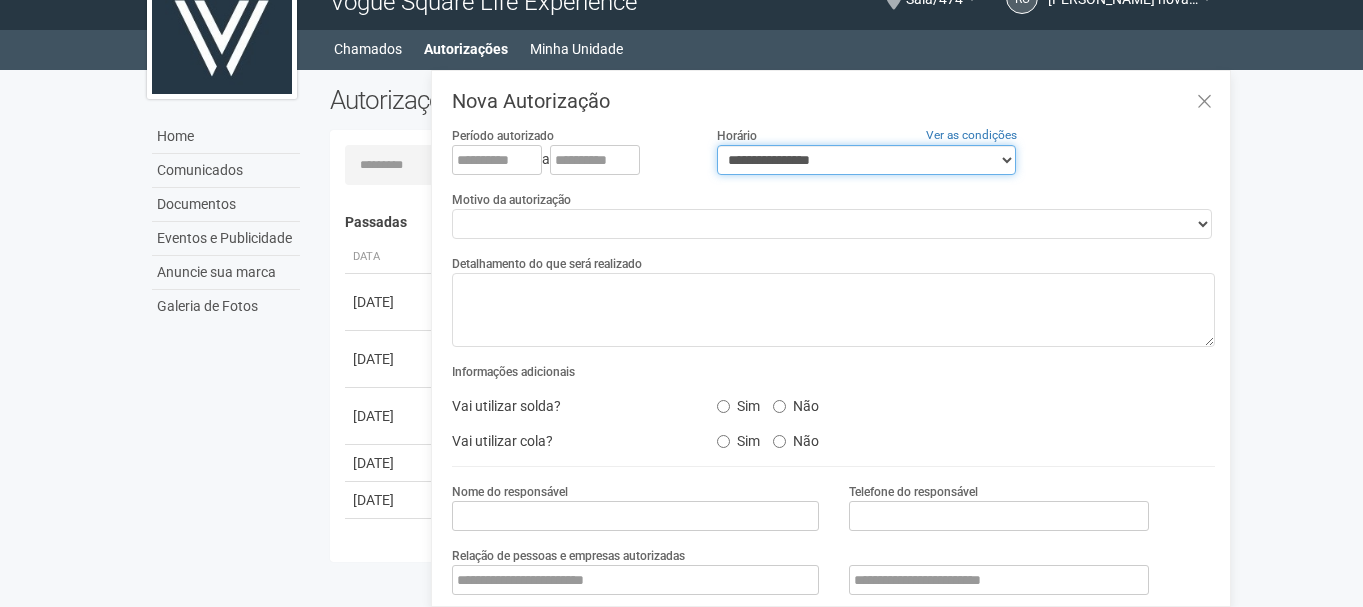 click on "**********" at bounding box center (866, 160) 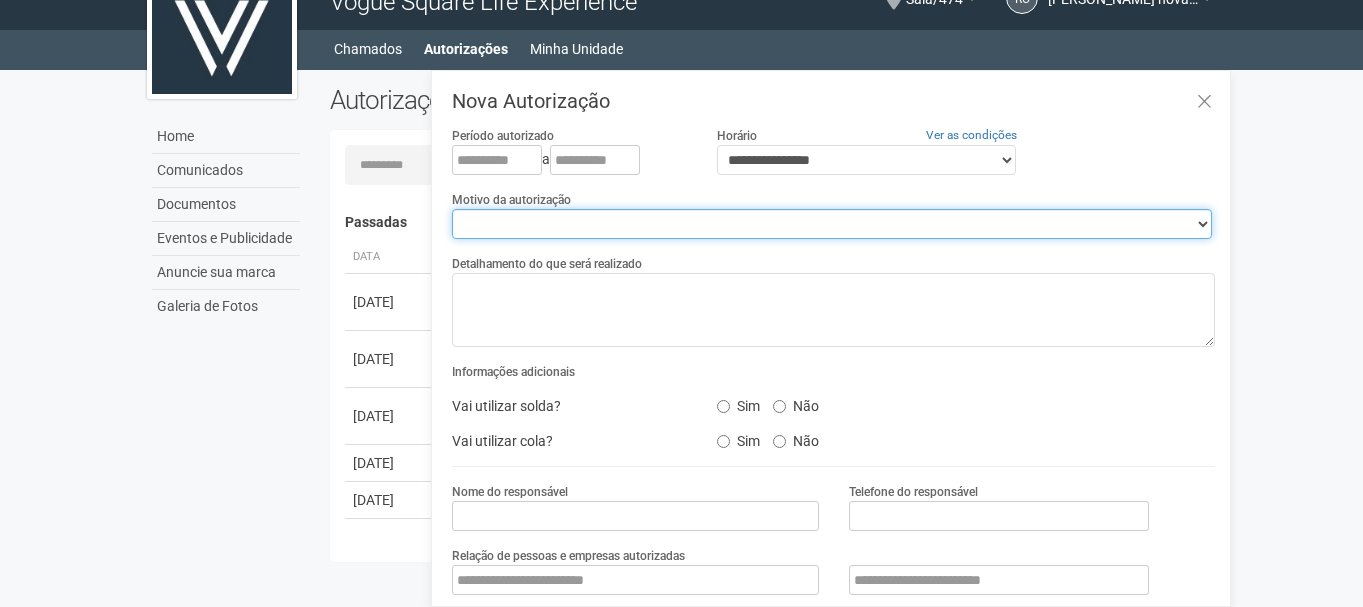 click on "**********" at bounding box center (832, 224) 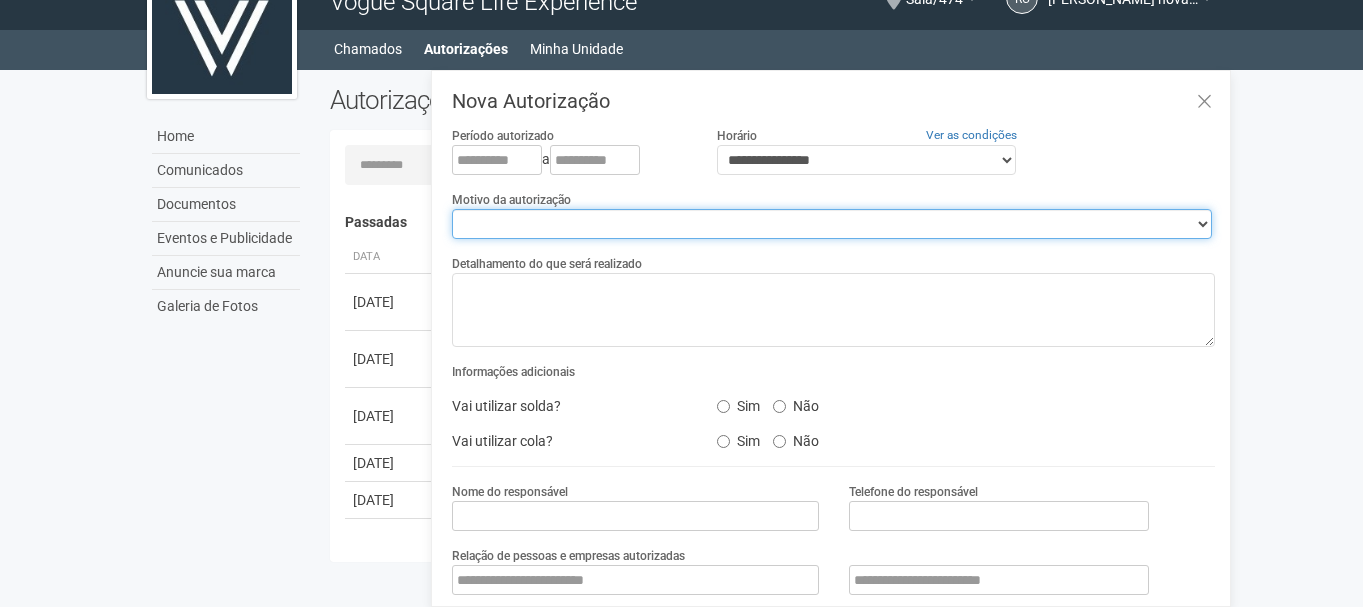 click on "**********" at bounding box center (832, 224) 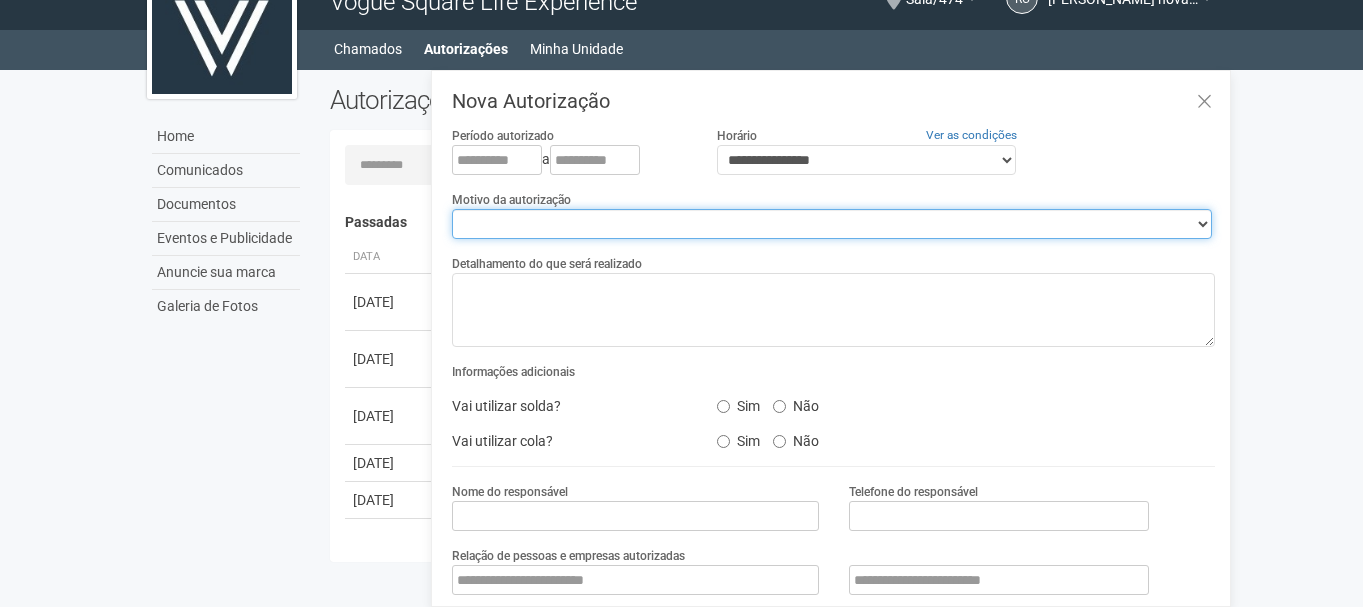 click on "**********" at bounding box center (832, 224) 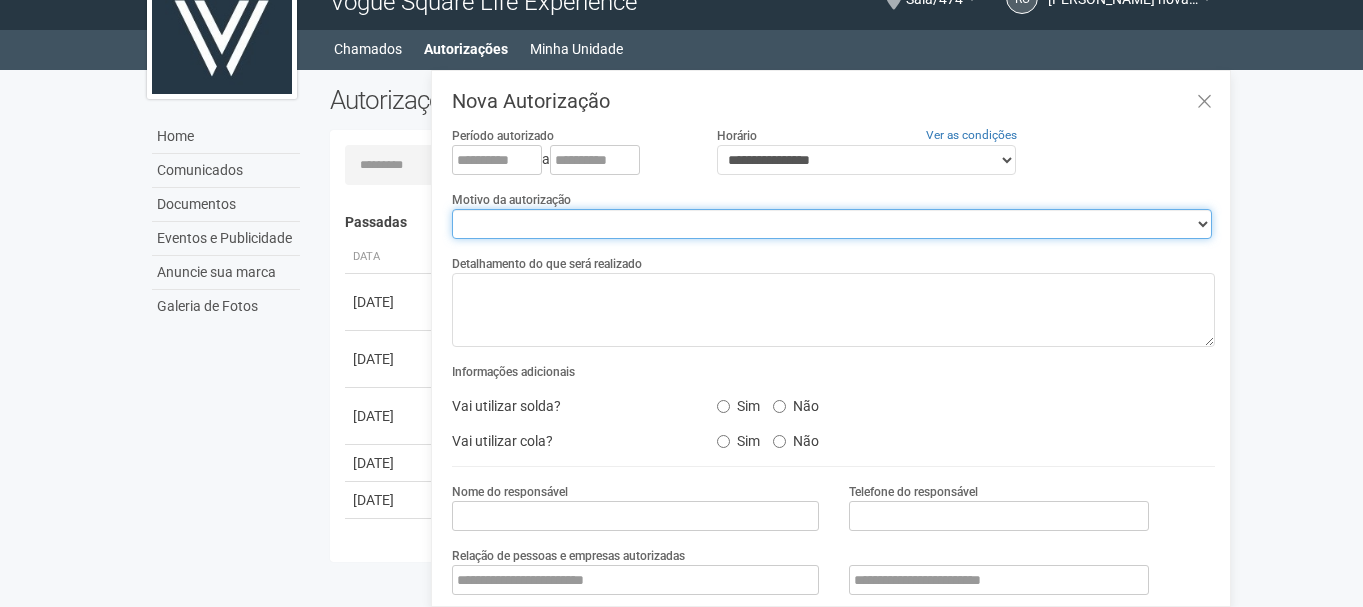 select on "****" 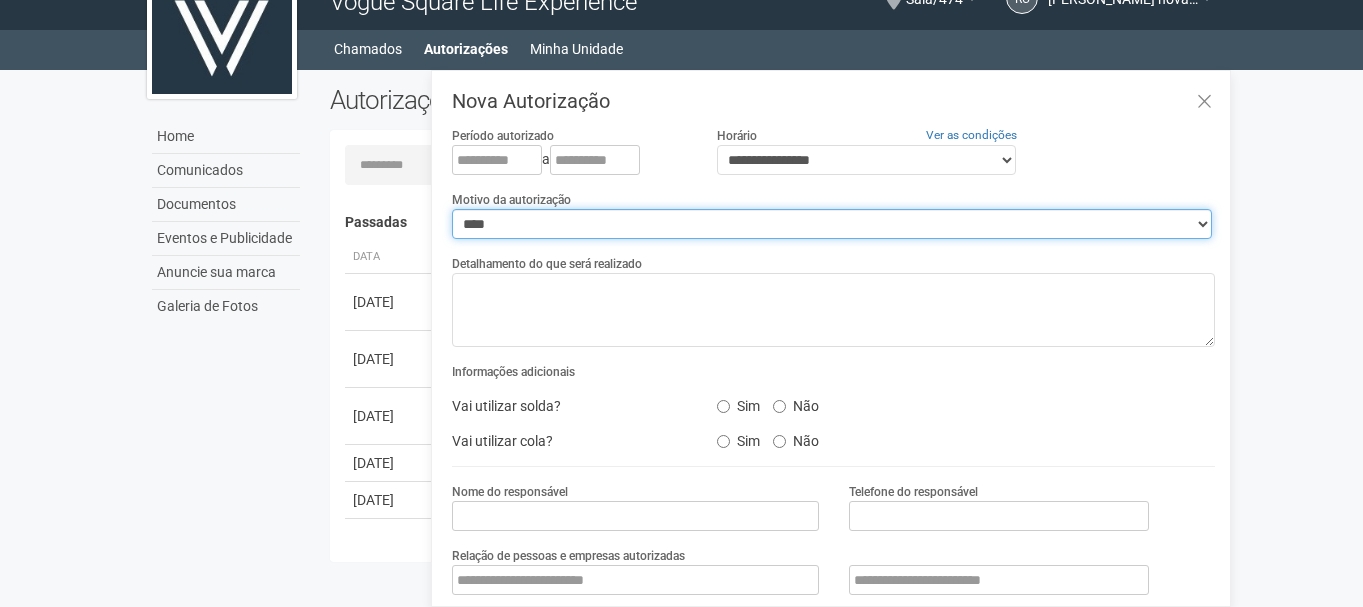 click on "**********" at bounding box center (832, 224) 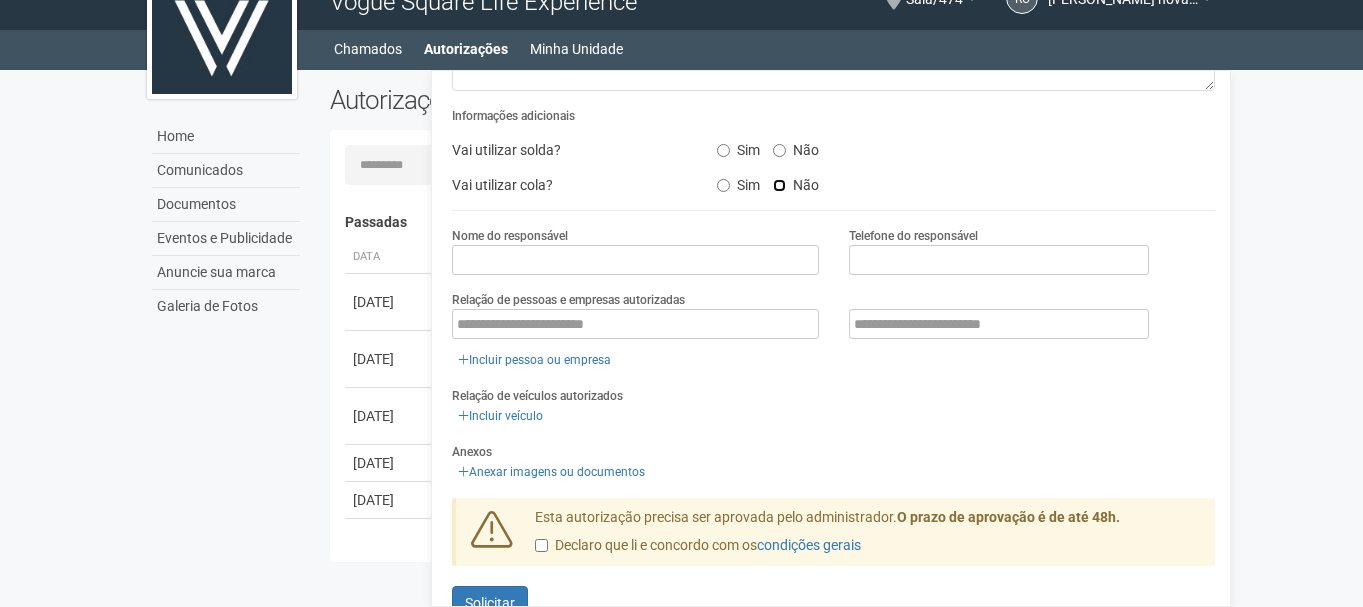 scroll, scrollTop: 295, scrollLeft: 0, axis: vertical 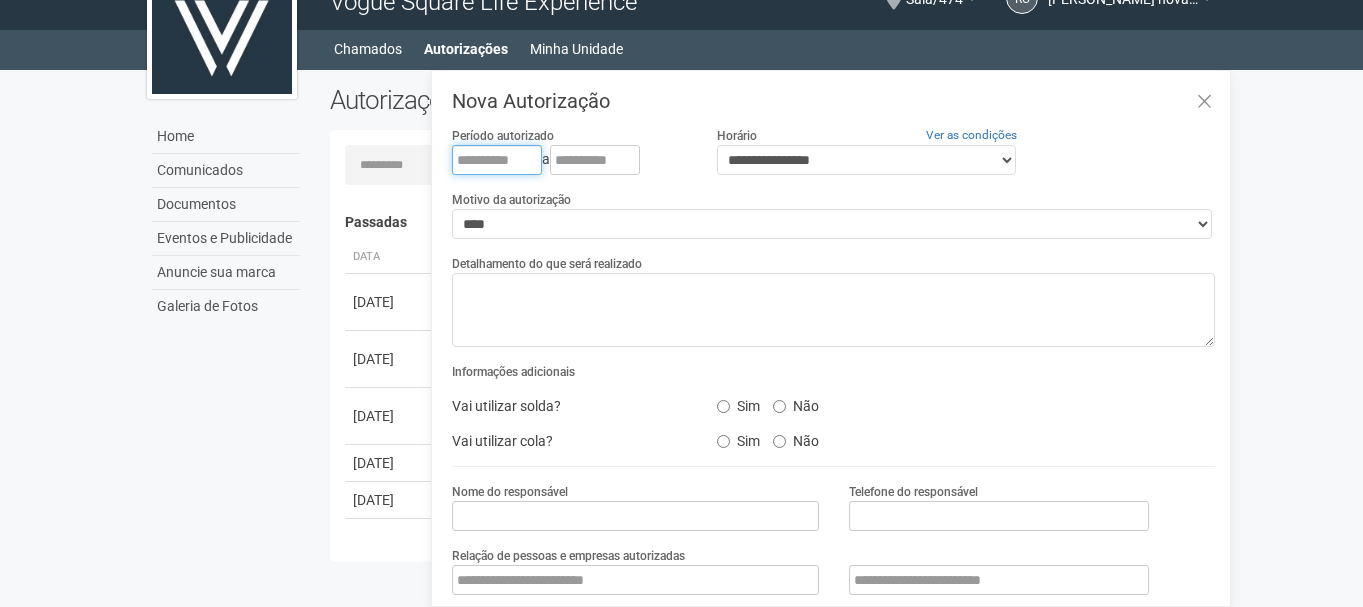 click at bounding box center (497, 160) 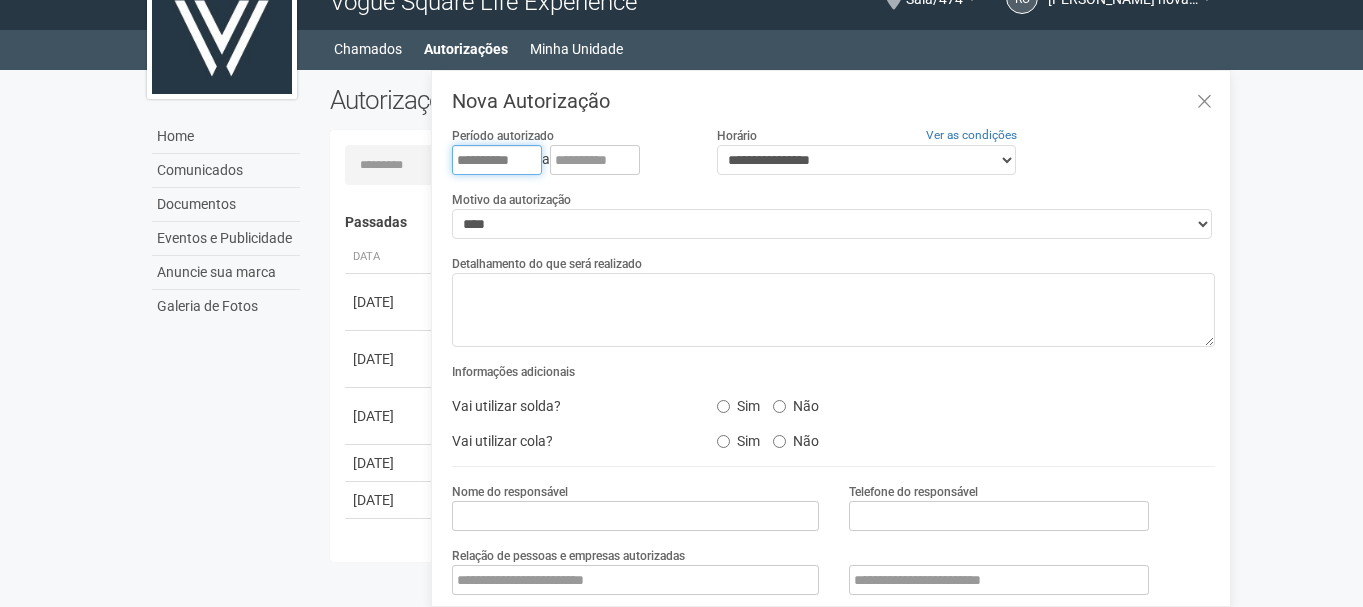 type on "**********" 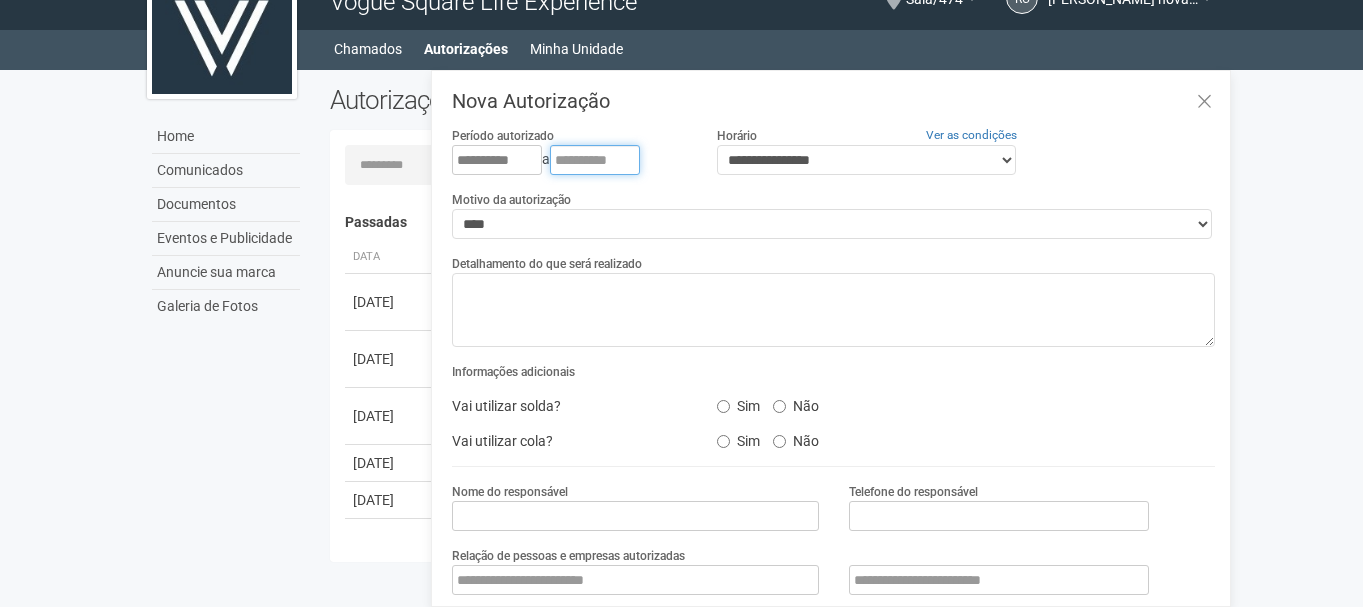 click at bounding box center [595, 160] 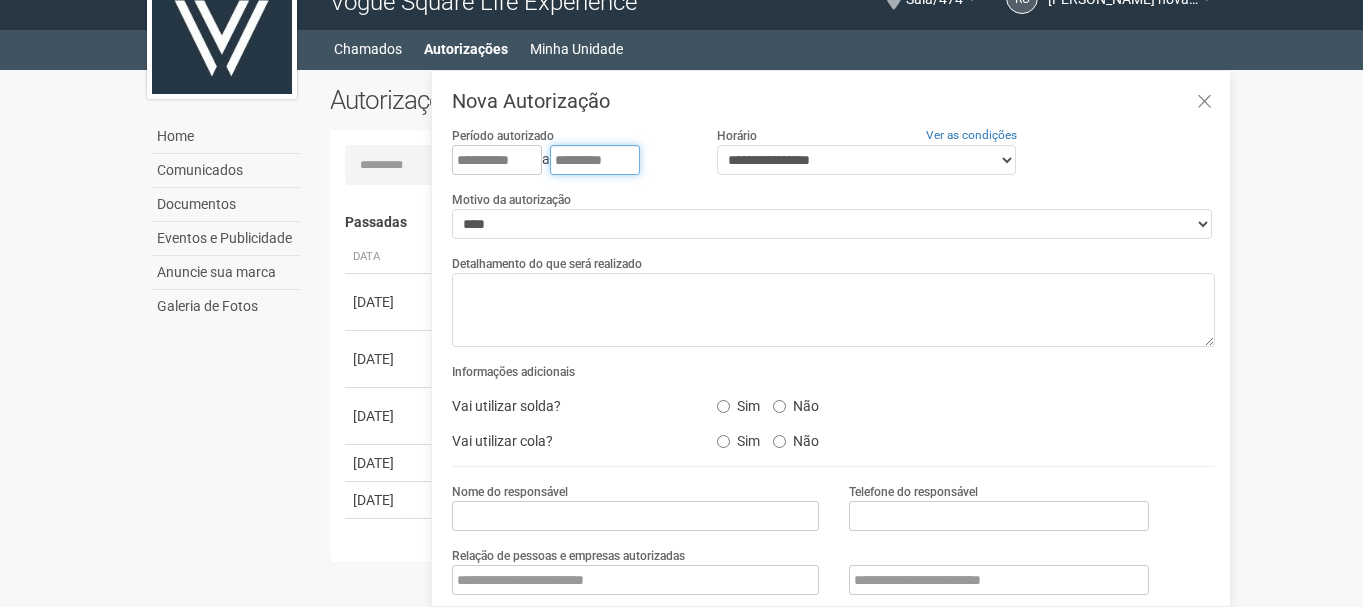 drag, startPoint x: 640, startPoint y: 156, endPoint x: 497, endPoint y: 161, distance: 143.08739 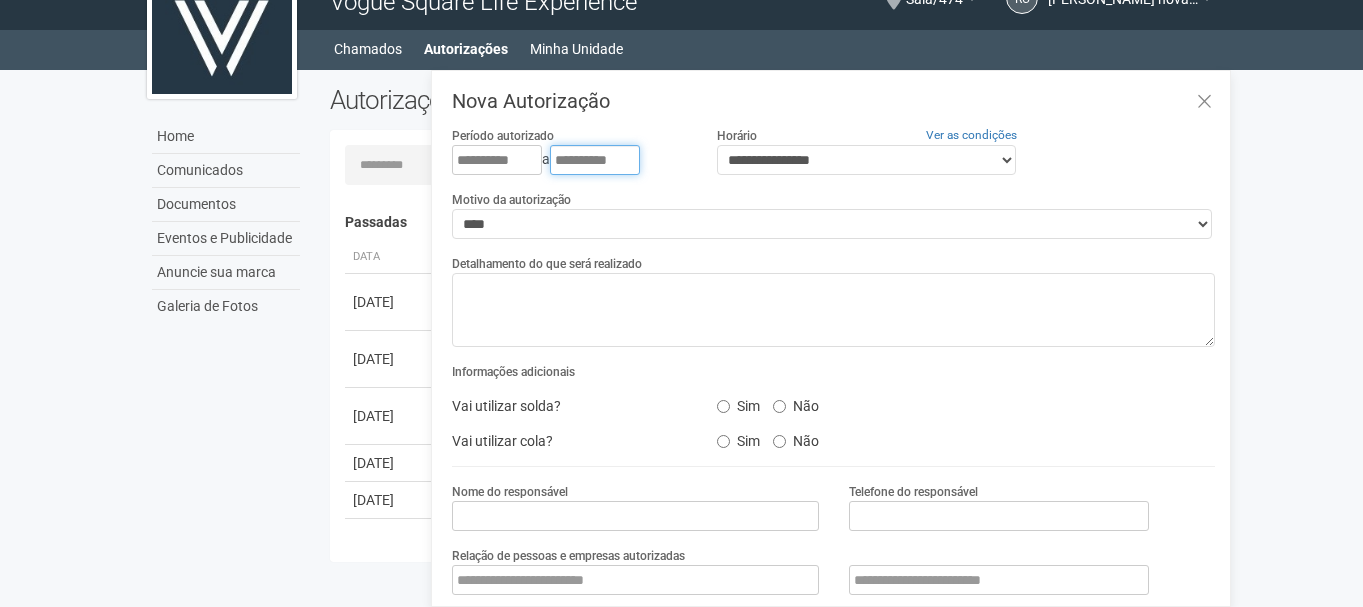 type on "**********" 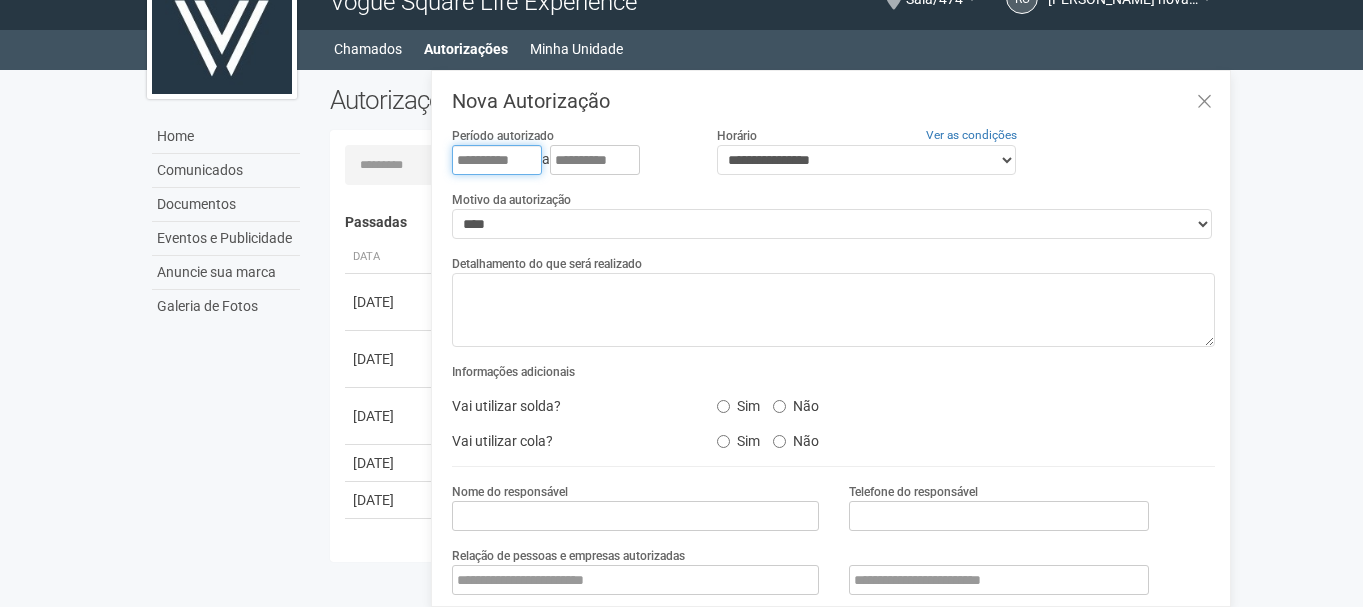 drag, startPoint x: 533, startPoint y: 160, endPoint x: 545, endPoint y: 141, distance: 22.472204 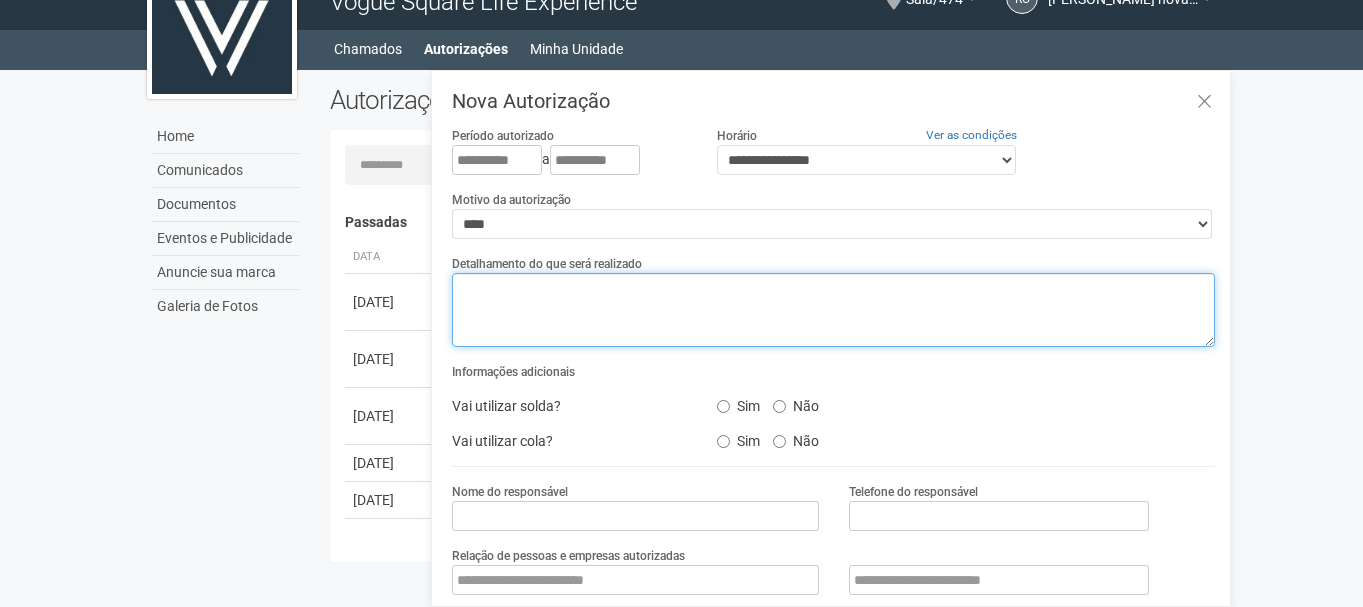 click at bounding box center [833, 310] 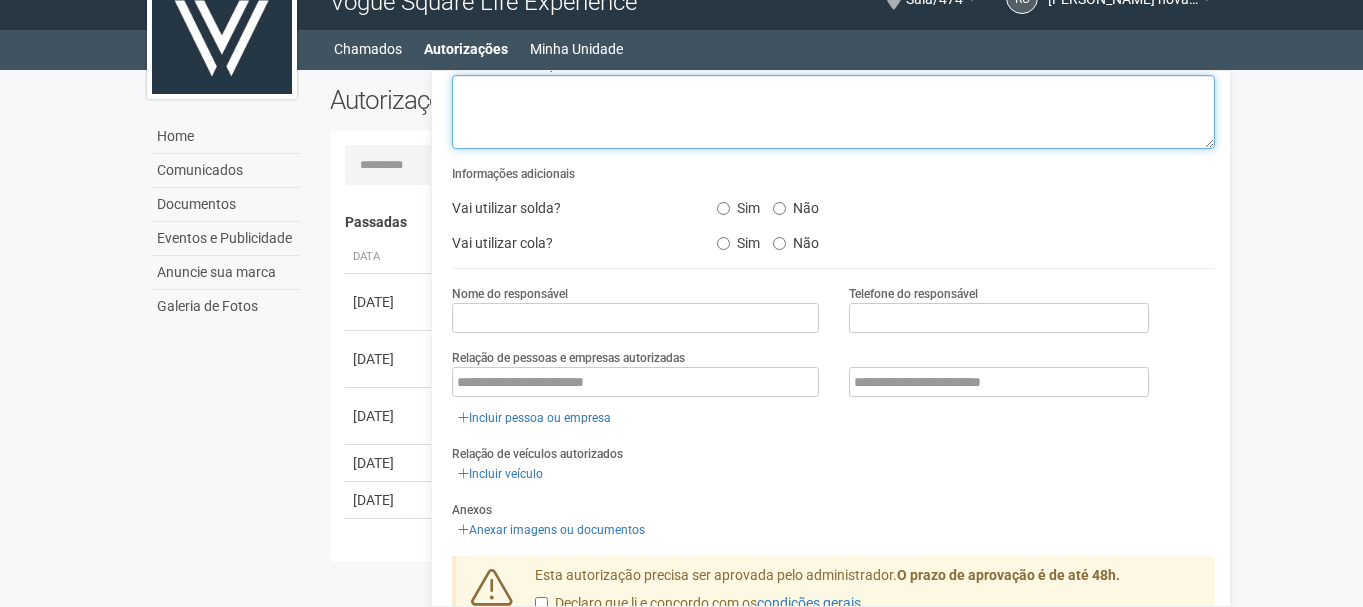 scroll, scrollTop: 200, scrollLeft: 0, axis: vertical 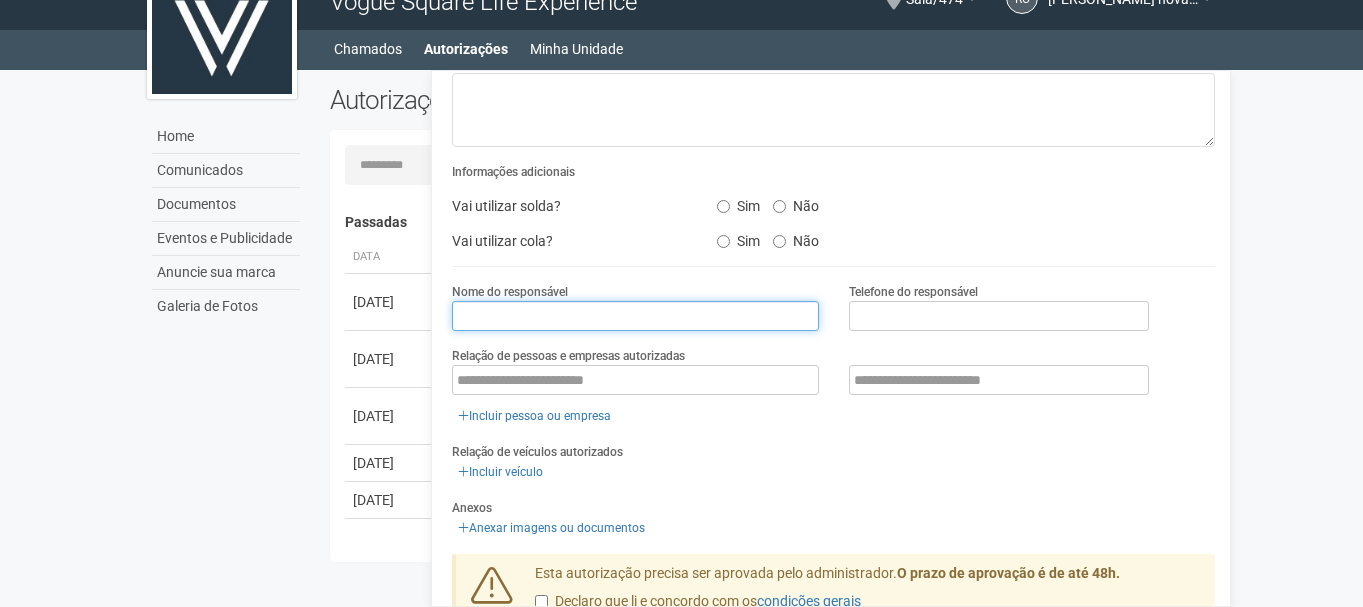 drag, startPoint x: 575, startPoint y: 301, endPoint x: 506, endPoint y: 255, distance: 82.92768 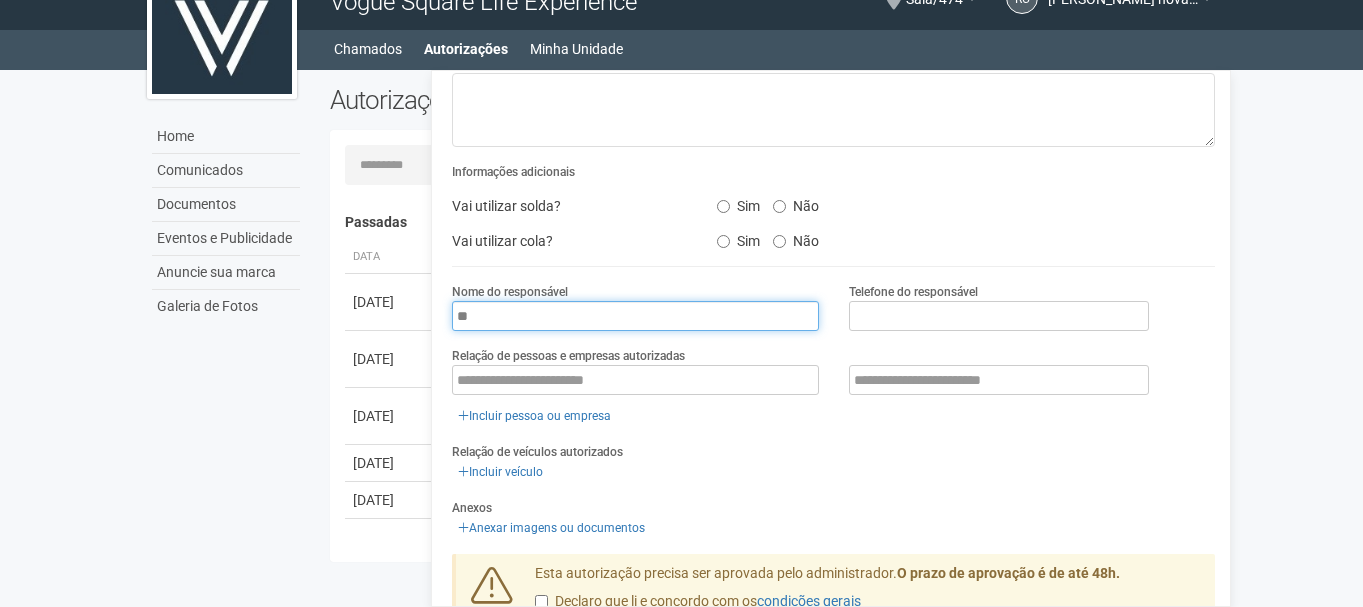 type on "*" 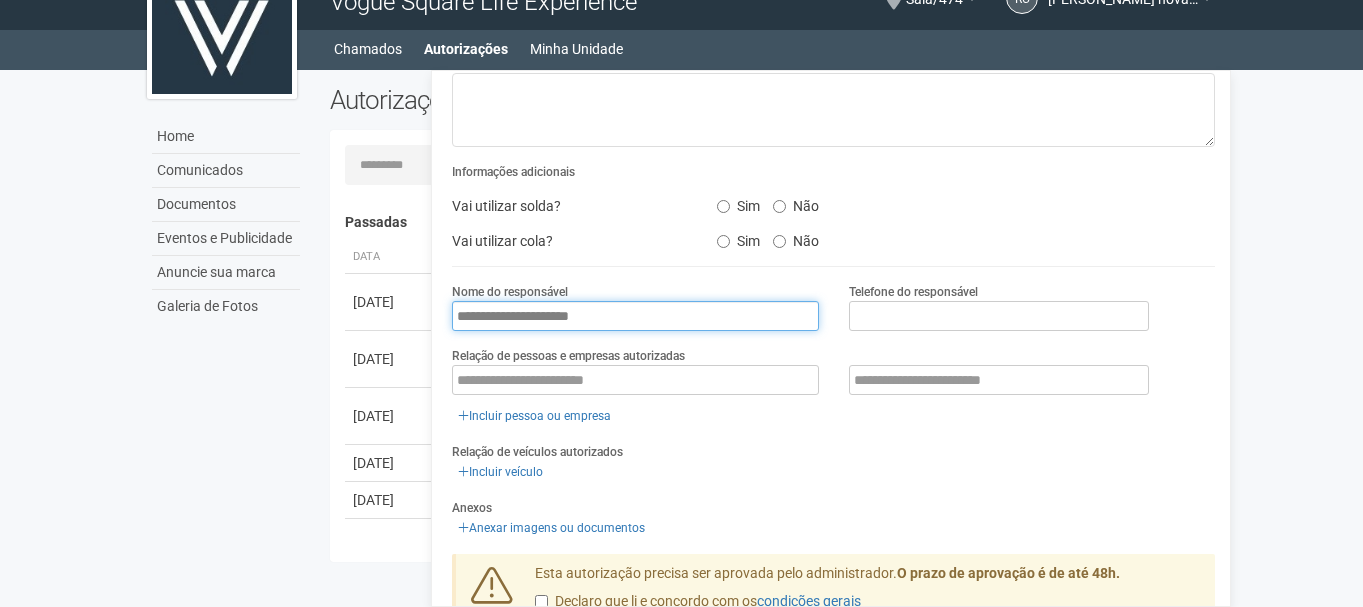type on "**********" 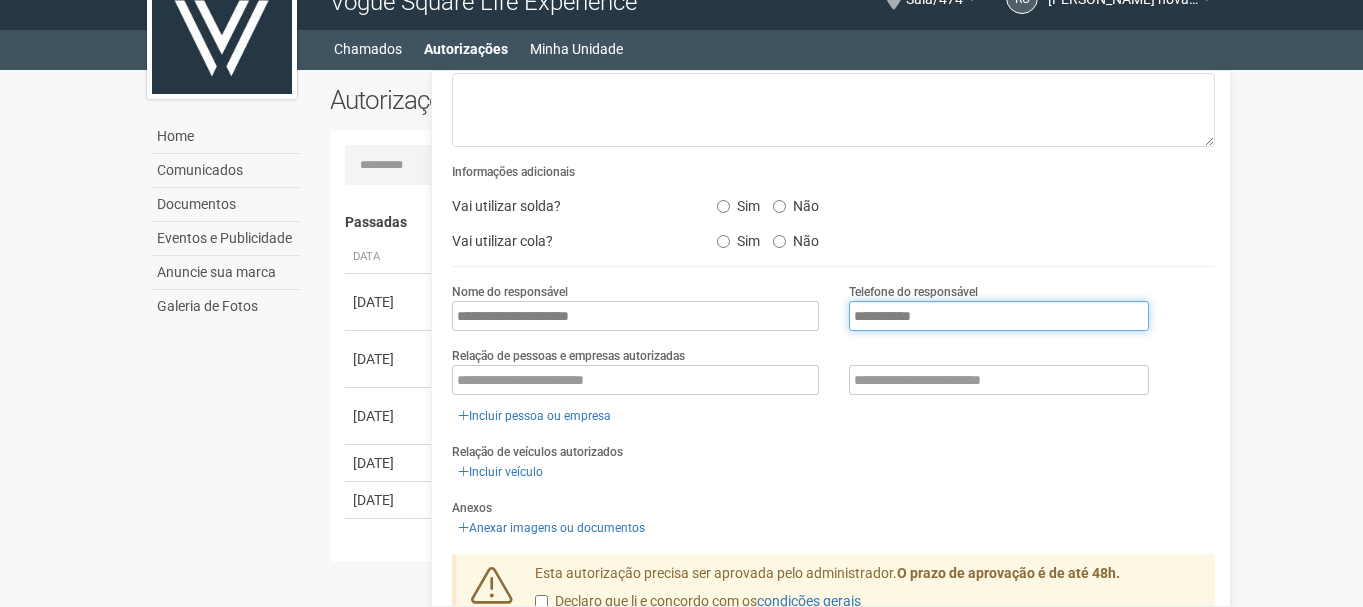type on "**********" 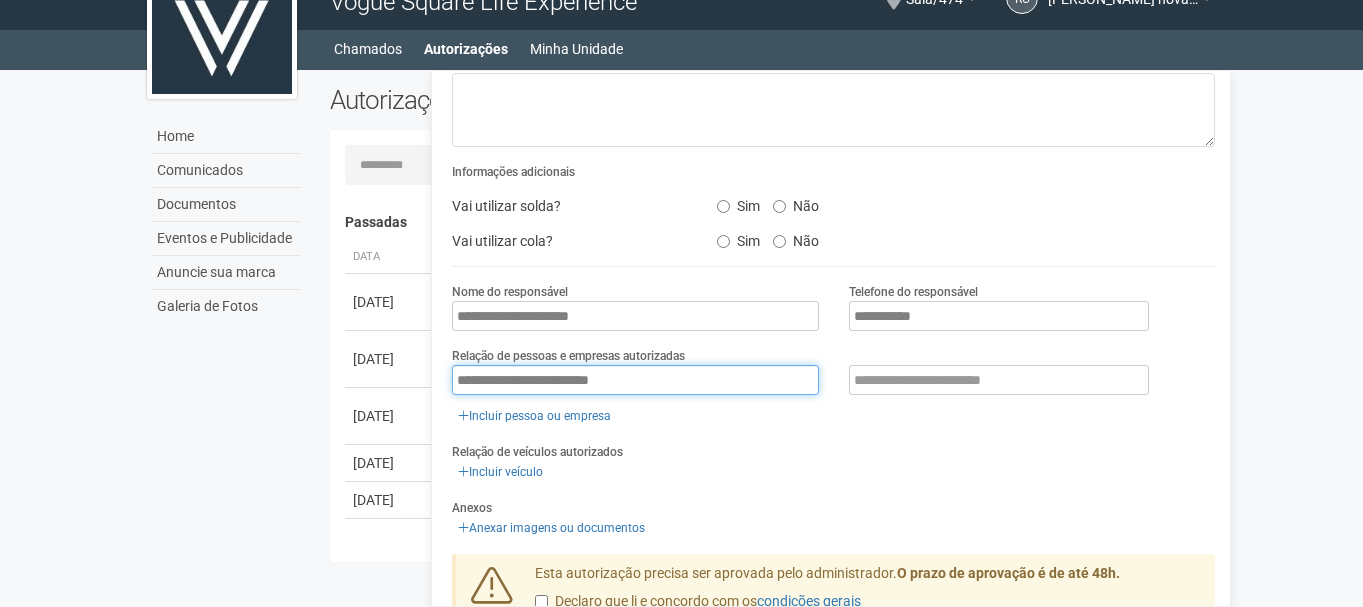 type on "**********" 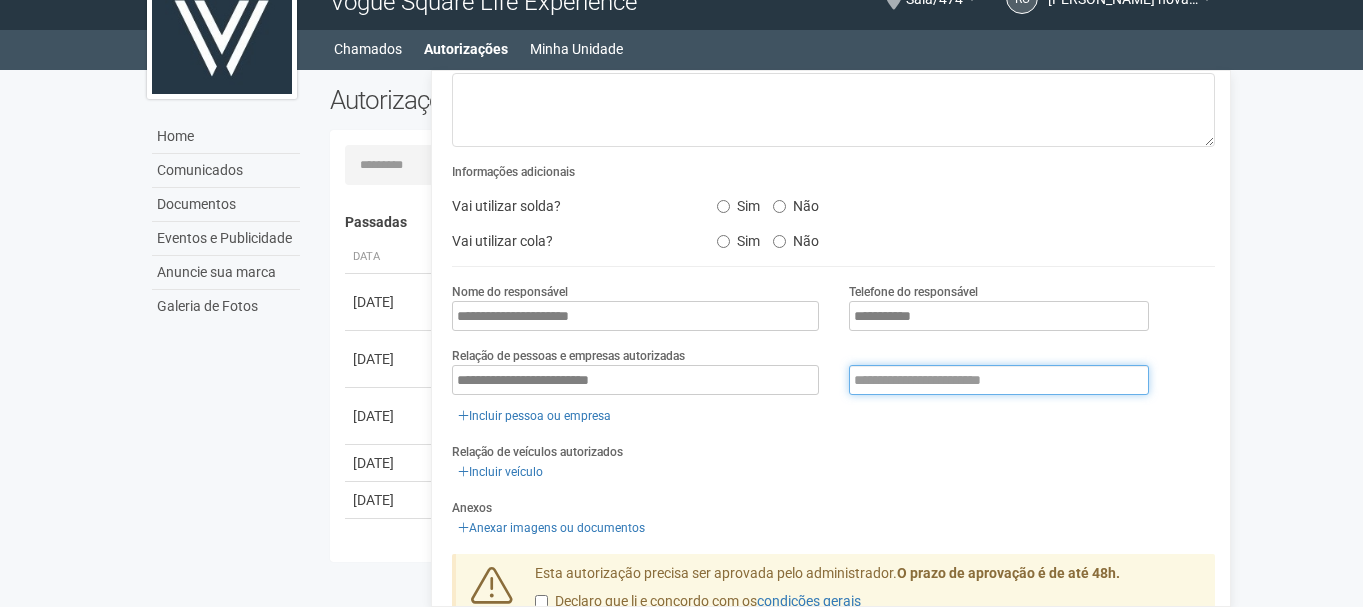 type on "*" 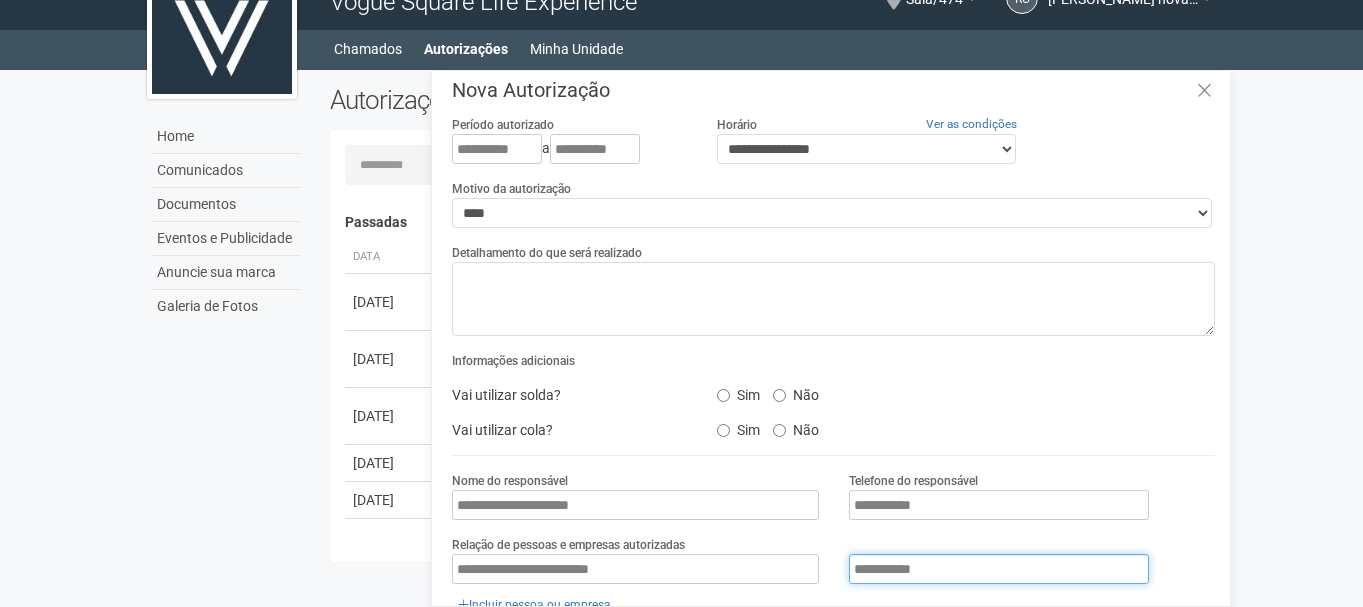 scroll, scrollTop: 0, scrollLeft: 0, axis: both 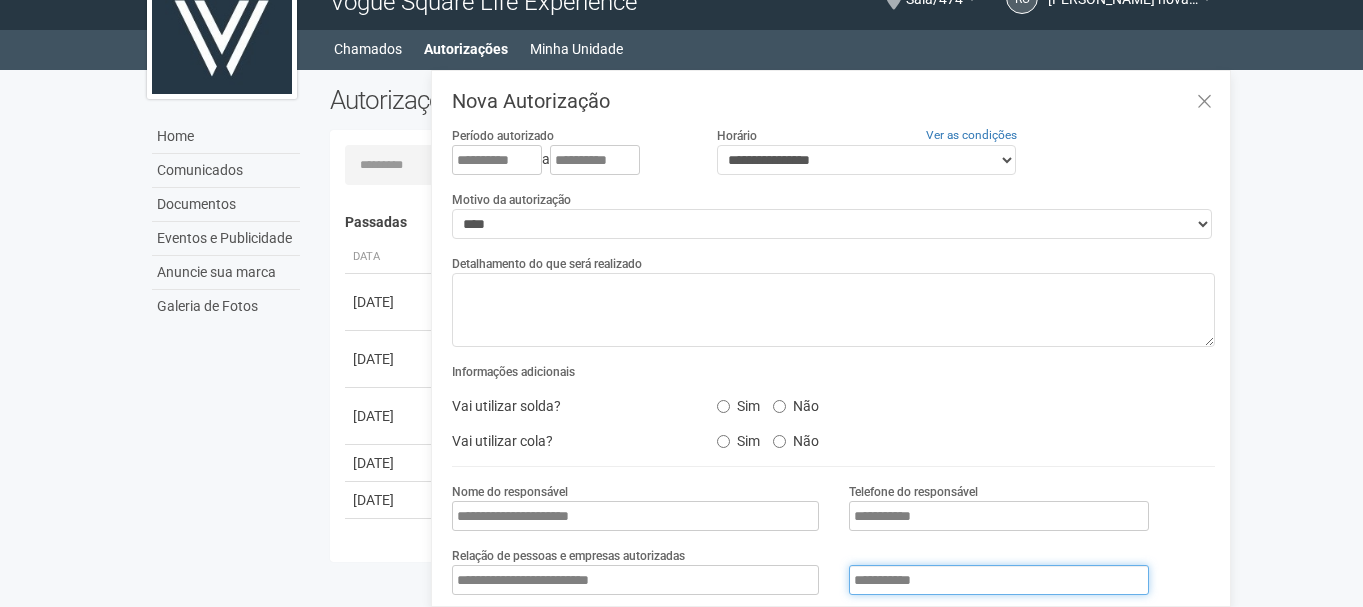 type on "**********" 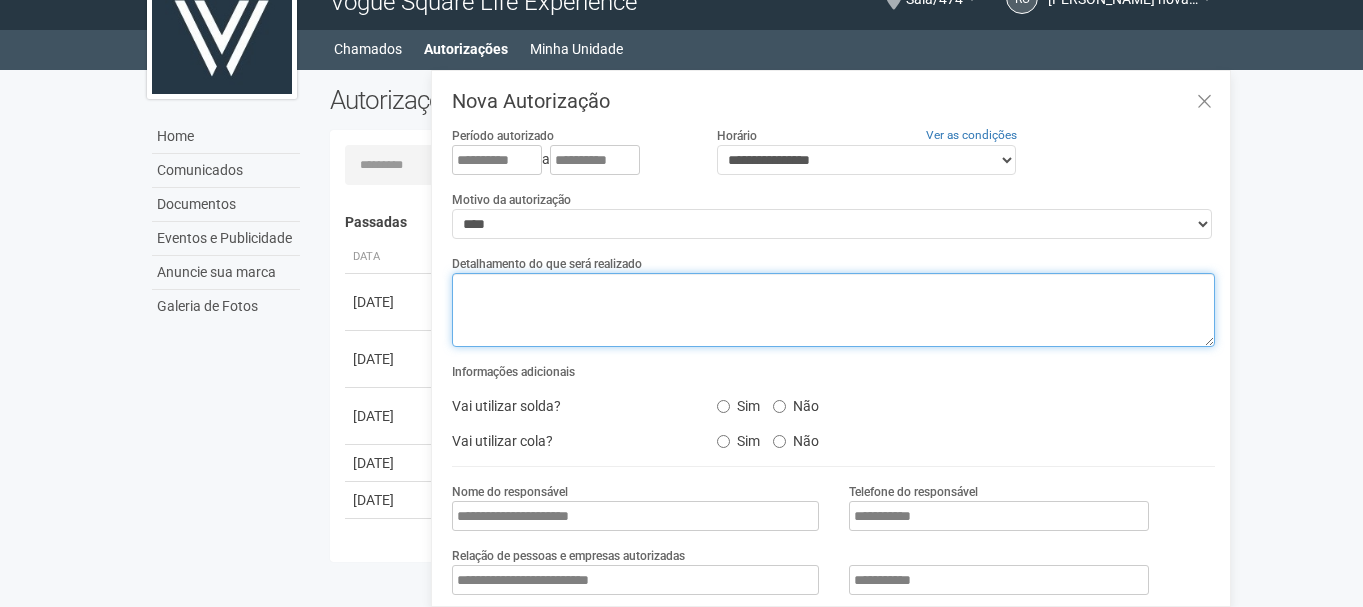 click at bounding box center [833, 310] 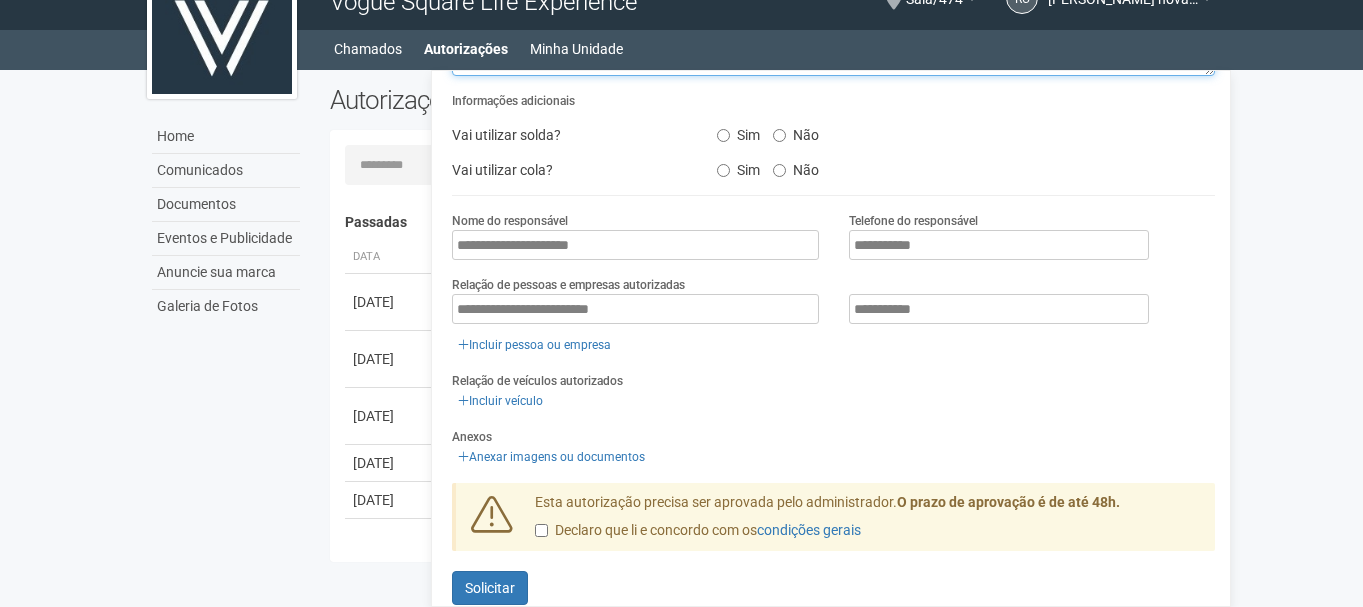 scroll, scrollTop: 295, scrollLeft: 0, axis: vertical 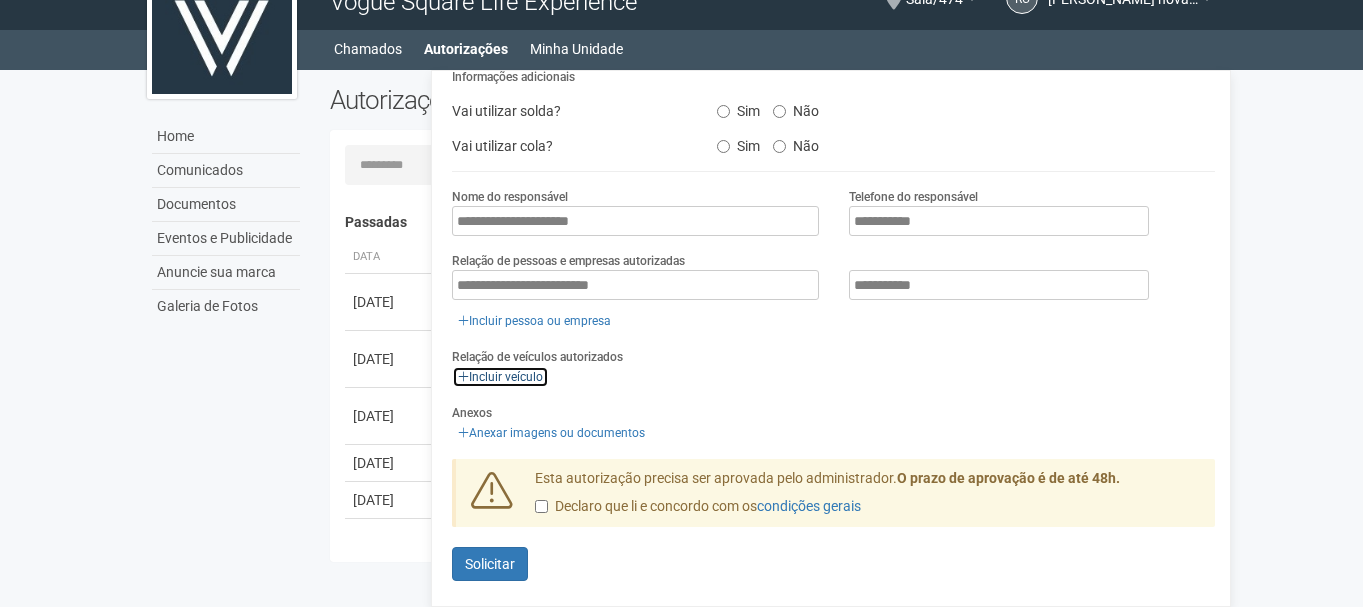 click on "Incluir veículo" at bounding box center [500, 377] 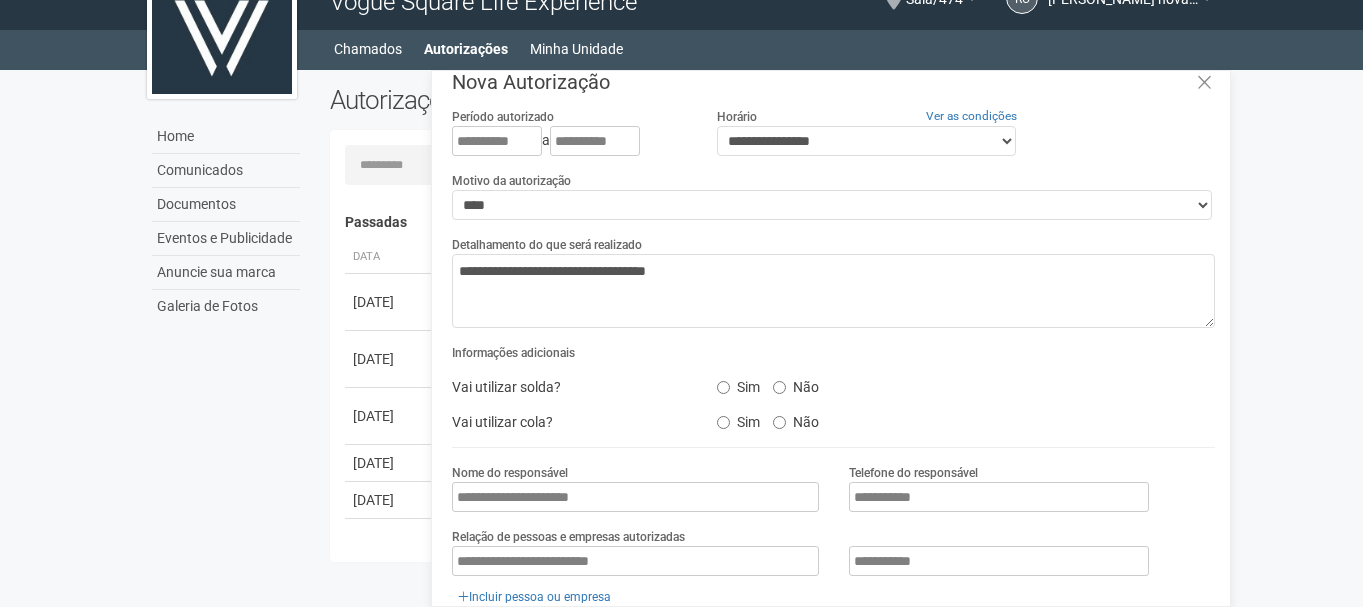 scroll, scrollTop: 0, scrollLeft: 0, axis: both 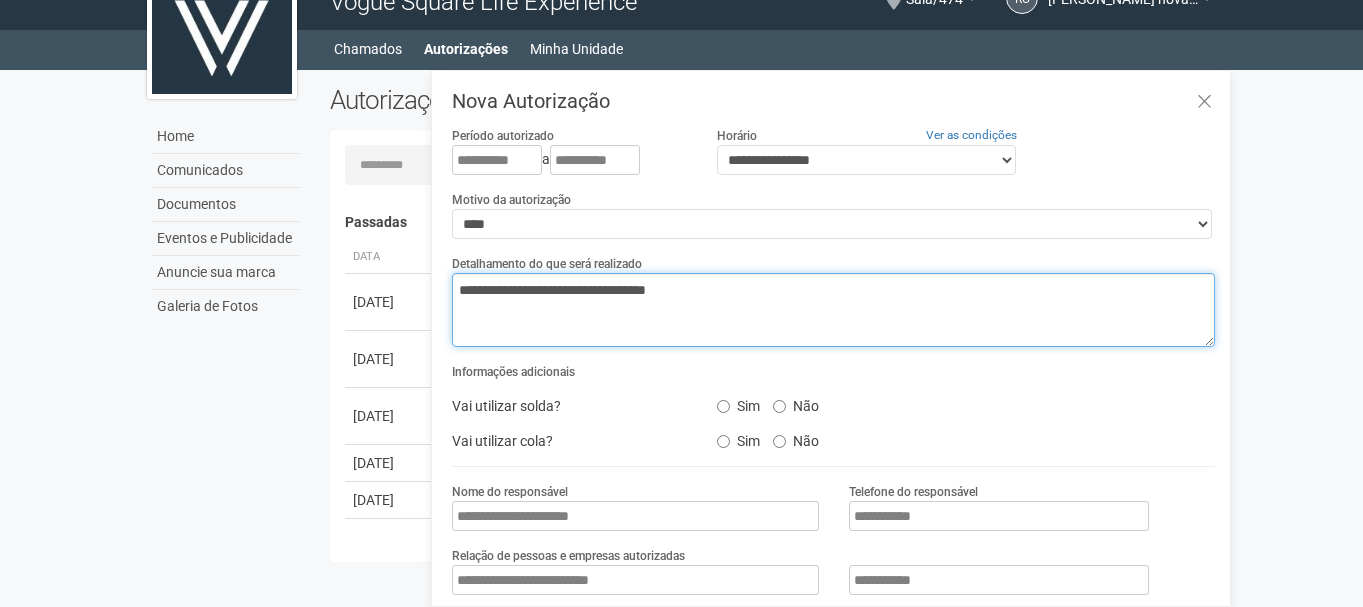 drag, startPoint x: 565, startPoint y: 285, endPoint x: 885, endPoint y: 247, distance: 322.24835 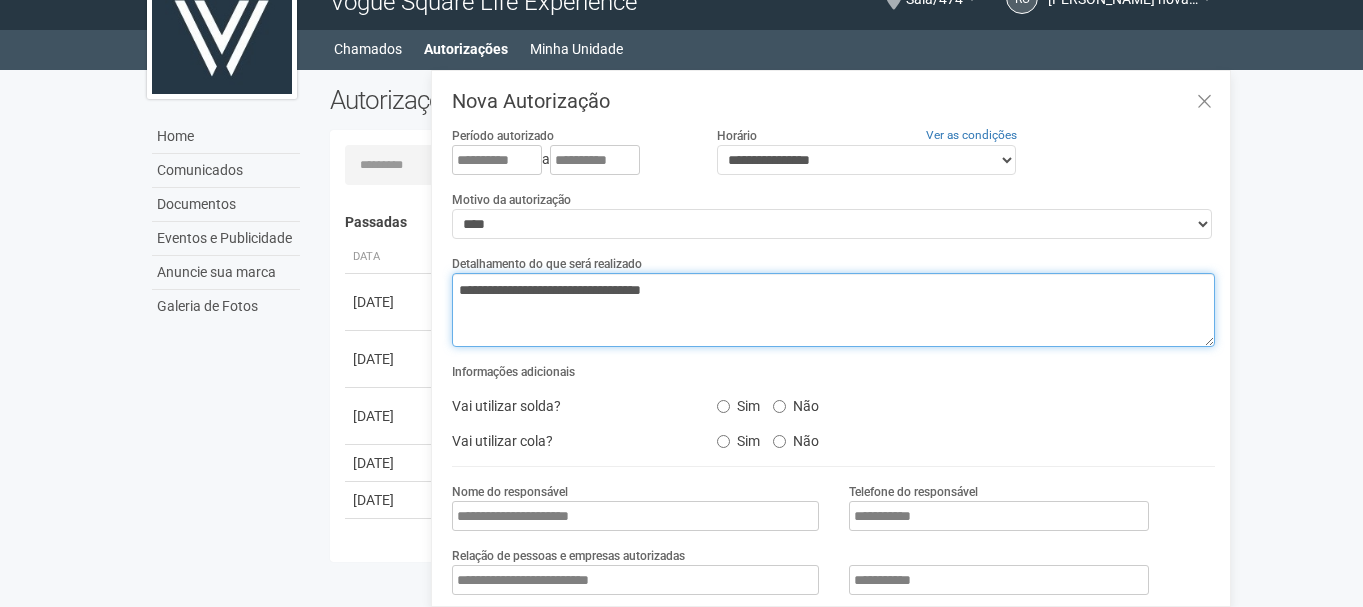 type on "**********" 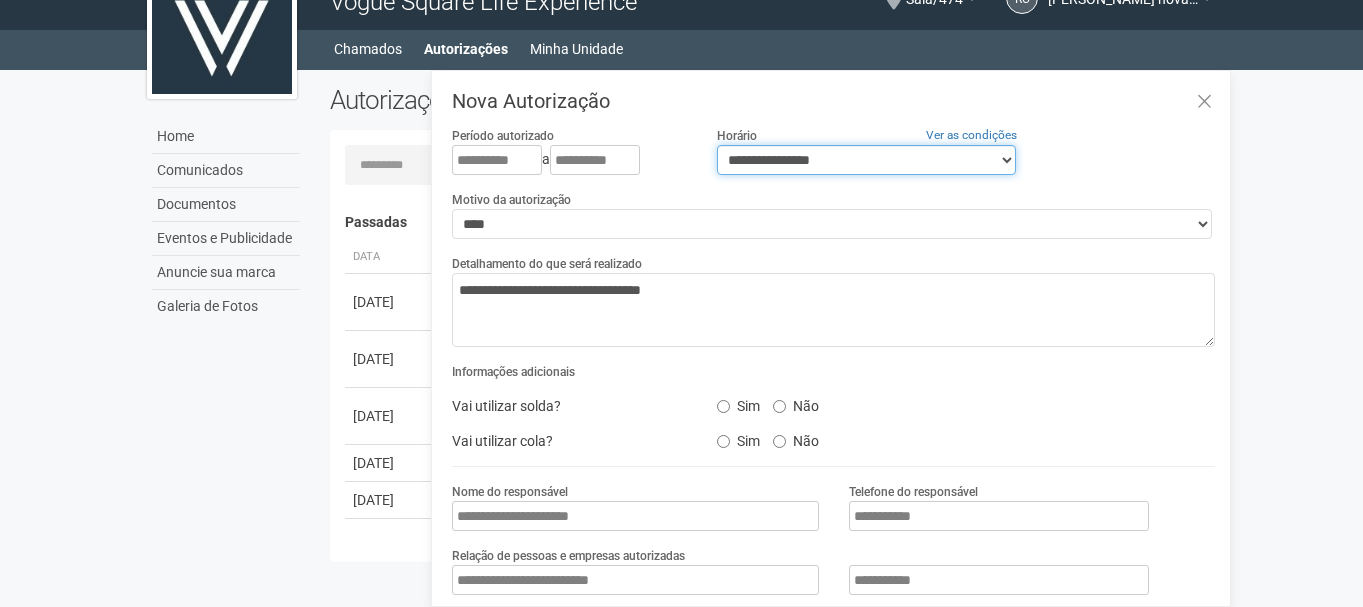 click on "**********" at bounding box center [866, 160] 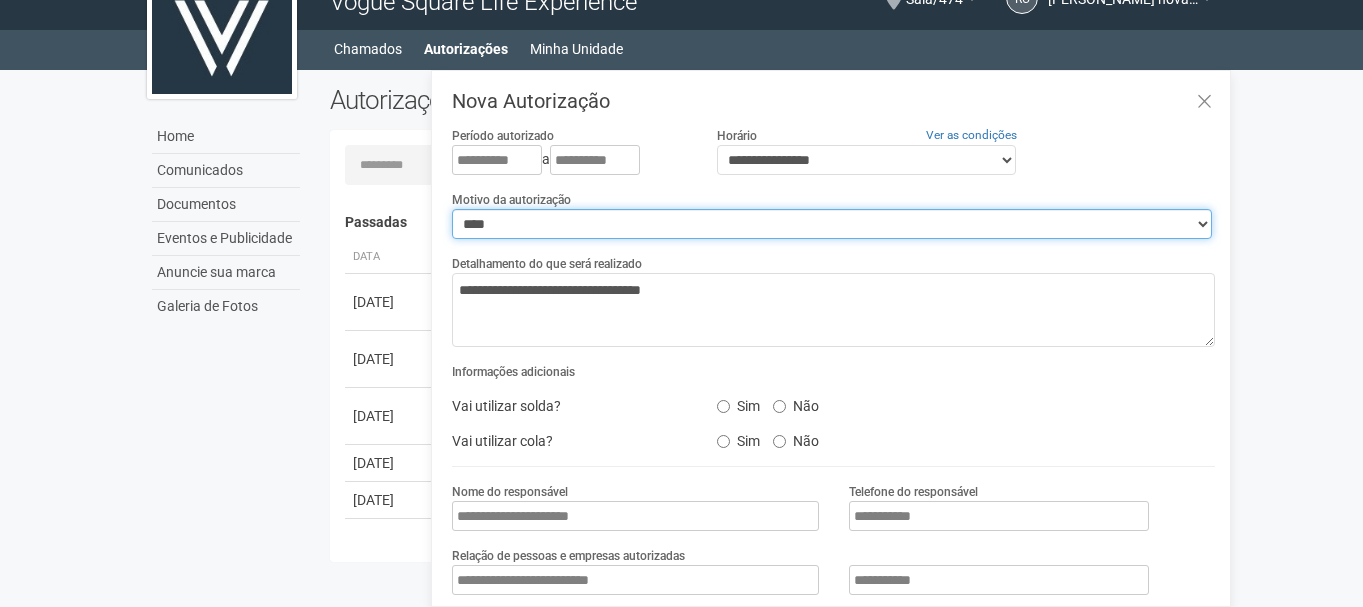 click on "**********" at bounding box center (832, 224) 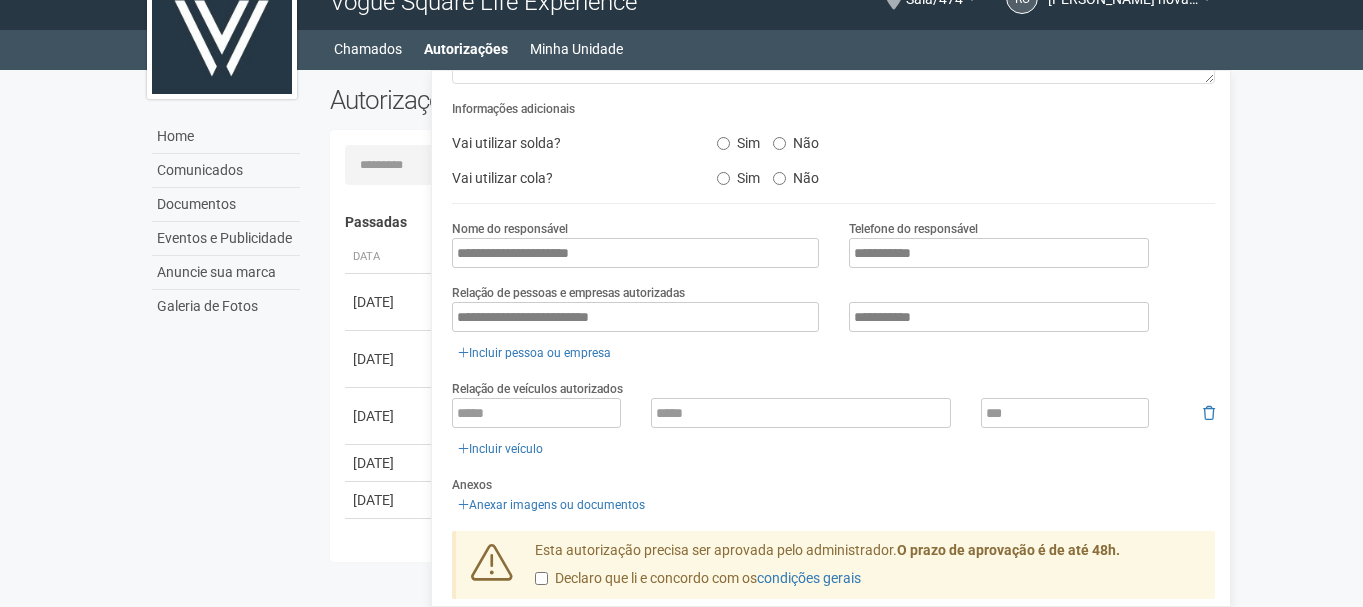 scroll, scrollTop: 335, scrollLeft: 0, axis: vertical 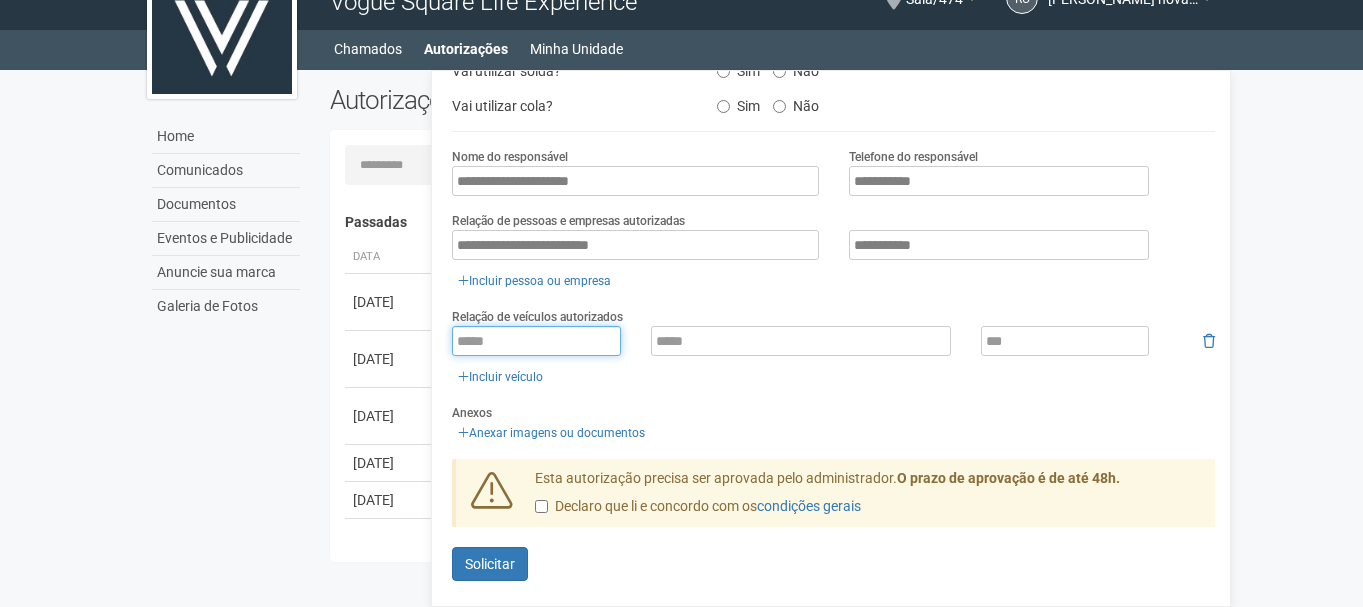 click at bounding box center [536, 341] 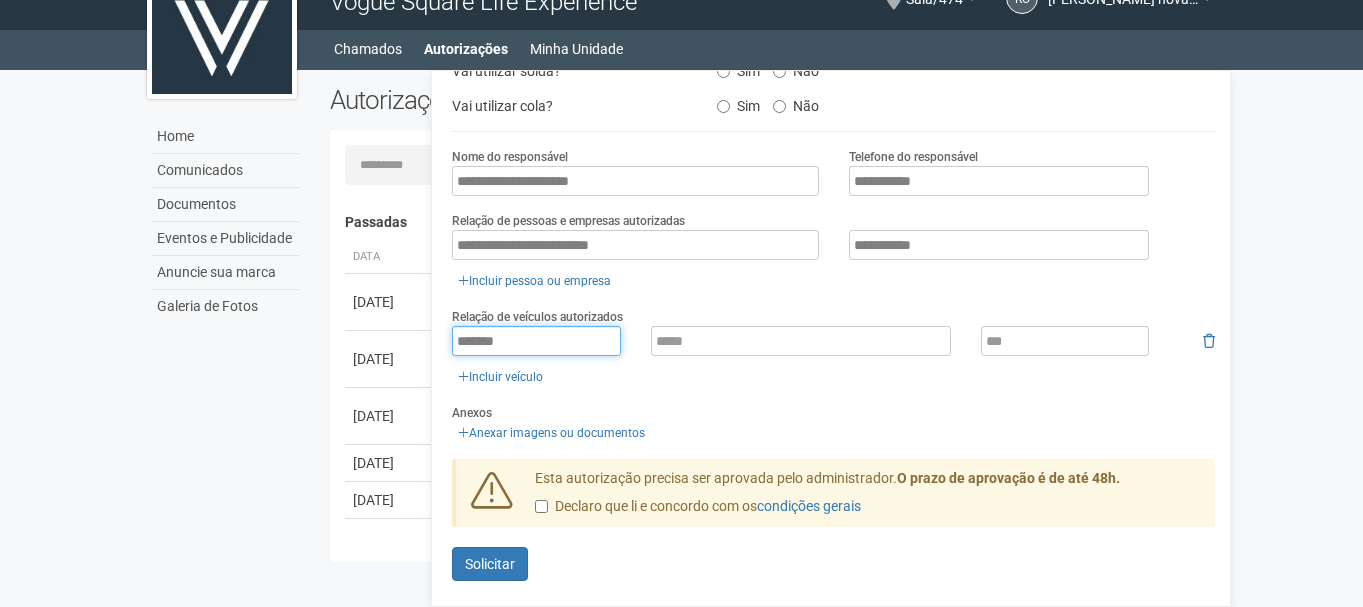 type on "*******" 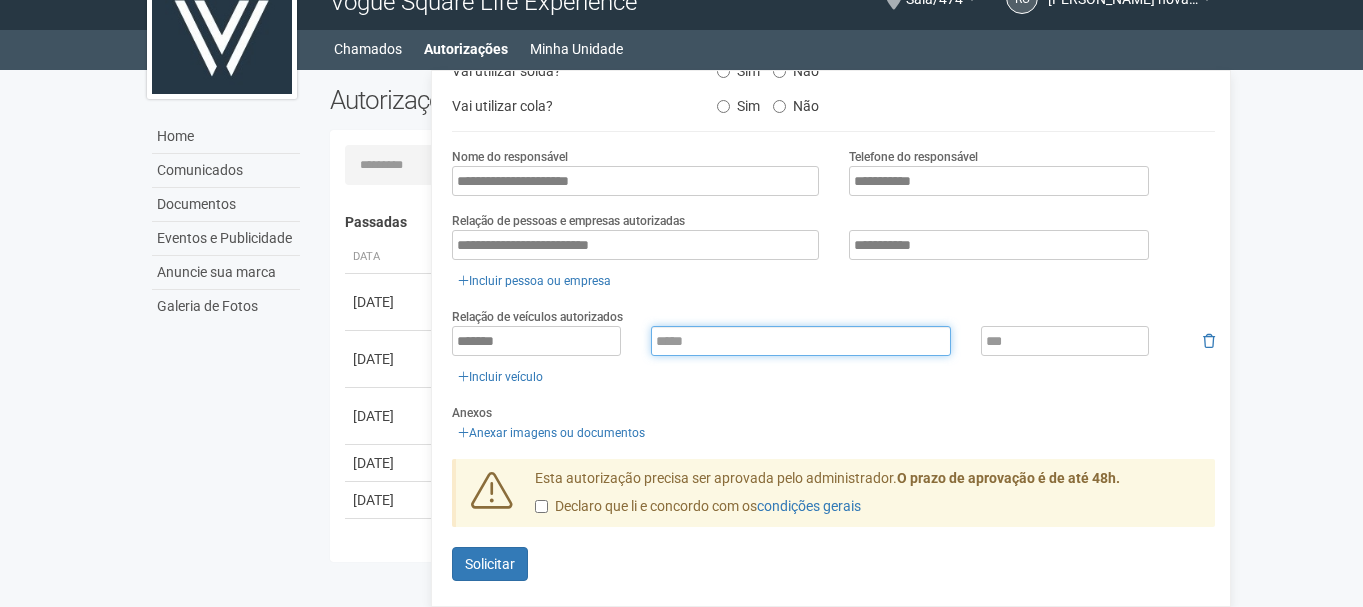 click at bounding box center [801, 341] 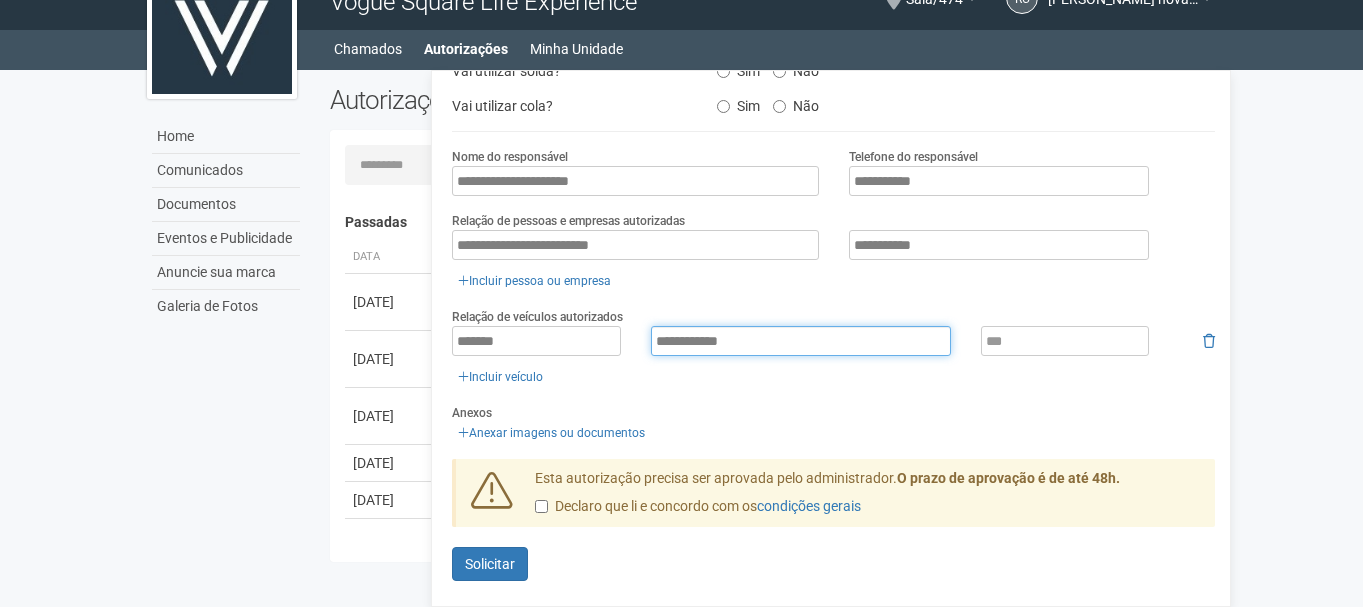 type on "**********" 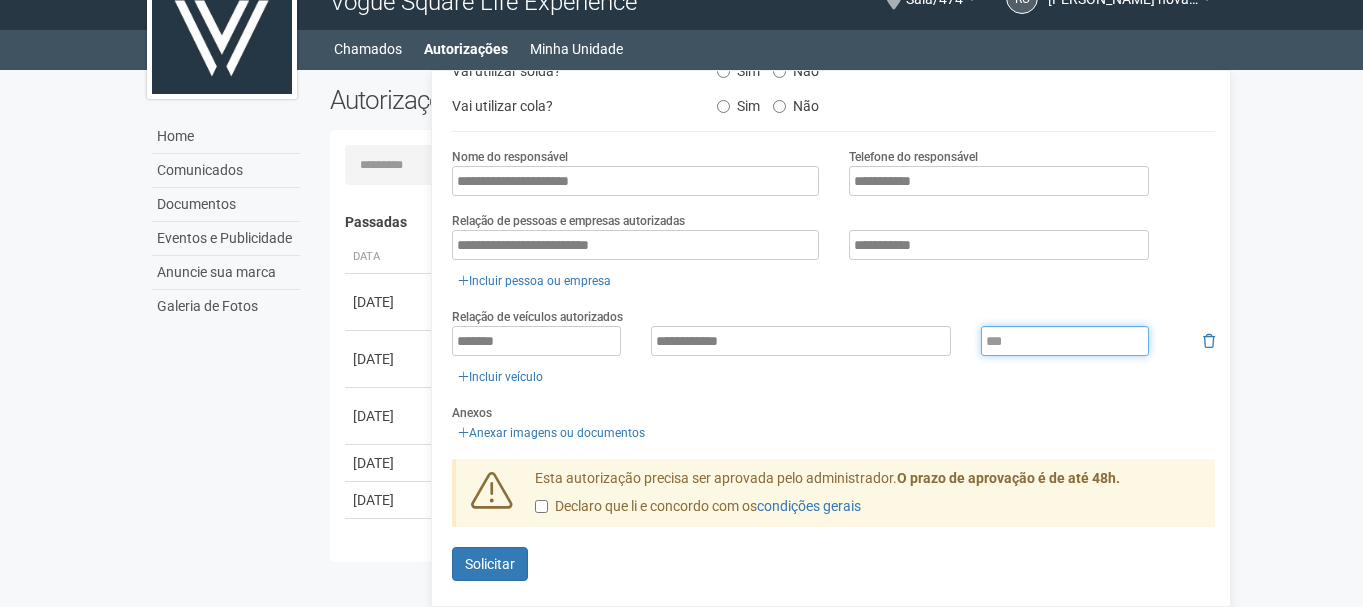 click at bounding box center (1065, 341) 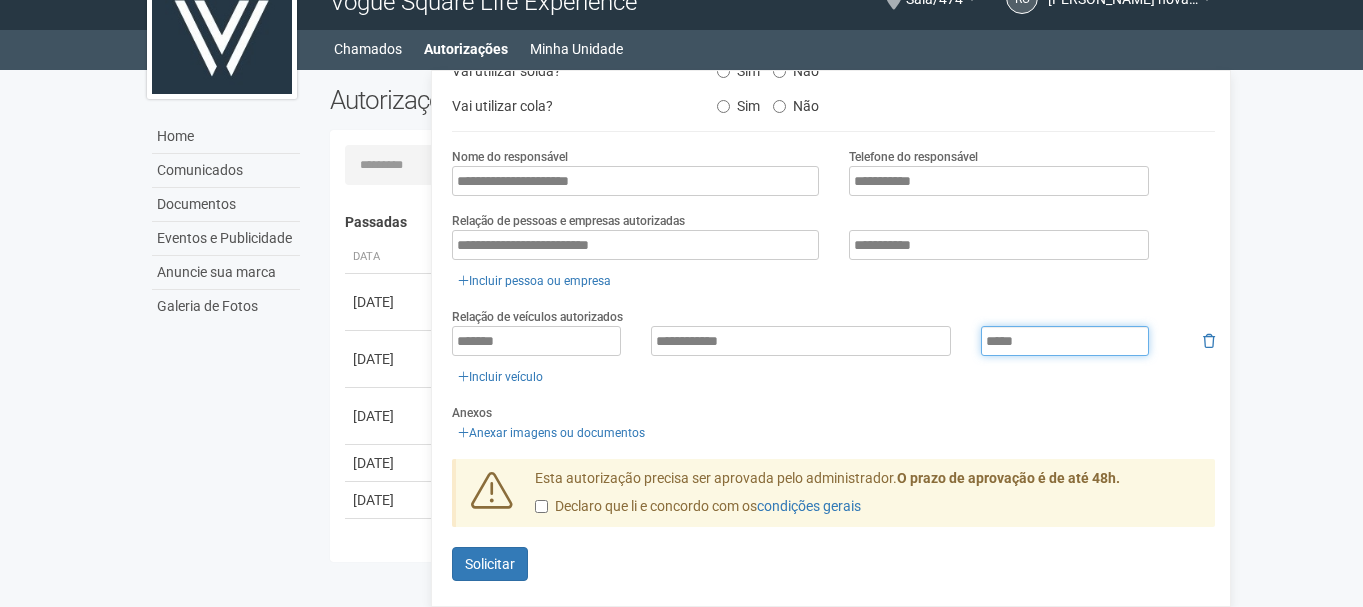 type on "*****" 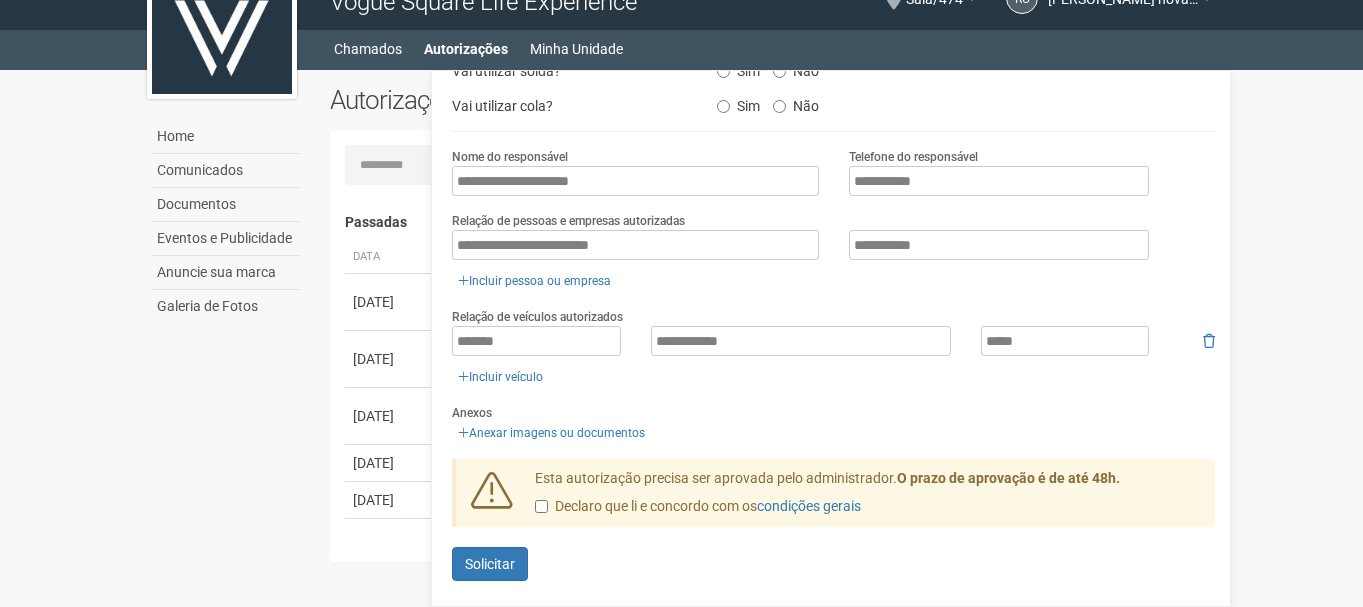 click on "**********" at bounding box center (833, 357) 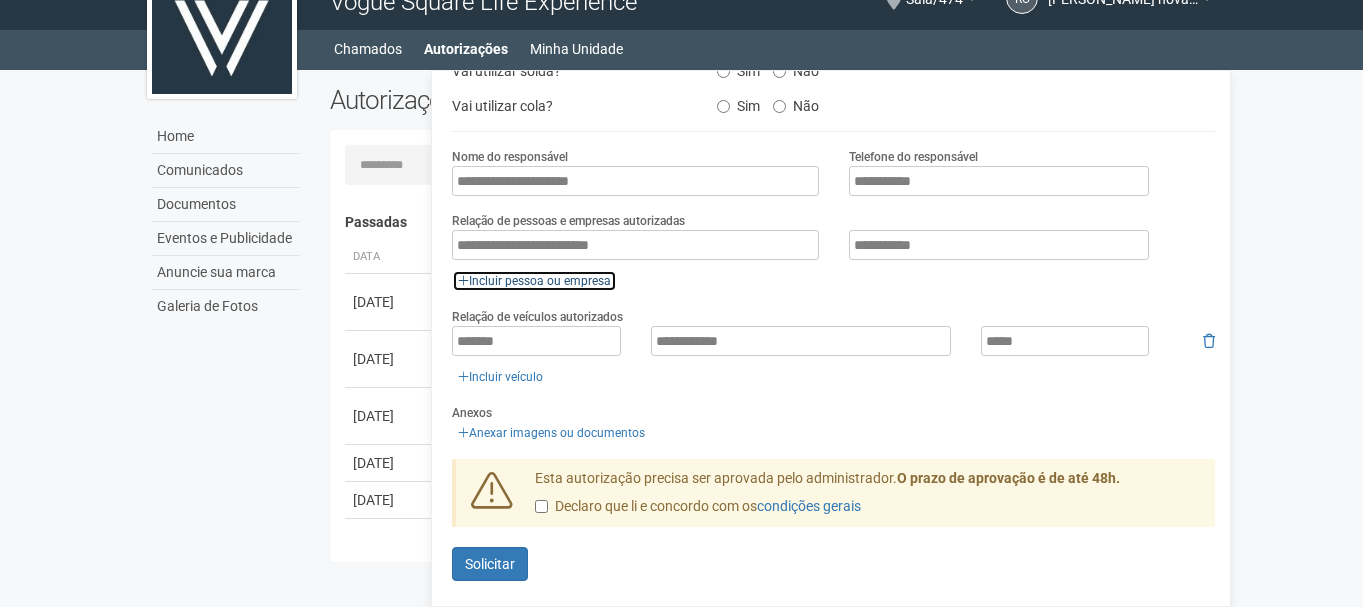 click on "Incluir pessoa ou empresa" at bounding box center (534, 281) 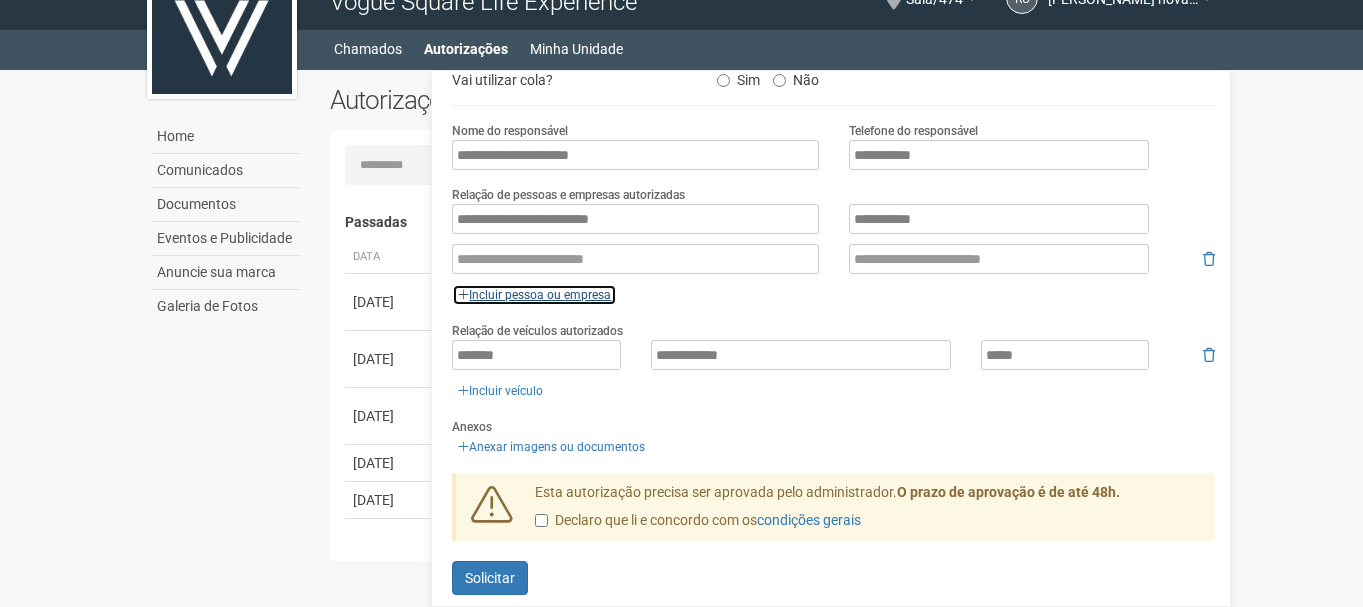 scroll, scrollTop: 375, scrollLeft: 0, axis: vertical 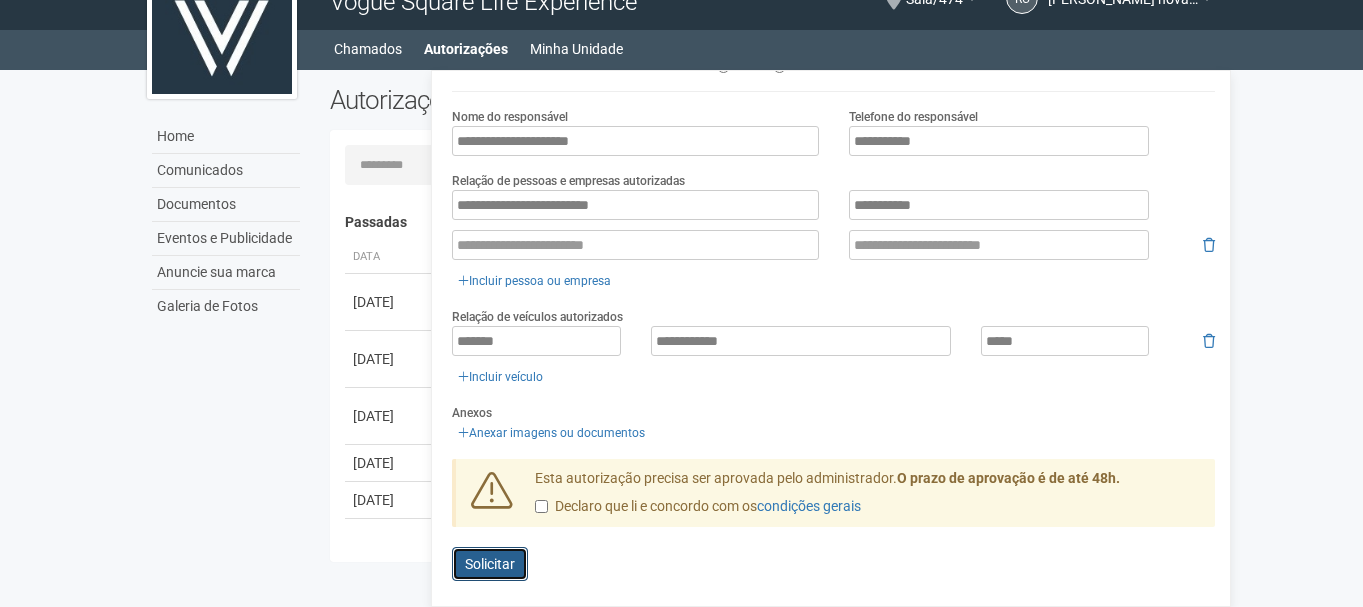 click on "Solicitar" at bounding box center (490, 564) 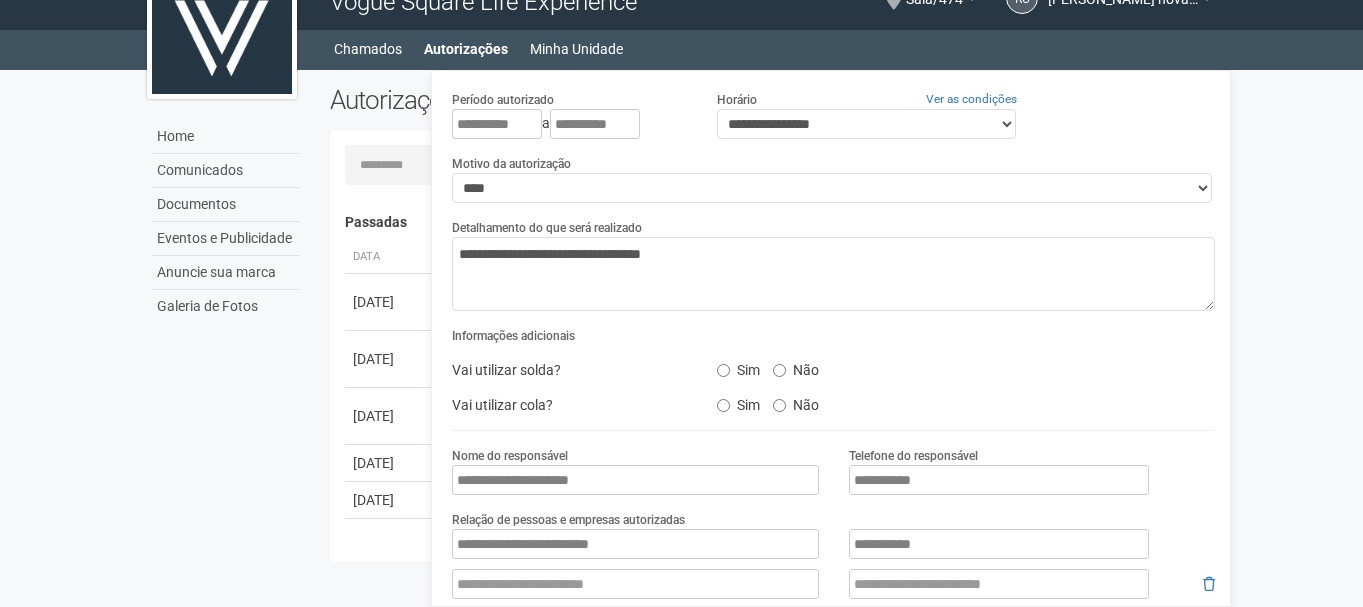 scroll, scrollTop: 300, scrollLeft: 0, axis: vertical 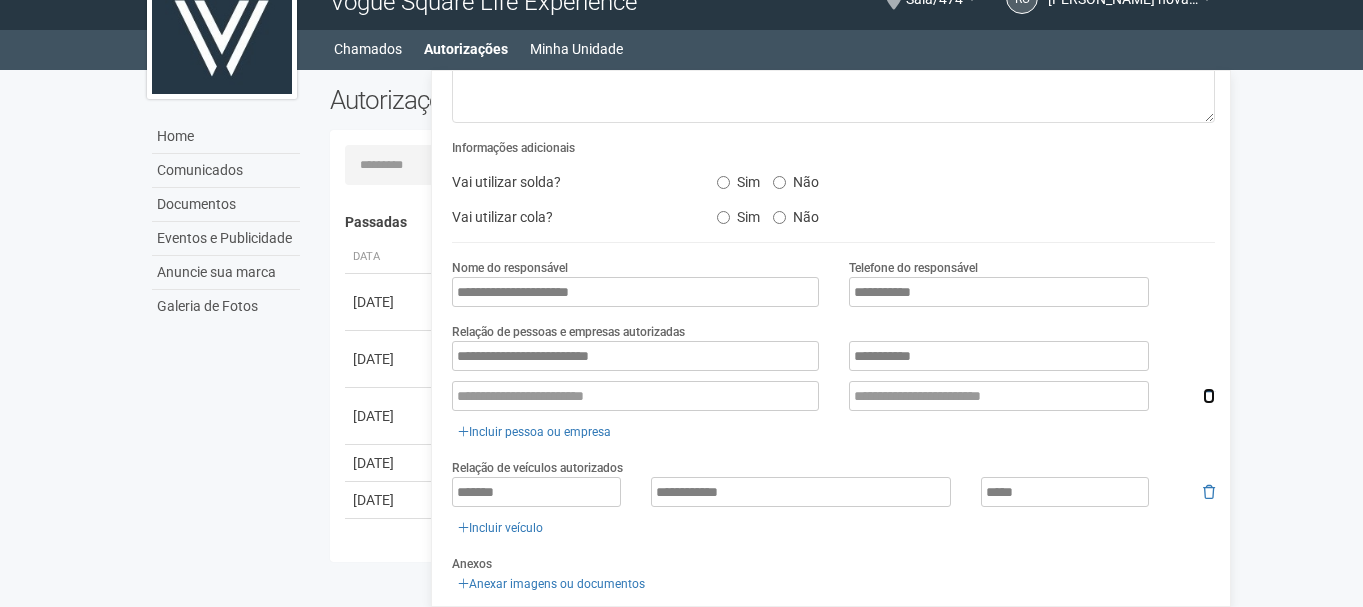 click at bounding box center [1209, 396] 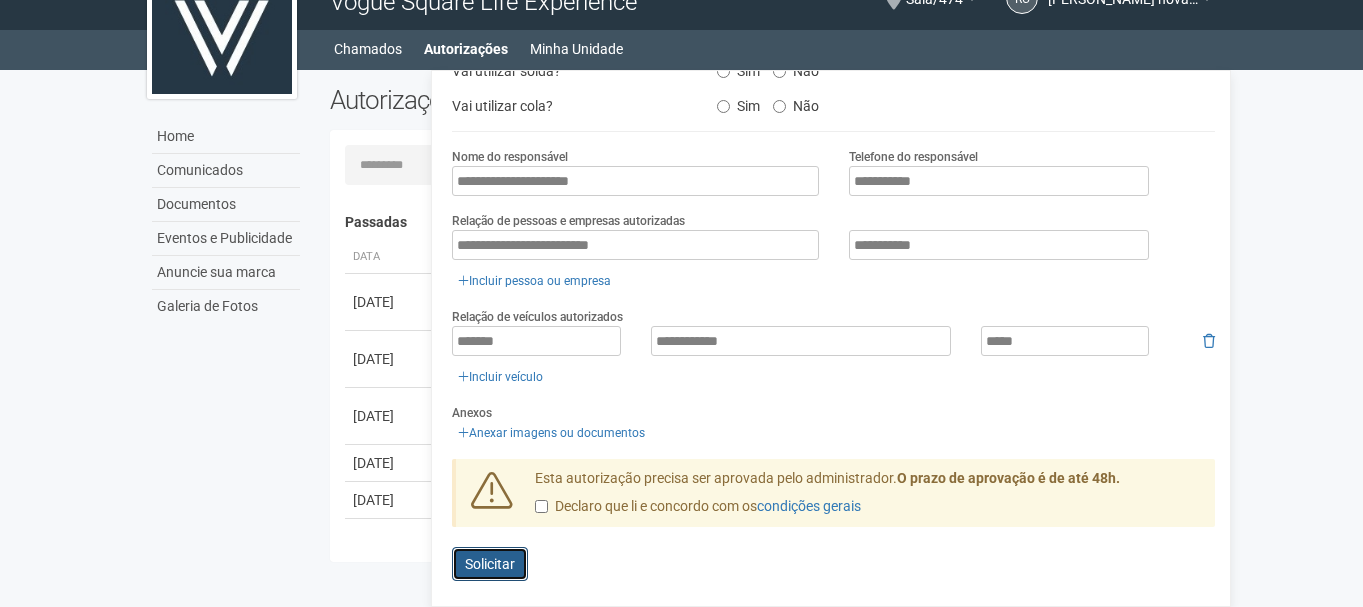 click on "Solicitar" at bounding box center (490, 564) 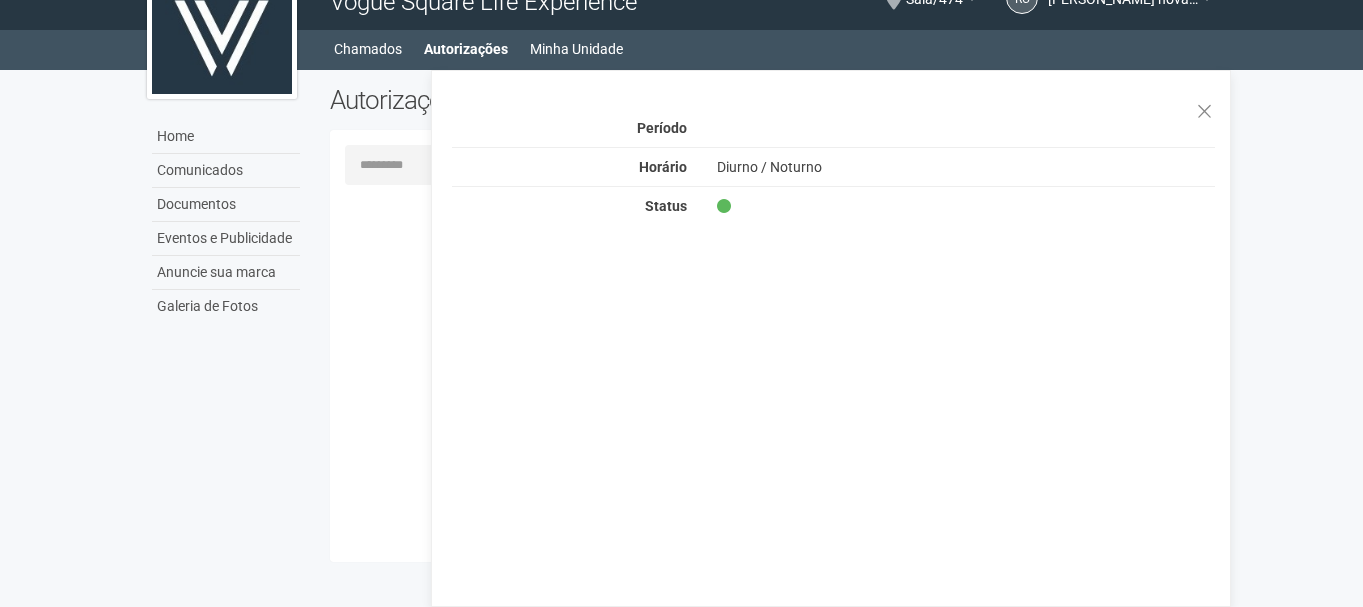 scroll, scrollTop: 0, scrollLeft: 0, axis: both 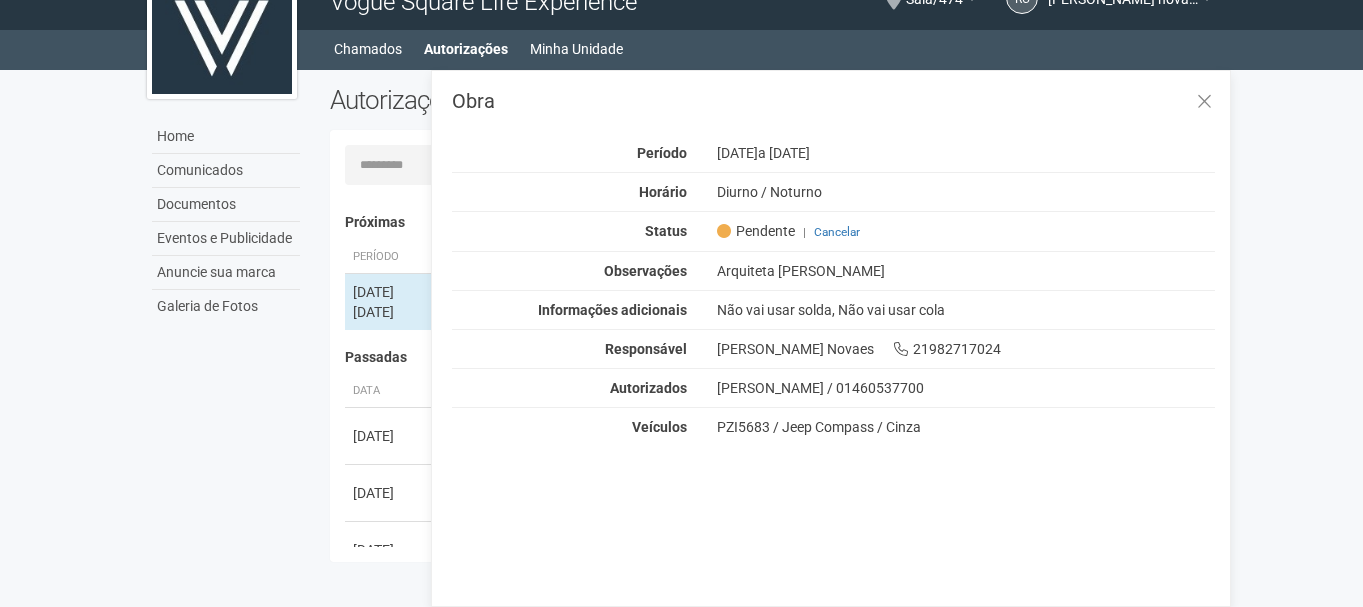 drag, startPoint x: 399, startPoint y: 428, endPoint x: 432, endPoint y: 448, distance: 38.587563 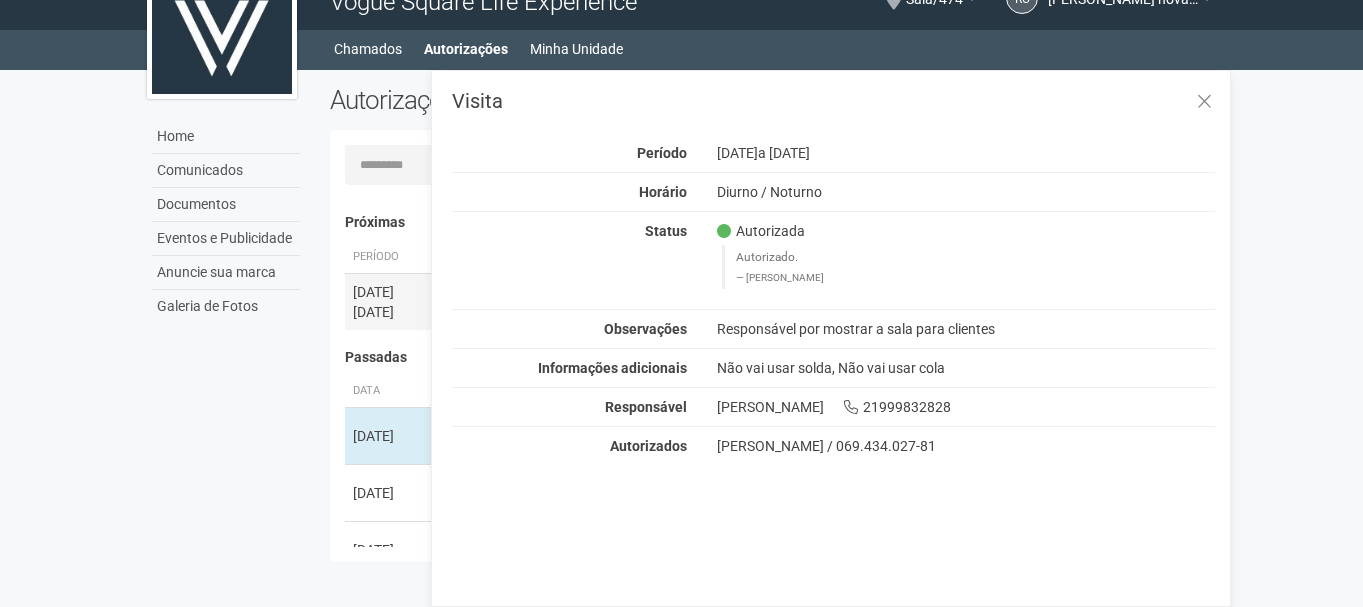 drag, startPoint x: 378, startPoint y: 285, endPoint x: 515, endPoint y: 339, distance: 147.25827 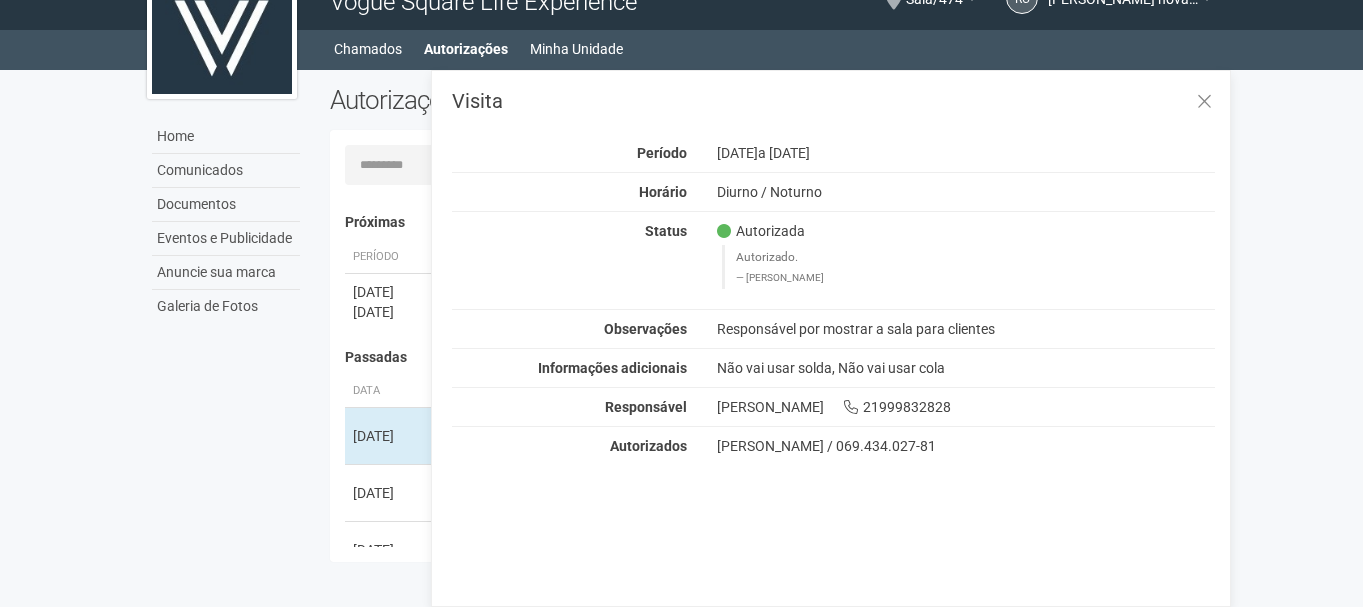 click on "[DATE]" at bounding box center [390, 292] 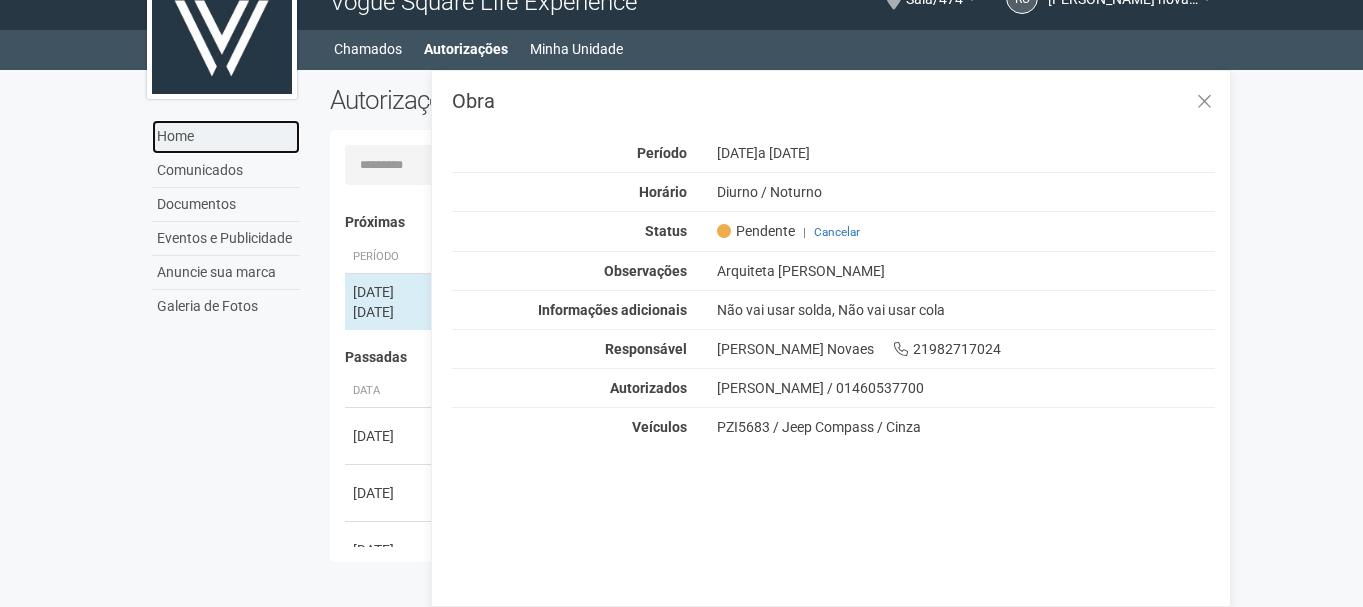 click on "Home" at bounding box center [226, 137] 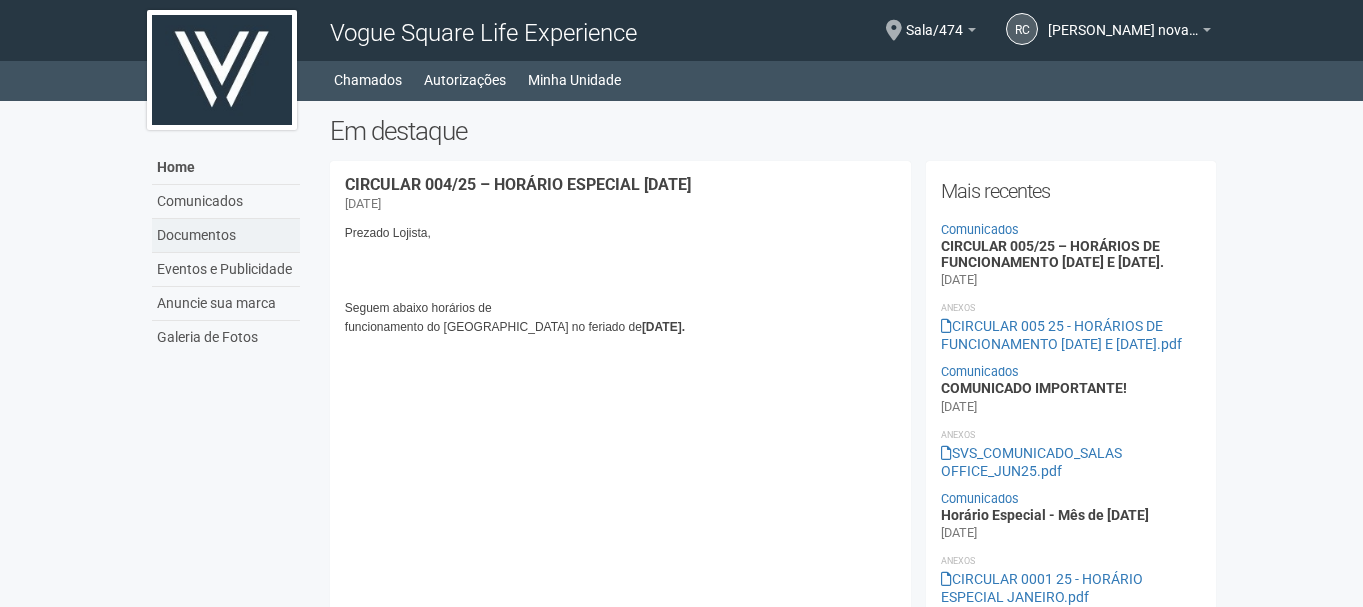 scroll, scrollTop: 0, scrollLeft: 0, axis: both 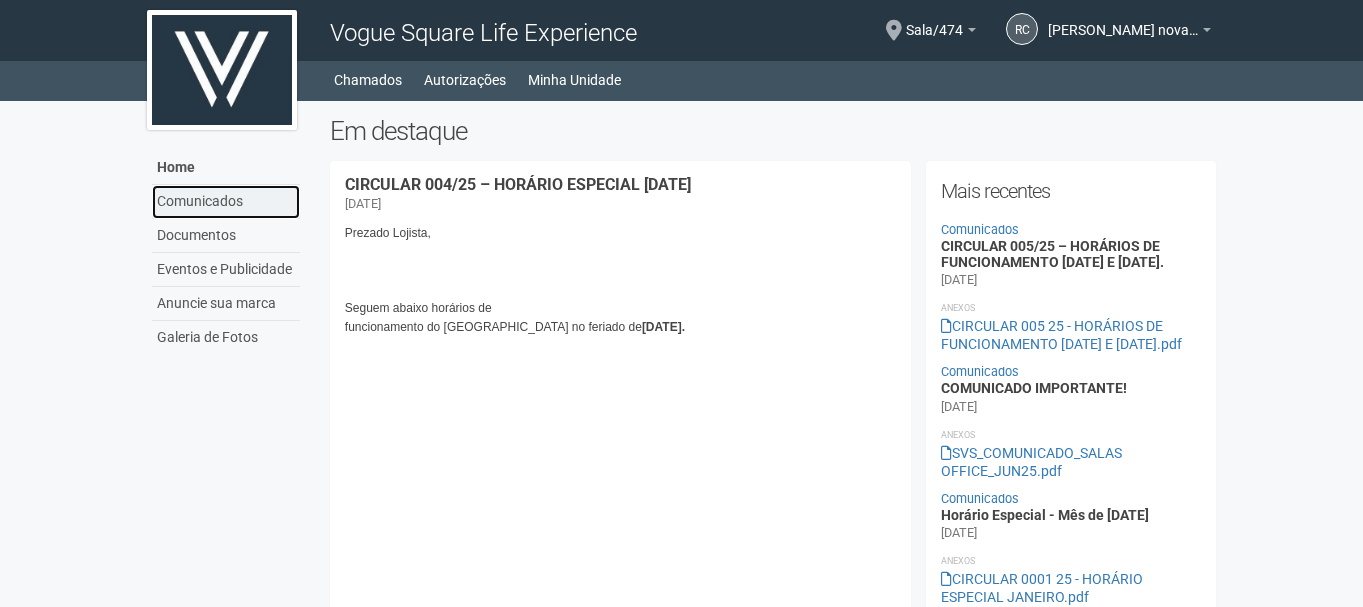 click on "Comunicados" at bounding box center (226, 202) 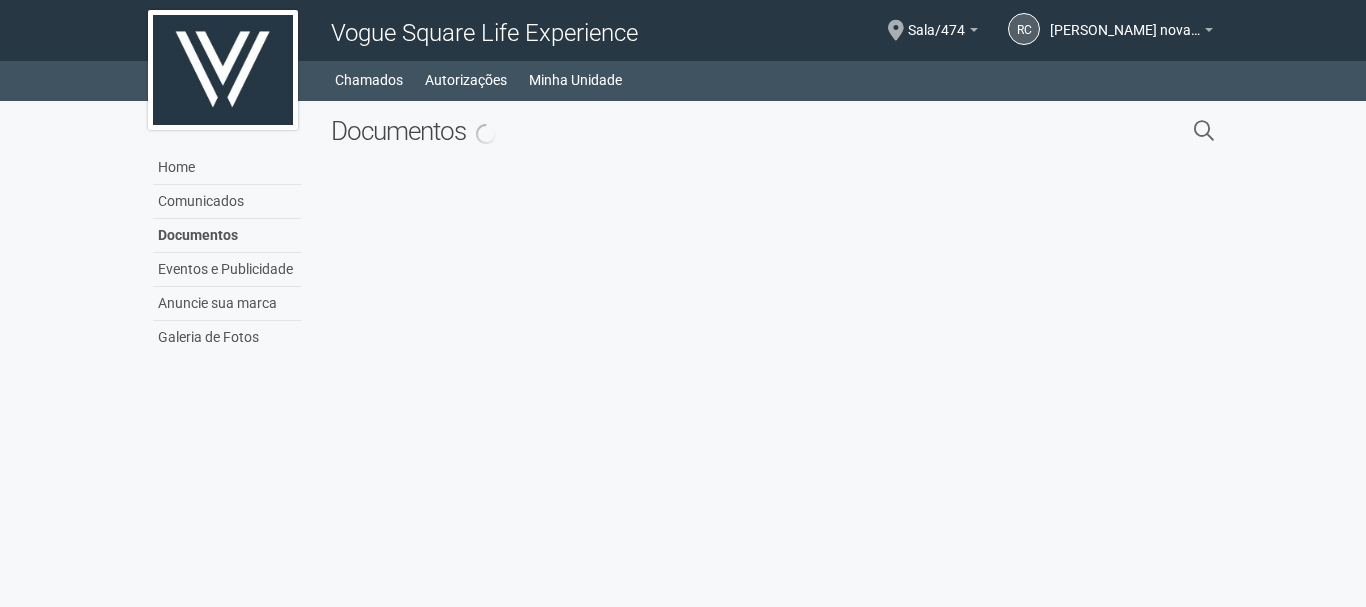 scroll, scrollTop: 0, scrollLeft: 0, axis: both 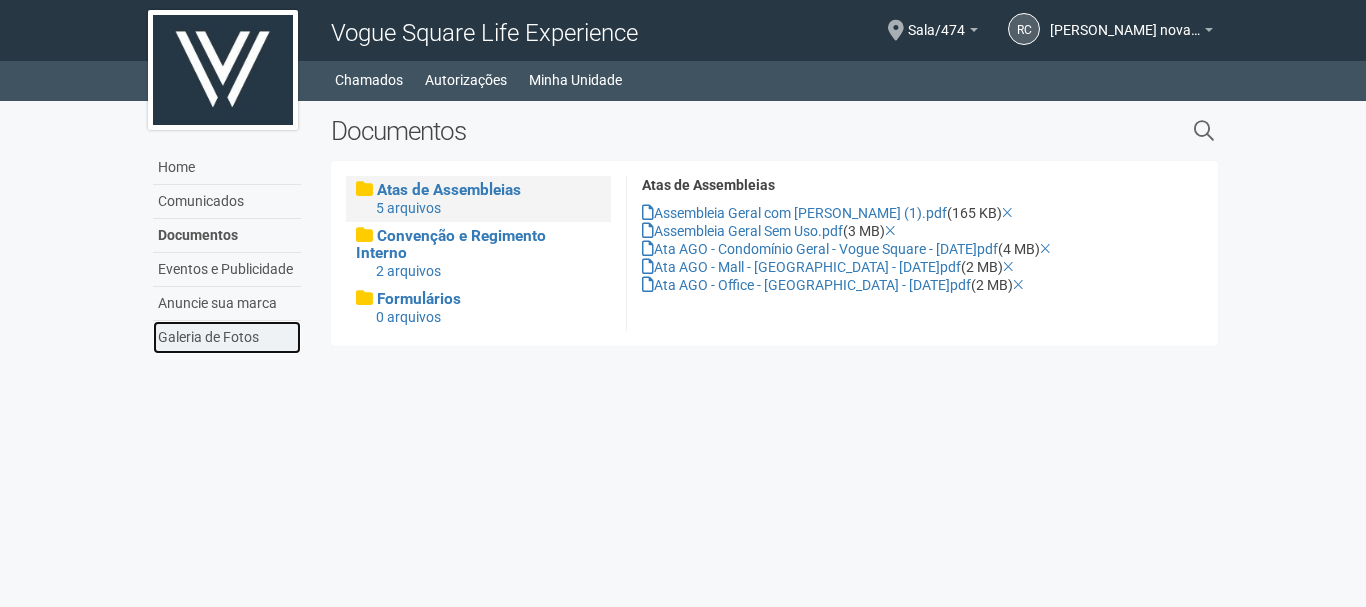 click on "Galeria de Fotos" at bounding box center [227, 337] 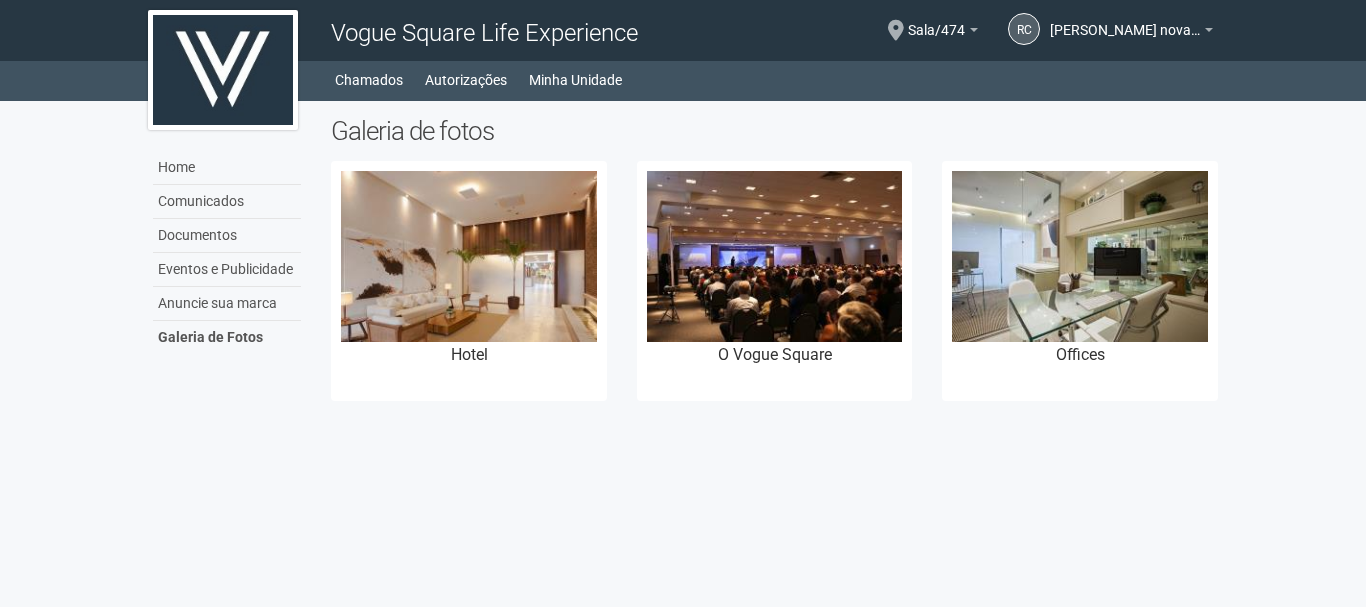 scroll, scrollTop: 0, scrollLeft: 0, axis: both 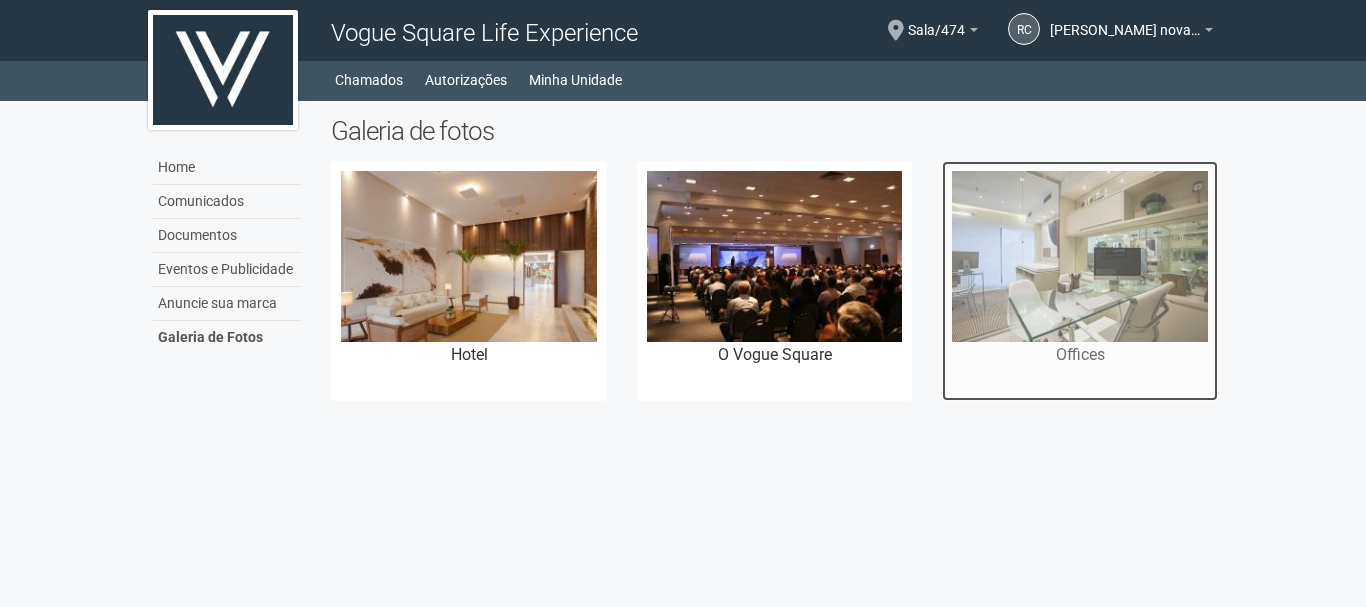 click at bounding box center [1080, 256] 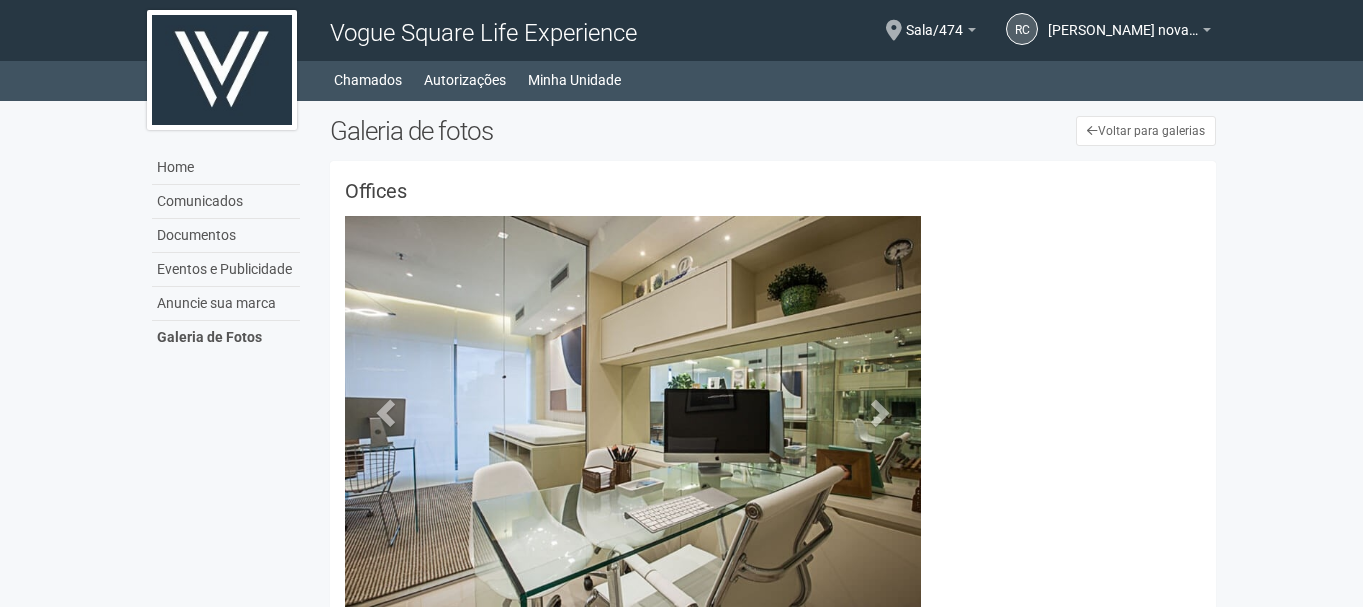 scroll, scrollTop: 25, scrollLeft: 0, axis: vertical 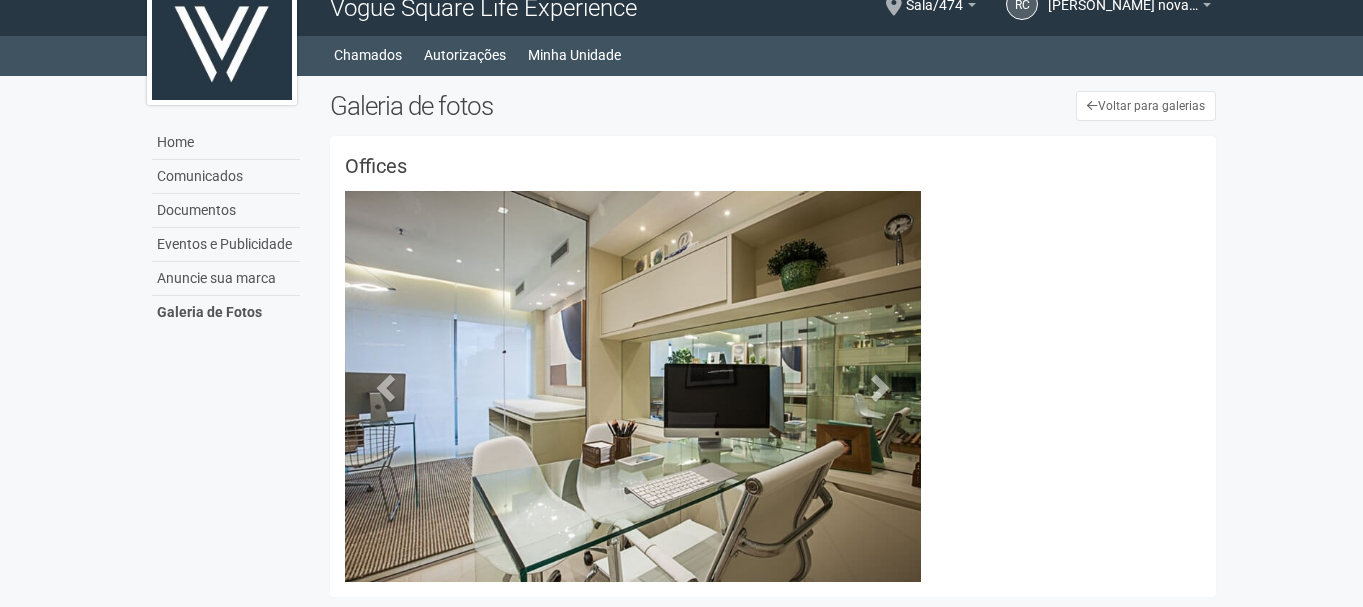click at bounding box center (981, 231) 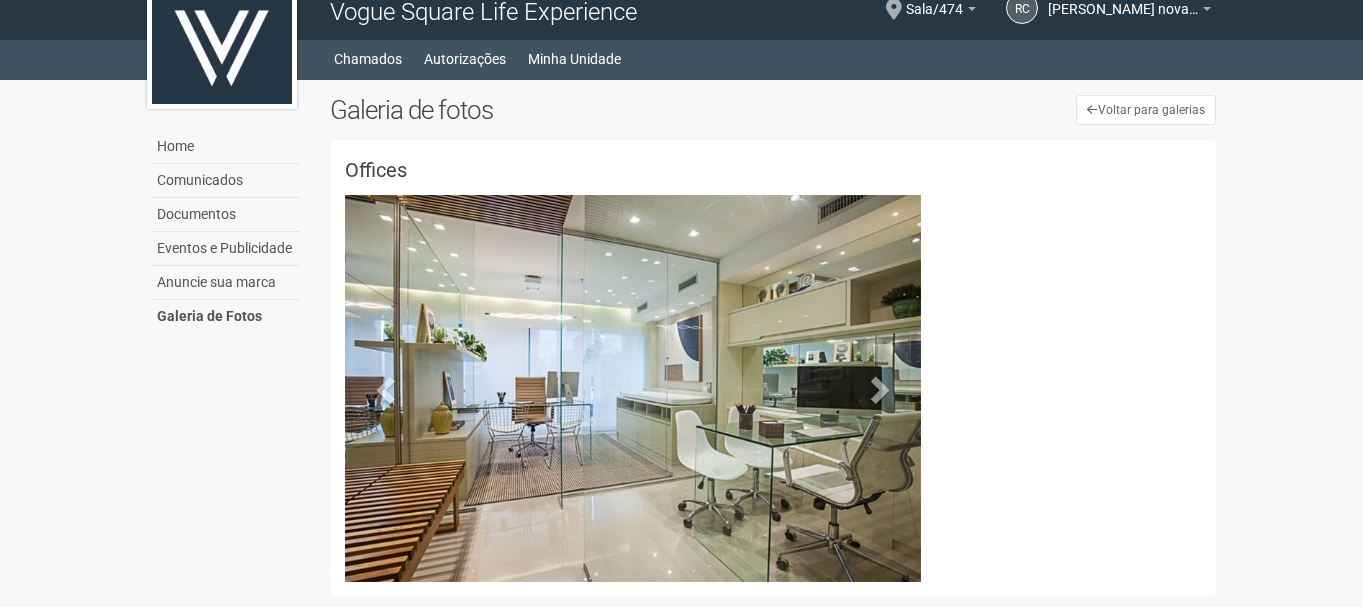 click at bounding box center [1069, 235] 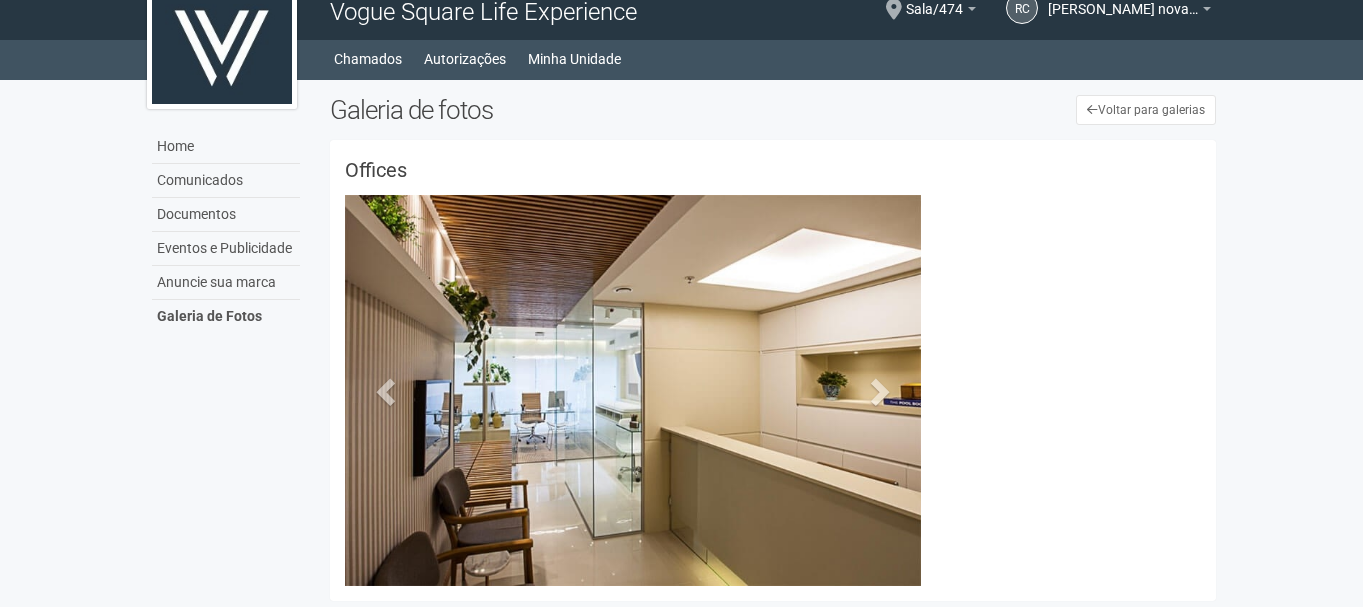 scroll, scrollTop: 25, scrollLeft: 0, axis: vertical 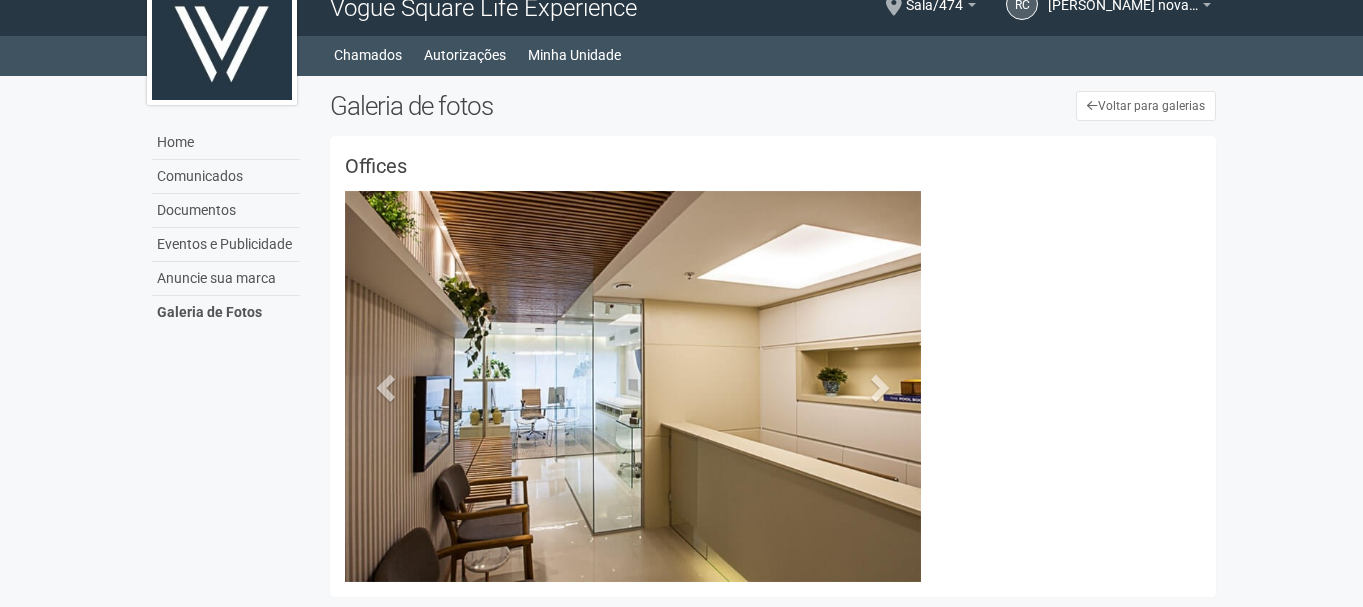 click at bounding box center (1157, 231) 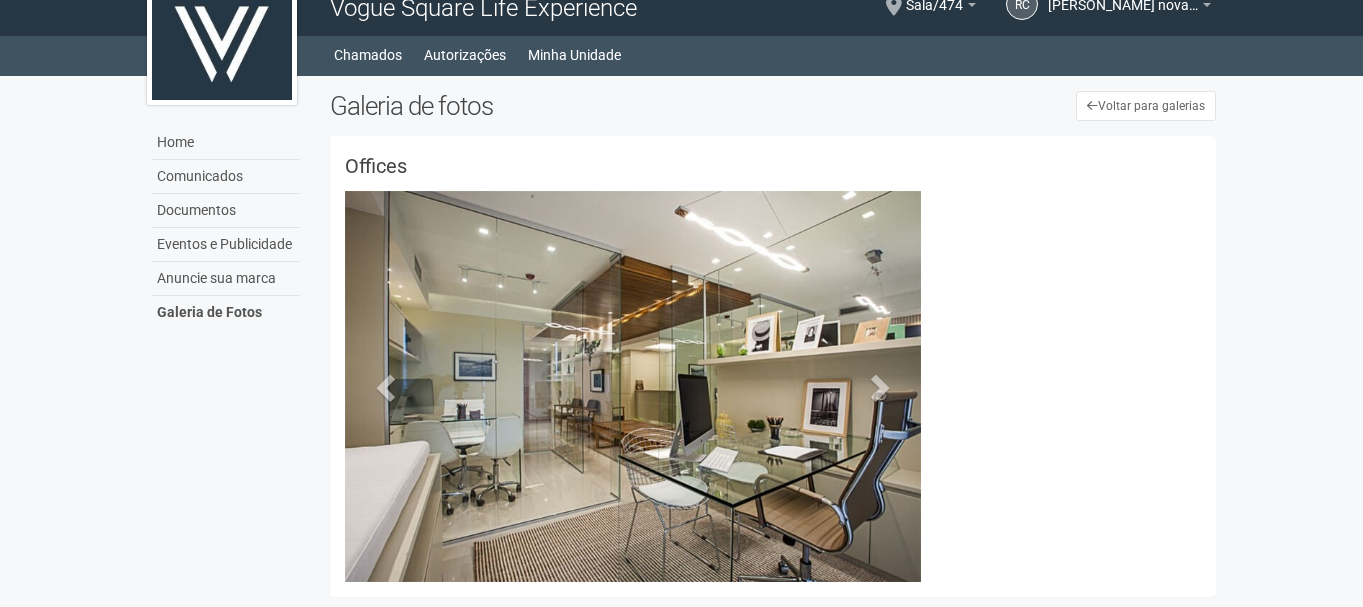 click at bounding box center (1157, 231) 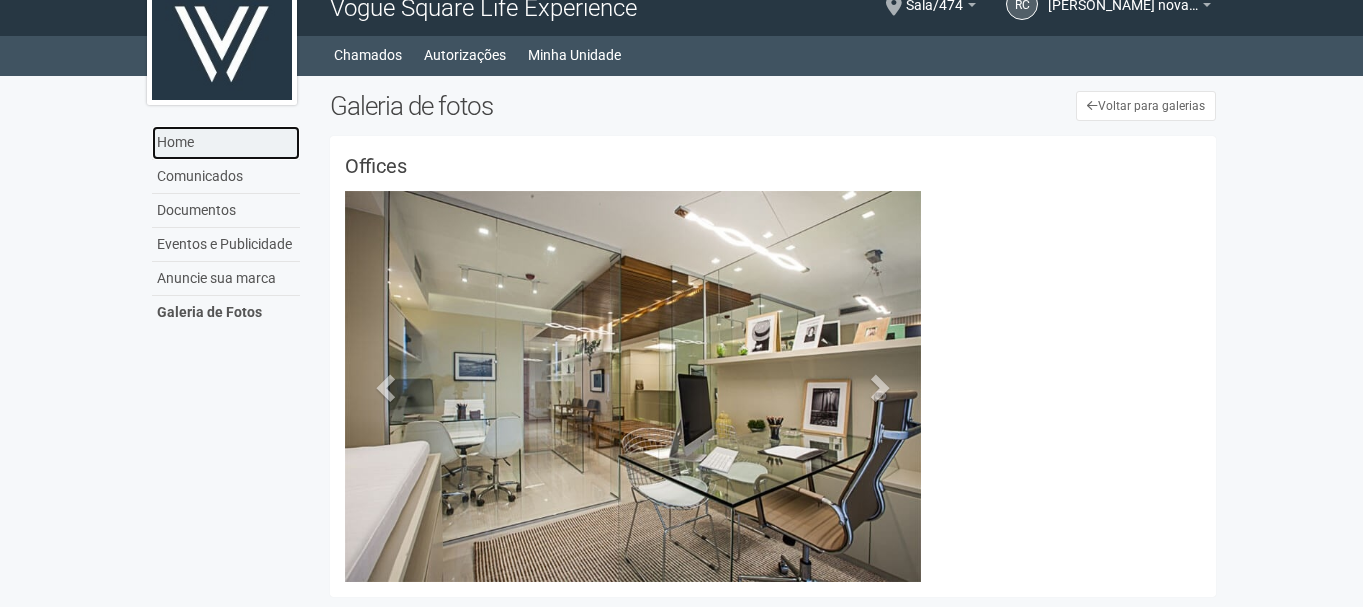 click on "Home" at bounding box center [226, 143] 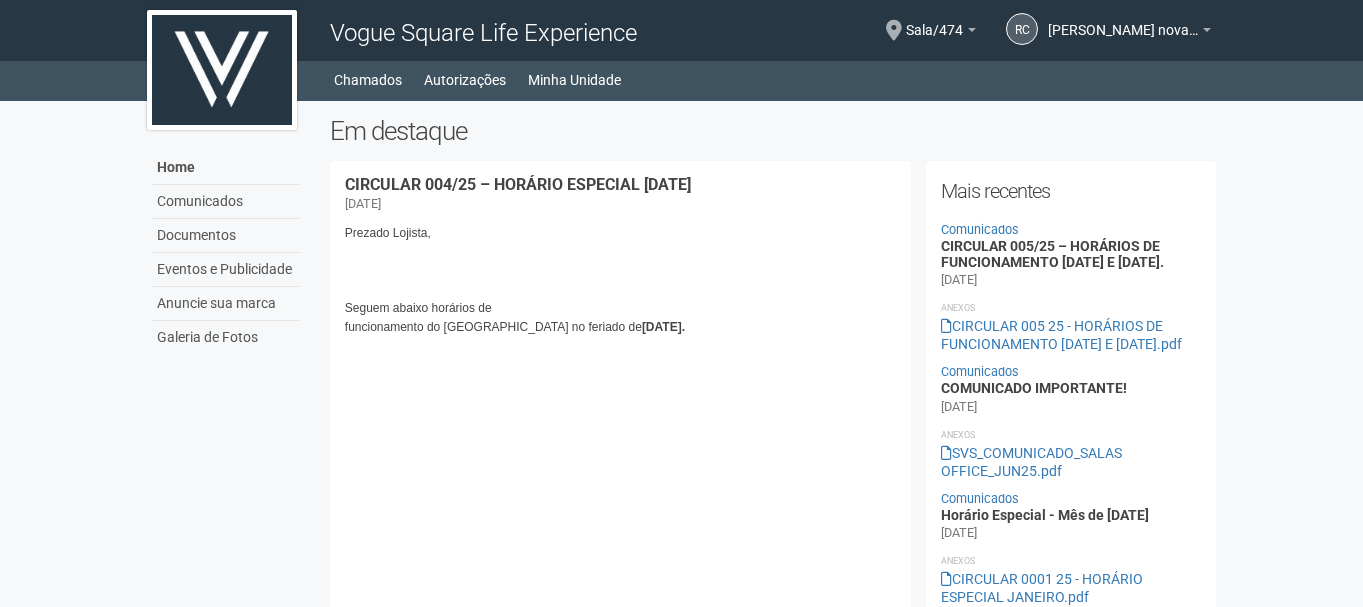 click on "Minha Unidade" at bounding box center (574, 80) 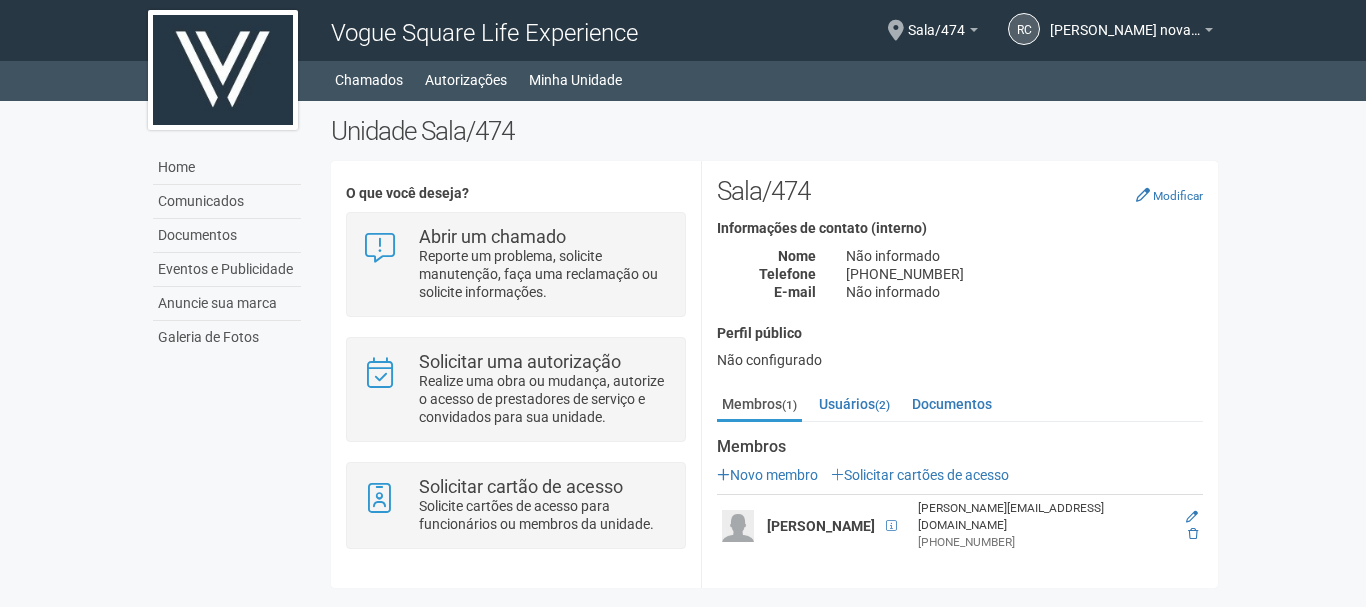 scroll, scrollTop: 0, scrollLeft: 0, axis: both 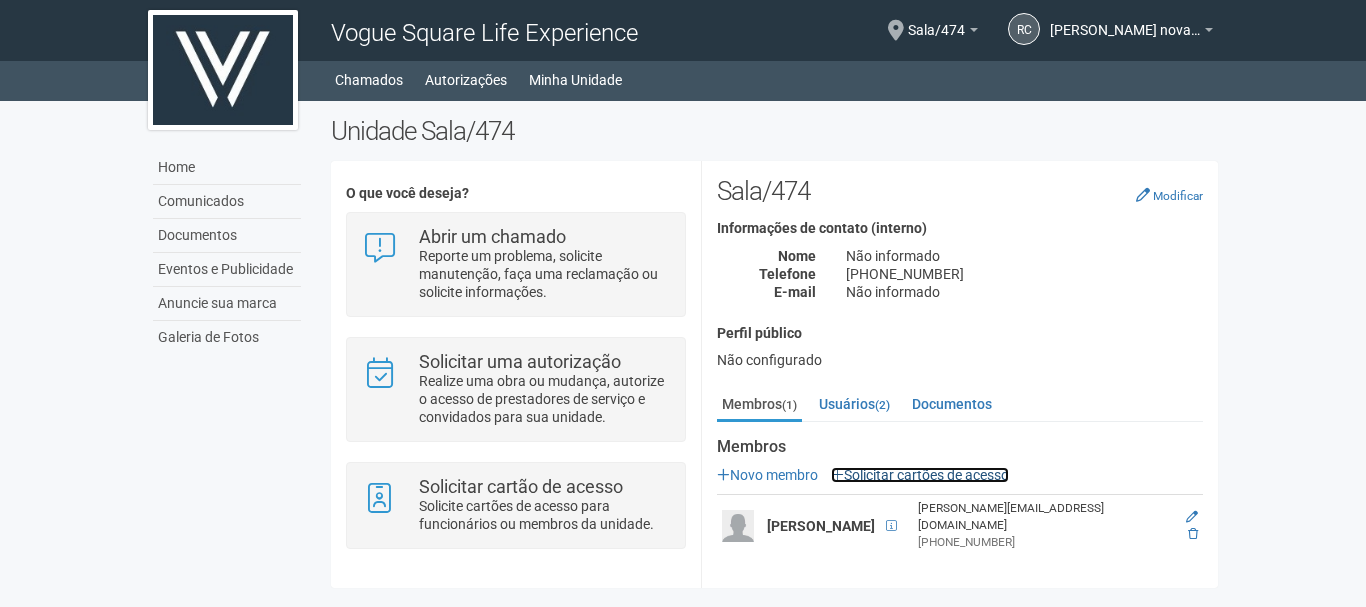 click on "Solicitar cartões de acesso" at bounding box center (920, 475) 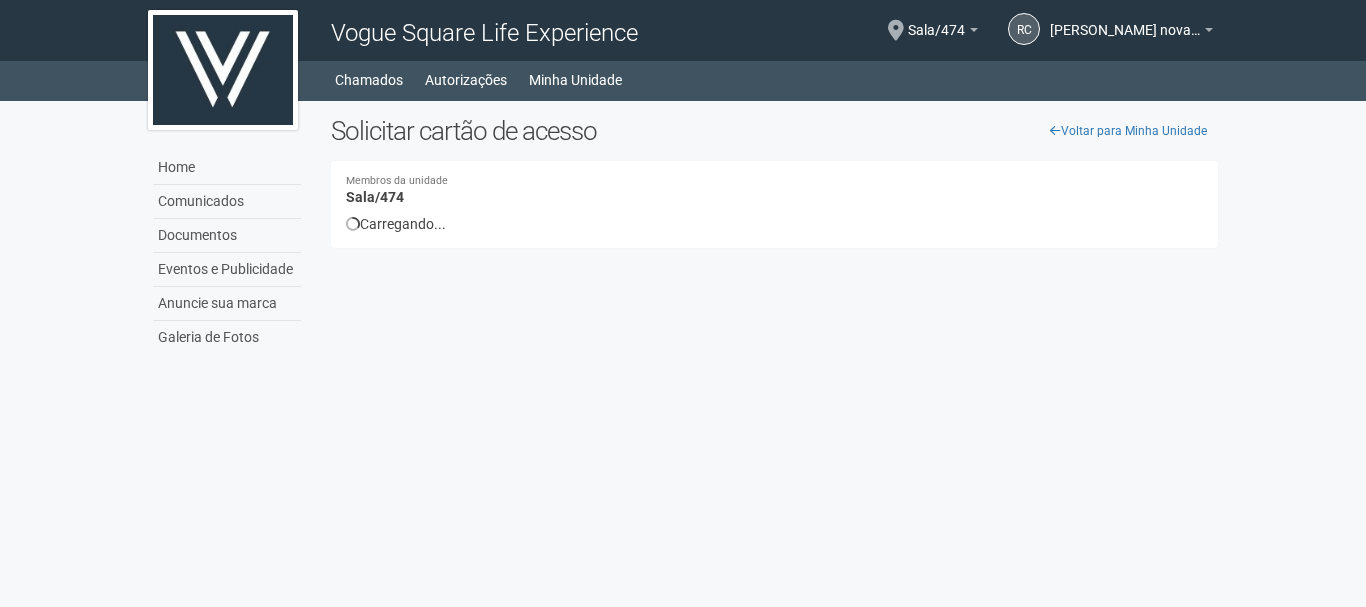 scroll, scrollTop: 0, scrollLeft: 0, axis: both 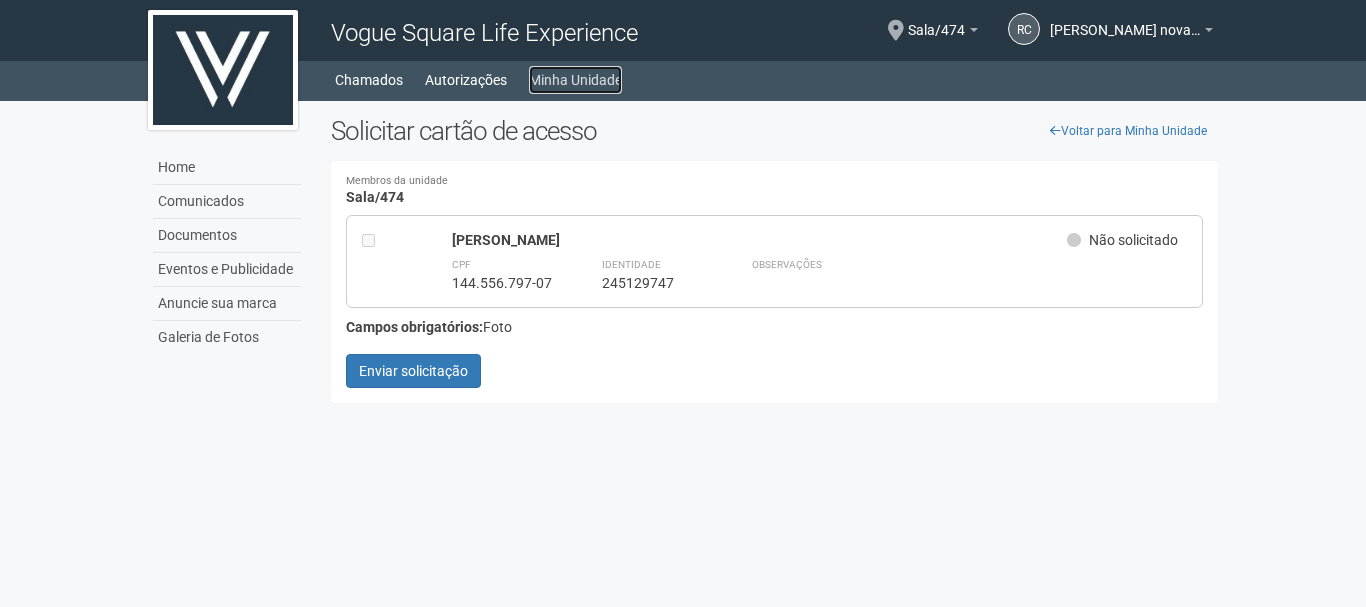 click on "Minha Unidade" at bounding box center (575, 80) 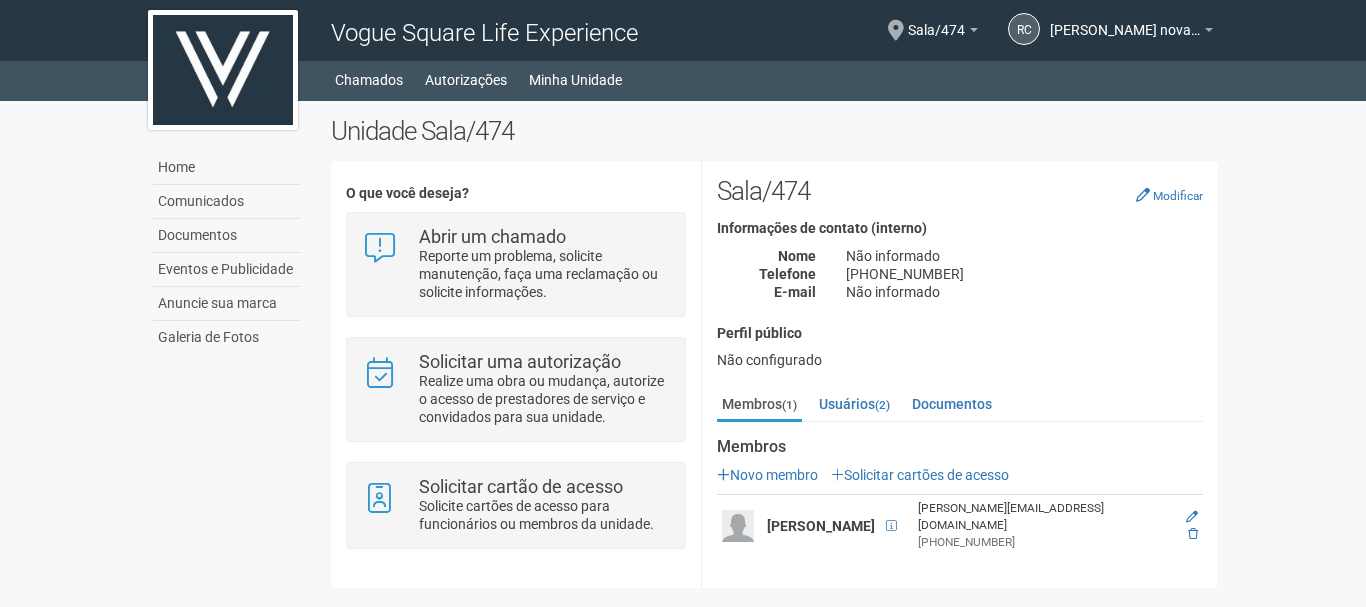 scroll, scrollTop: 0, scrollLeft: 0, axis: both 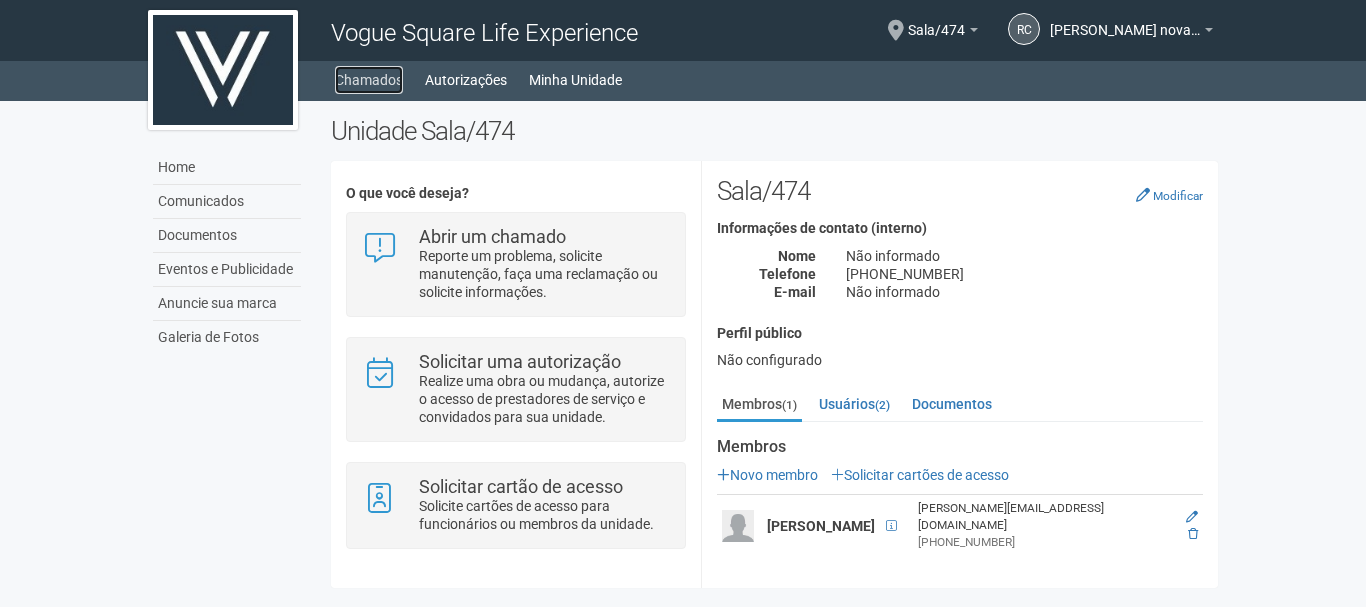 click on "Chamados" at bounding box center [369, 80] 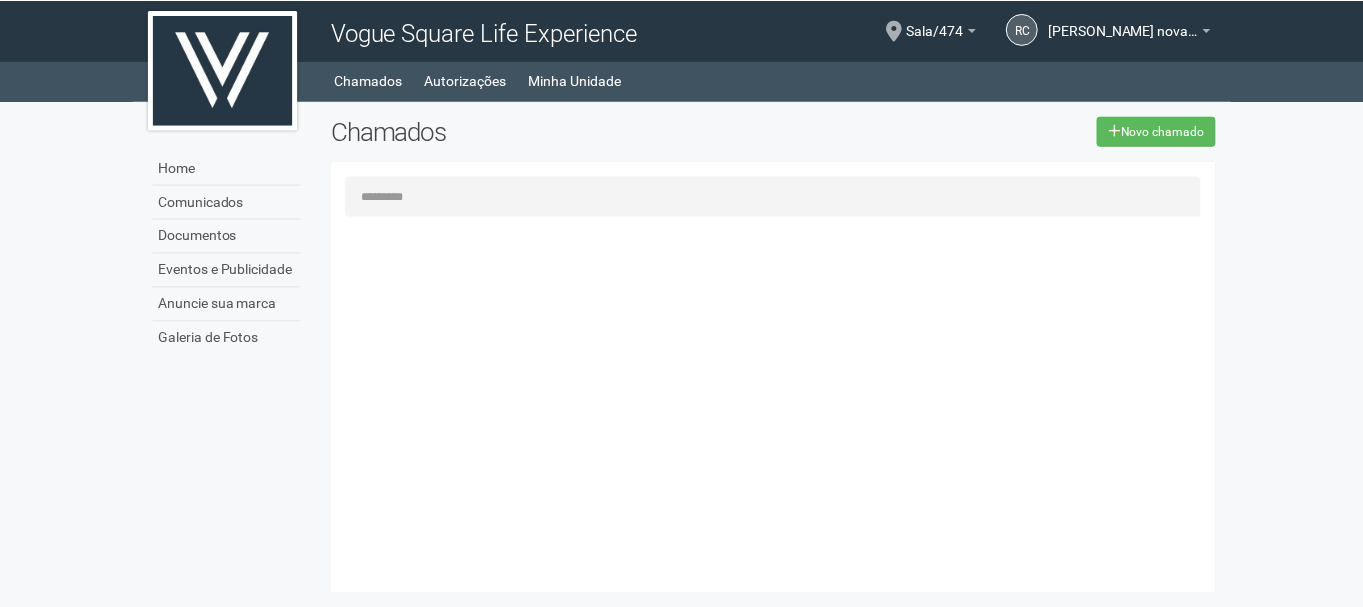 scroll, scrollTop: 0, scrollLeft: 0, axis: both 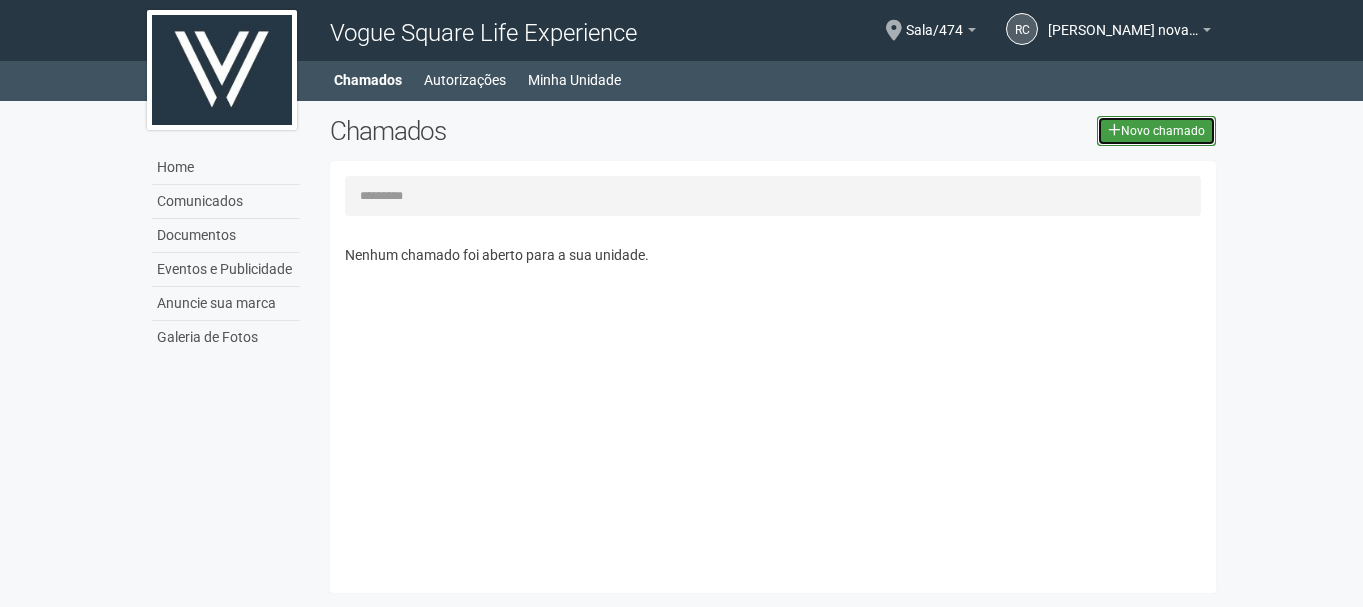 click on "Novo chamado" at bounding box center [1156, 131] 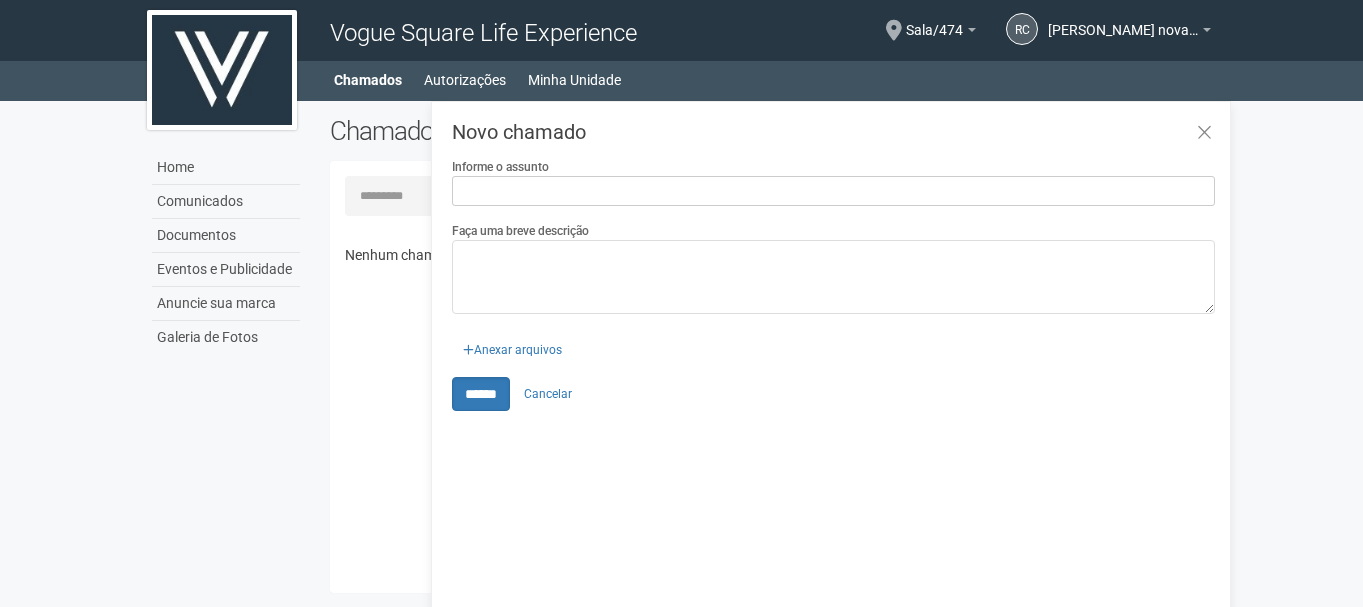 click on "Informe o assunto" at bounding box center [833, 191] 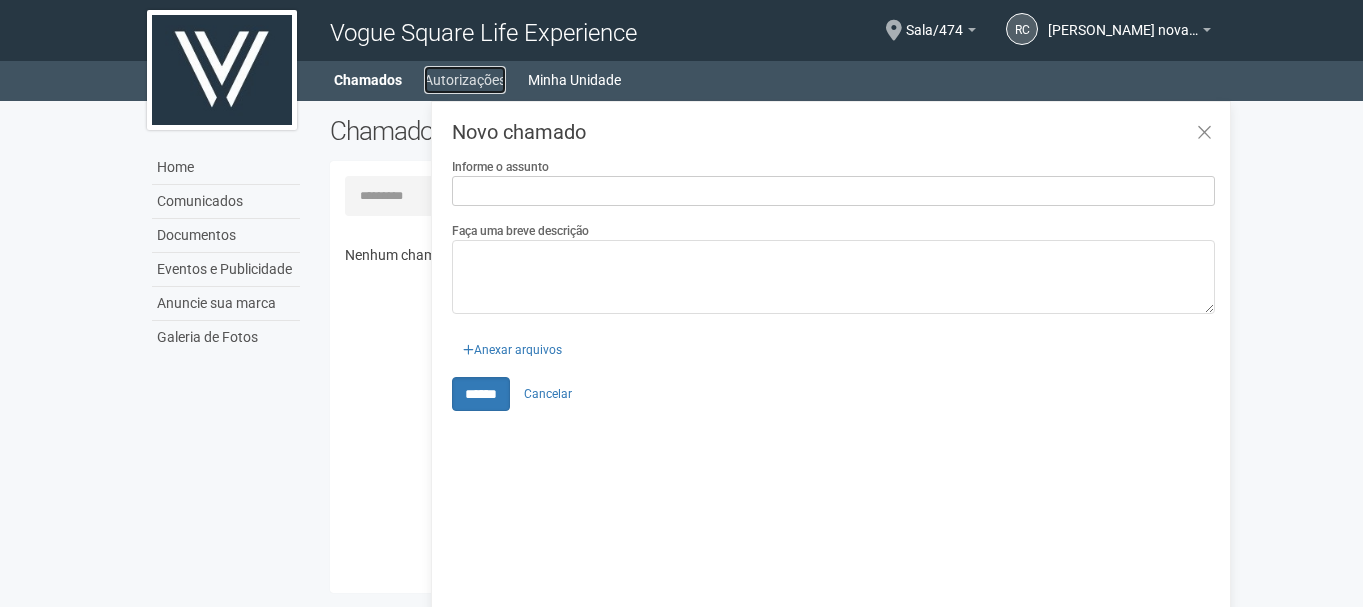 click on "Autorizações" at bounding box center [465, 80] 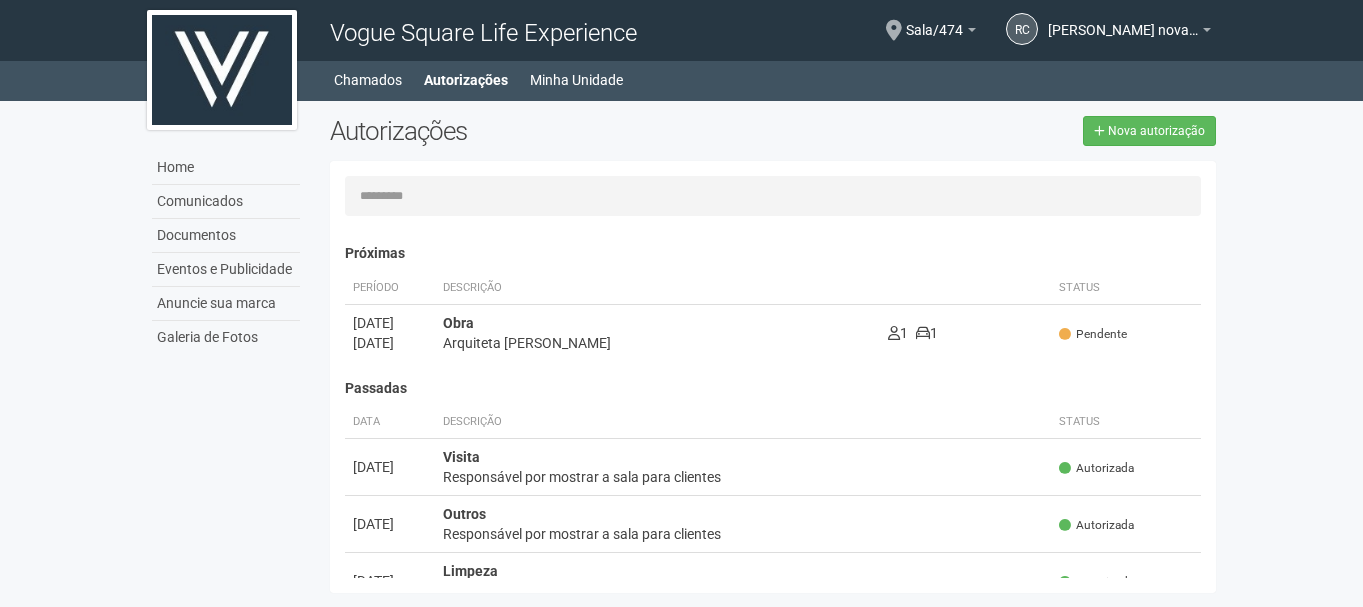 scroll, scrollTop: 0, scrollLeft: 0, axis: both 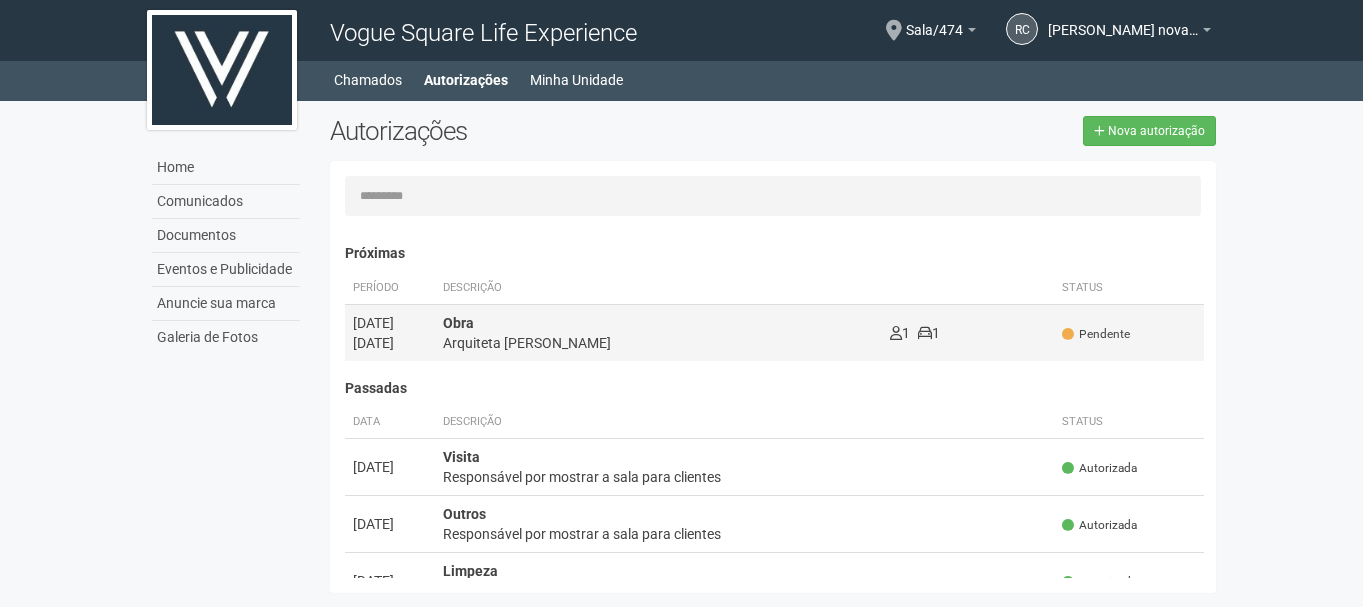 click on "Arquiteta [PERSON_NAME]" at bounding box center (658, 343) 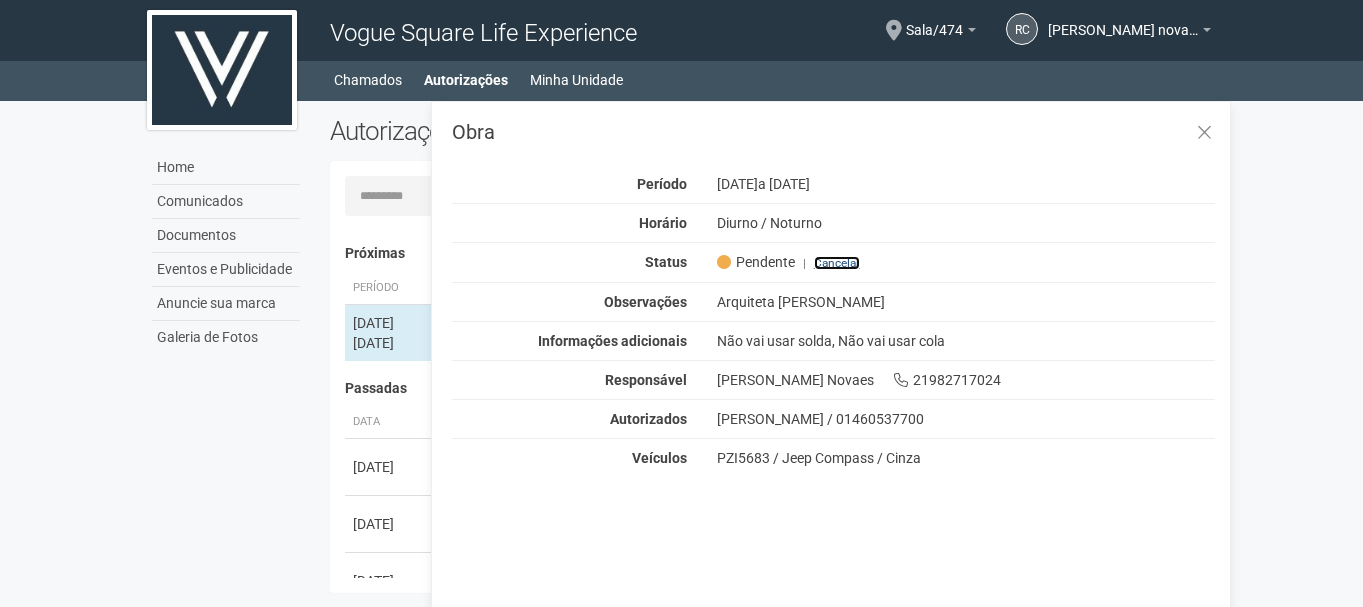 drag, startPoint x: 850, startPoint y: 260, endPoint x: 884, endPoint y: 304, distance: 55.605755 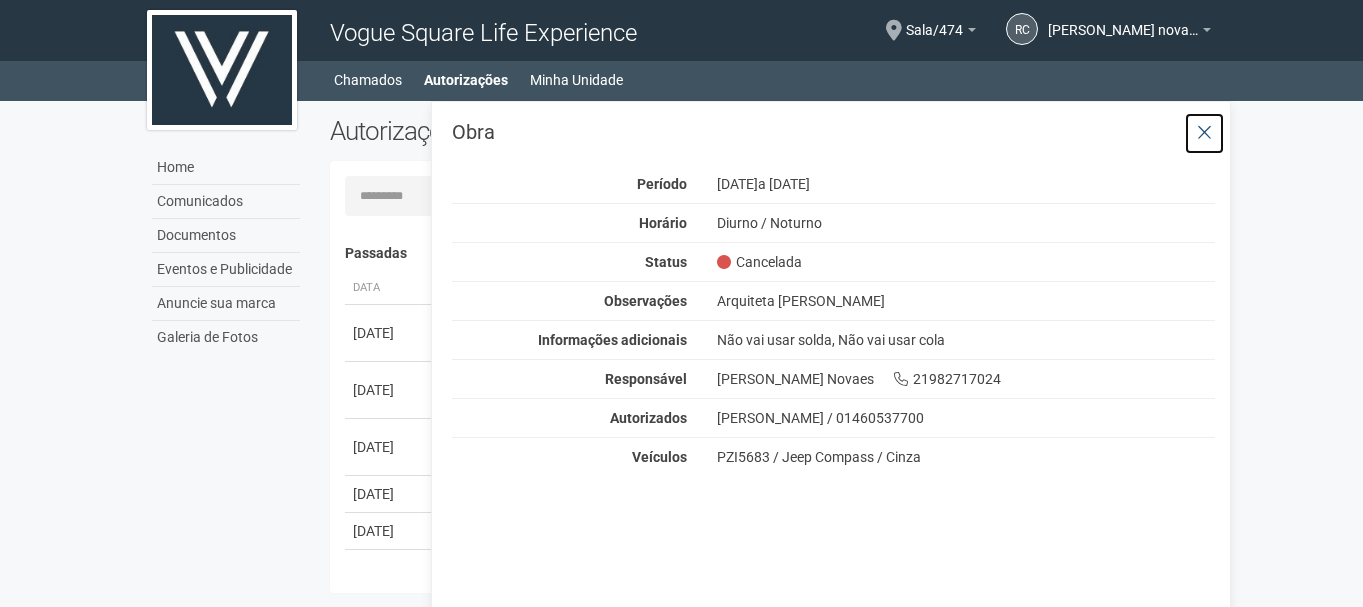 click at bounding box center [1204, 133] 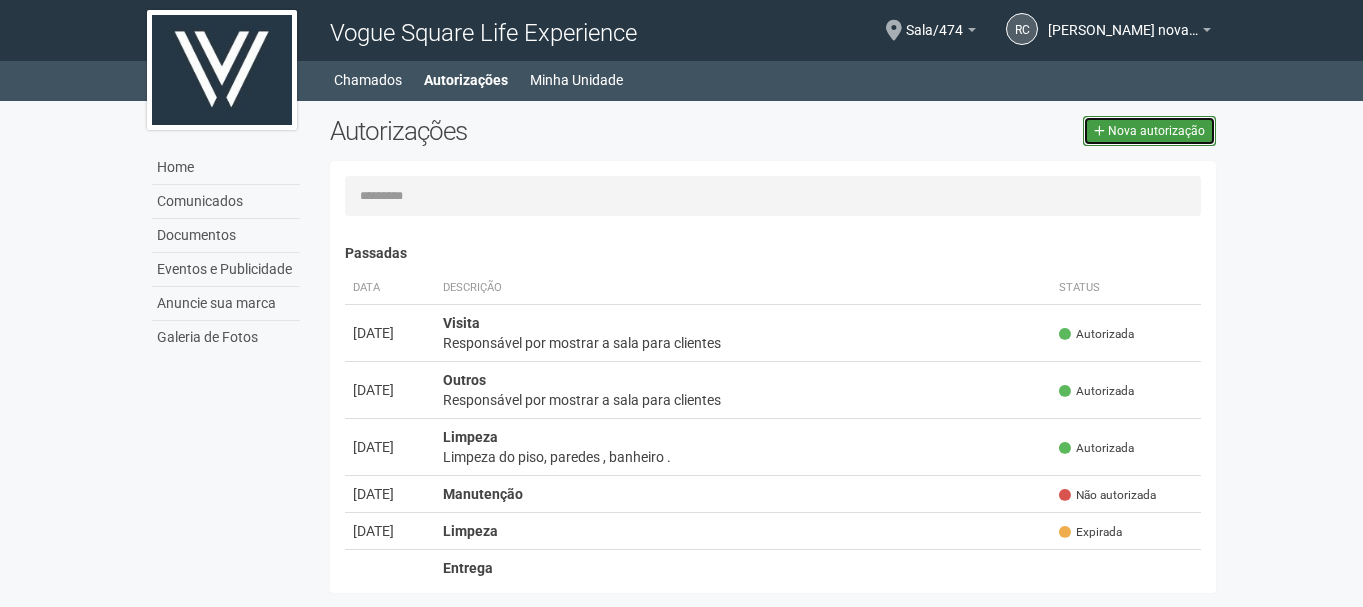 drag, startPoint x: 1102, startPoint y: 123, endPoint x: 1130, endPoint y: 169, distance: 53.851646 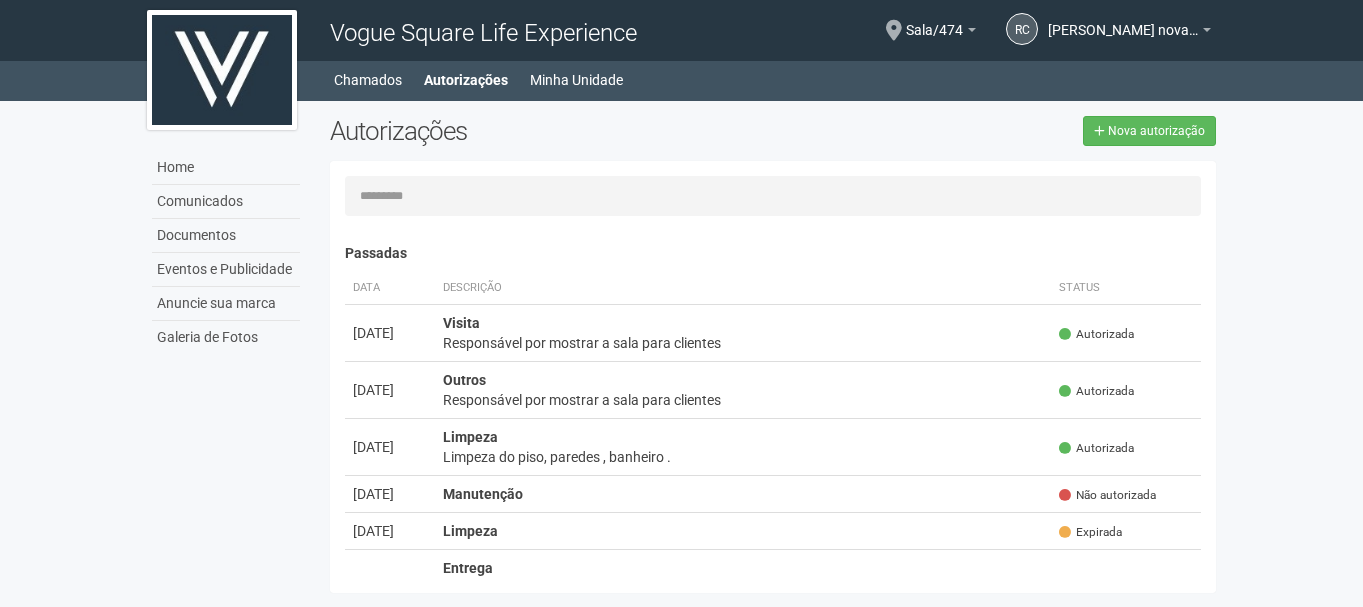 select on "**" 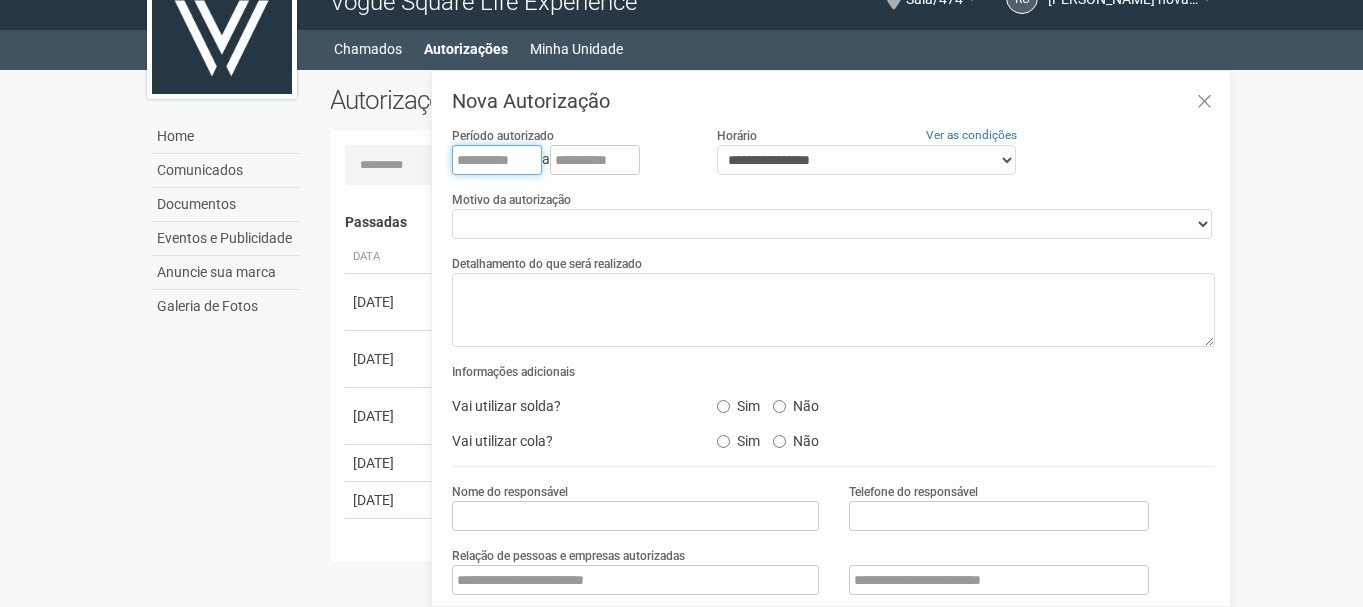 drag, startPoint x: 459, startPoint y: 155, endPoint x: 702, endPoint y: 104, distance: 248.29417 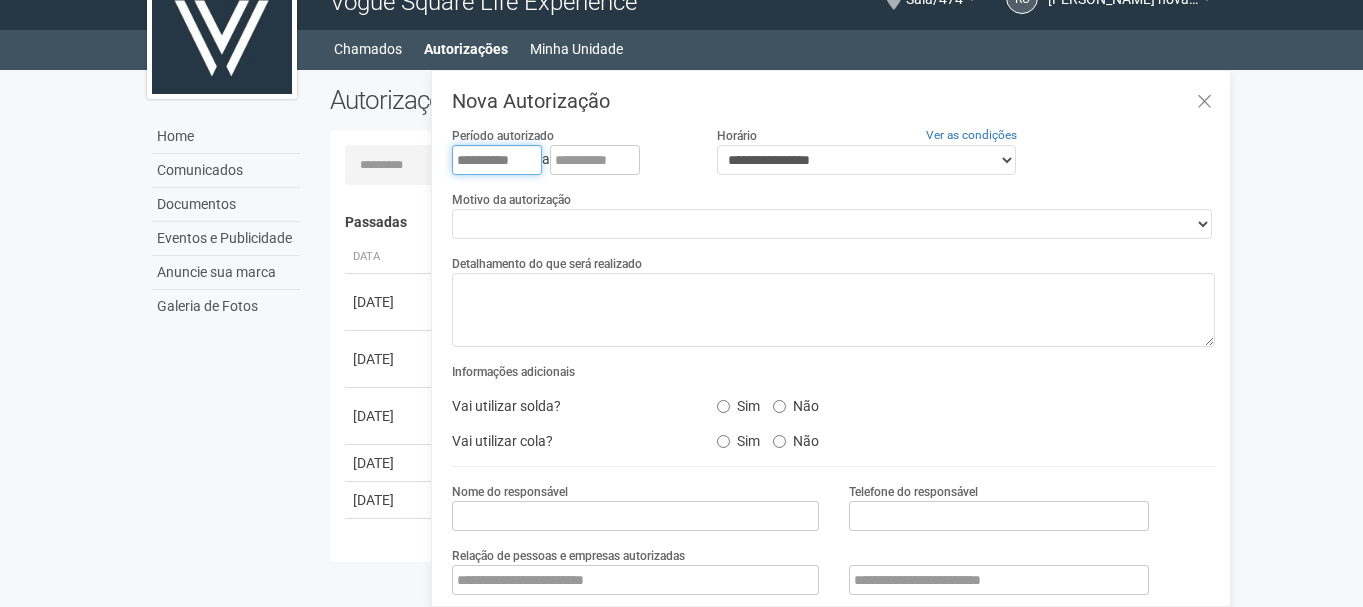 type on "**********" 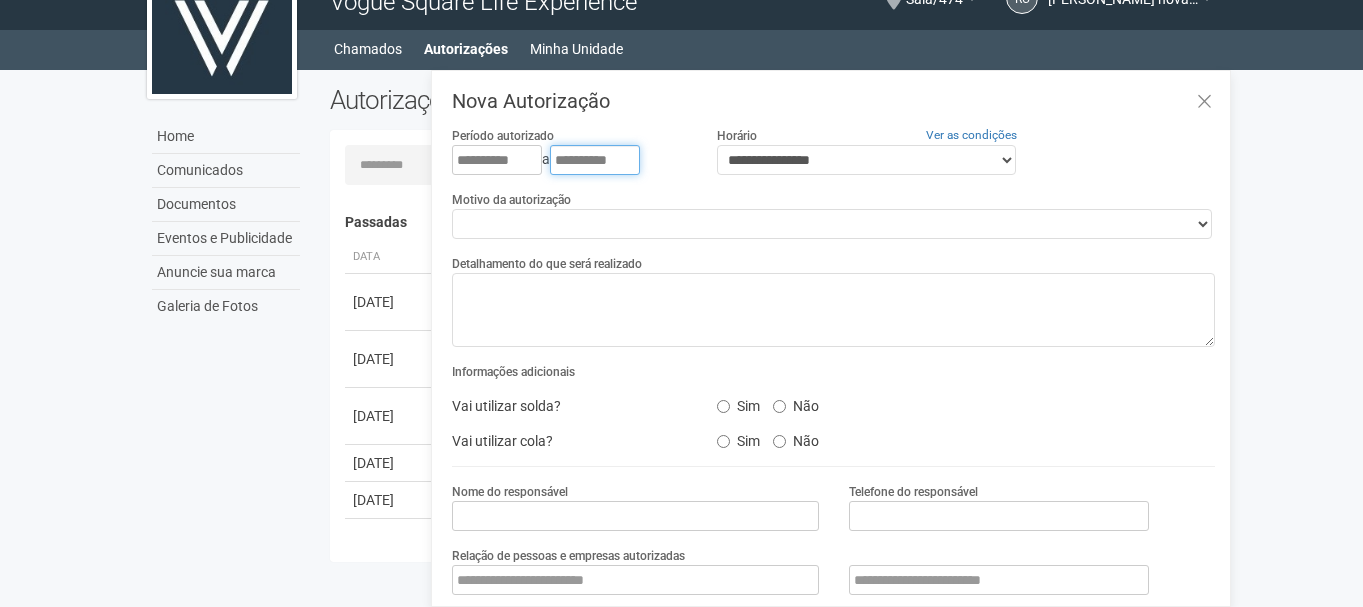 type on "**********" 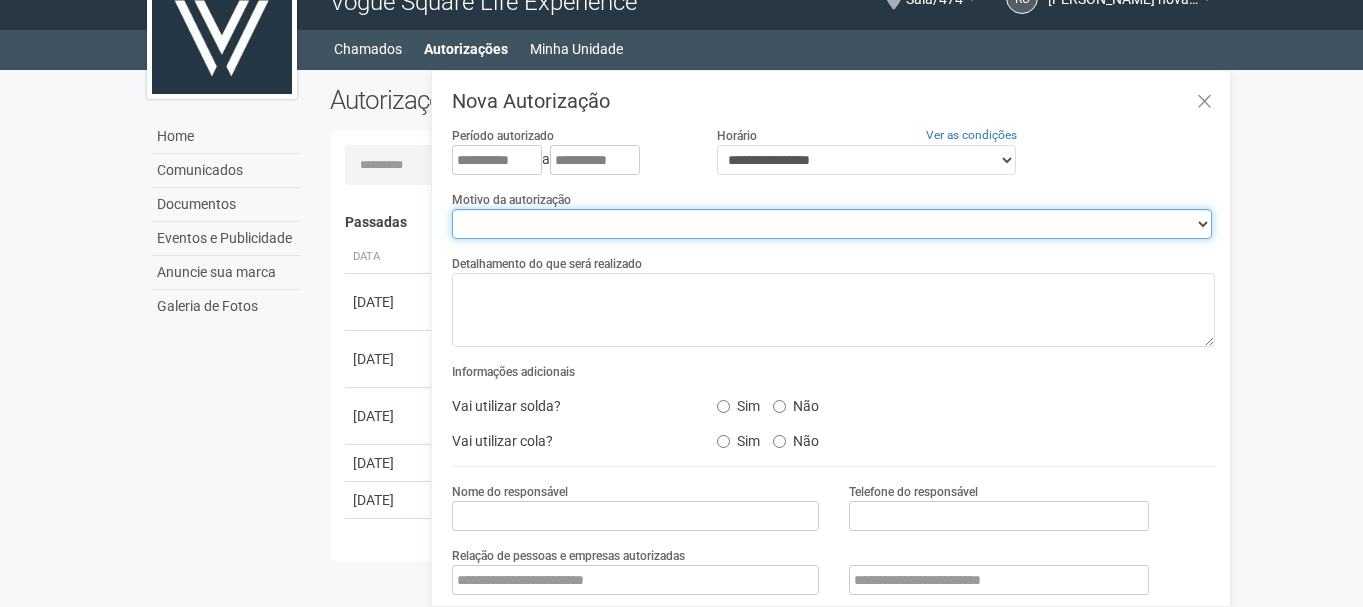 click on "**********" at bounding box center (832, 224) 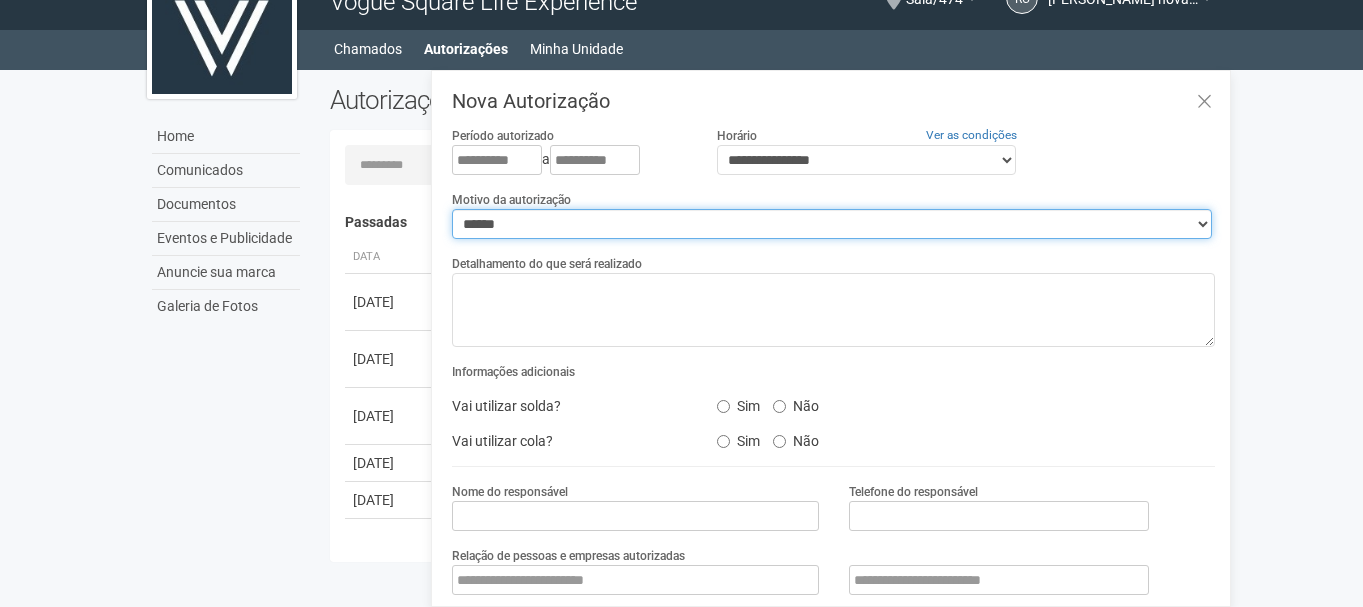 click on "**********" at bounding box center (832, 224) 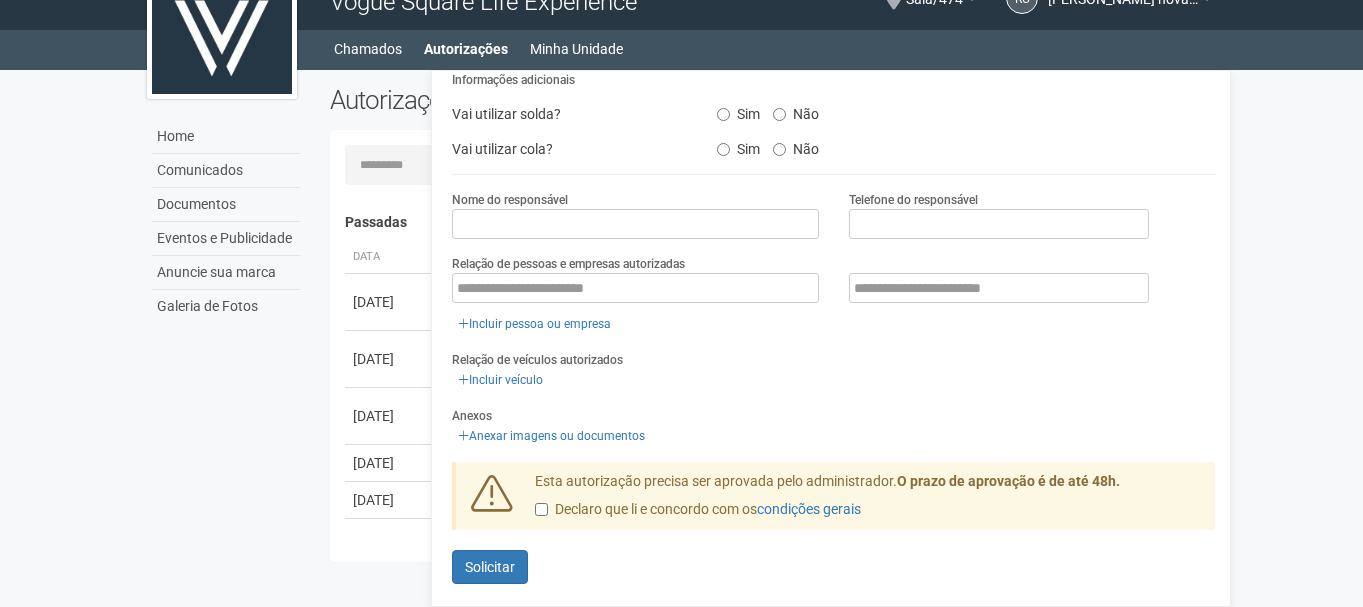 scroll, scrollTop: 295, scrollLeft: 0, axis: vertical 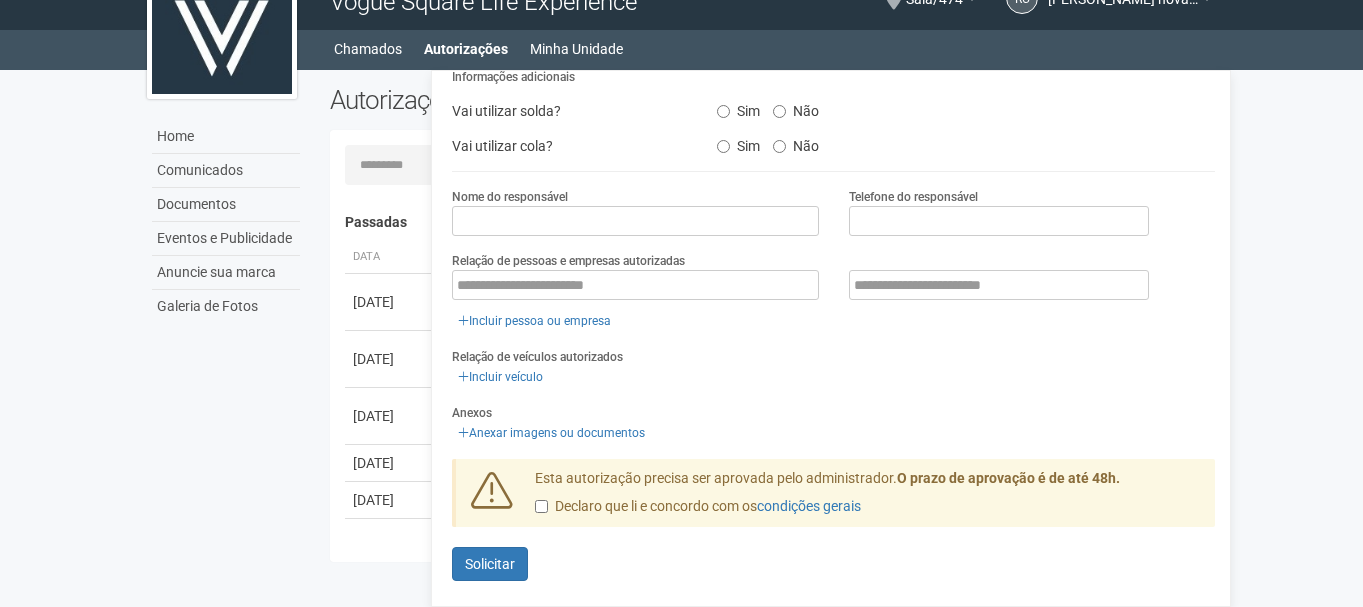click on "**********" at bounding box center [833, 205] 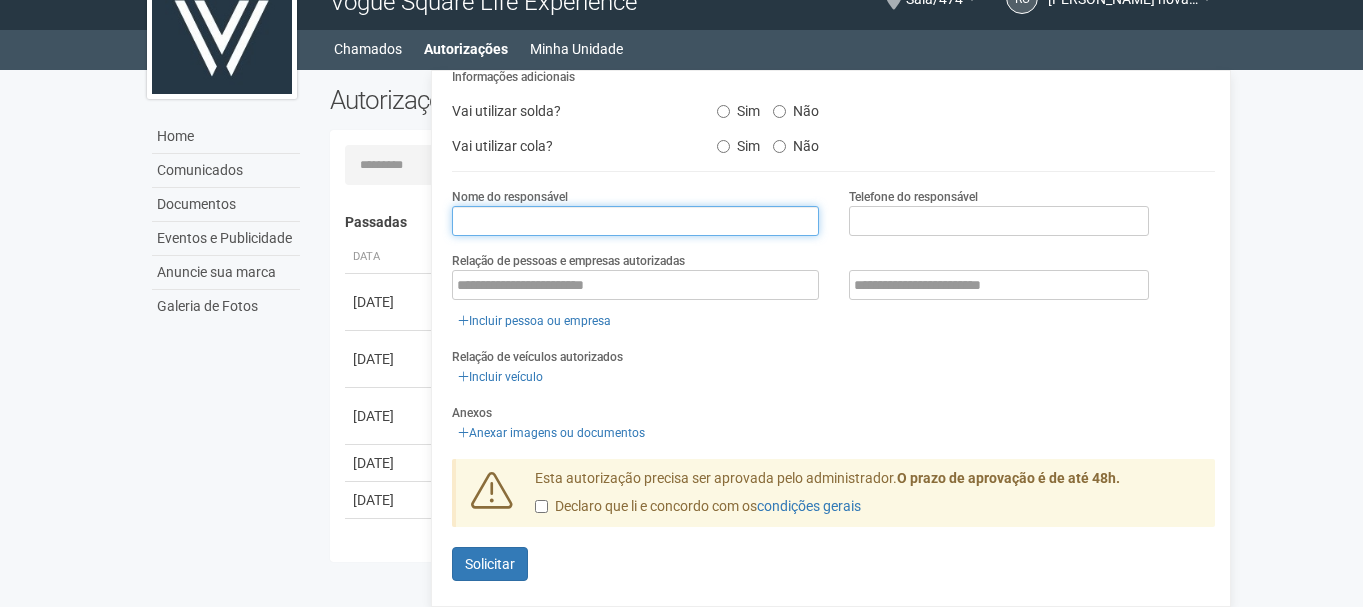 click at bounding box center [635, 221] 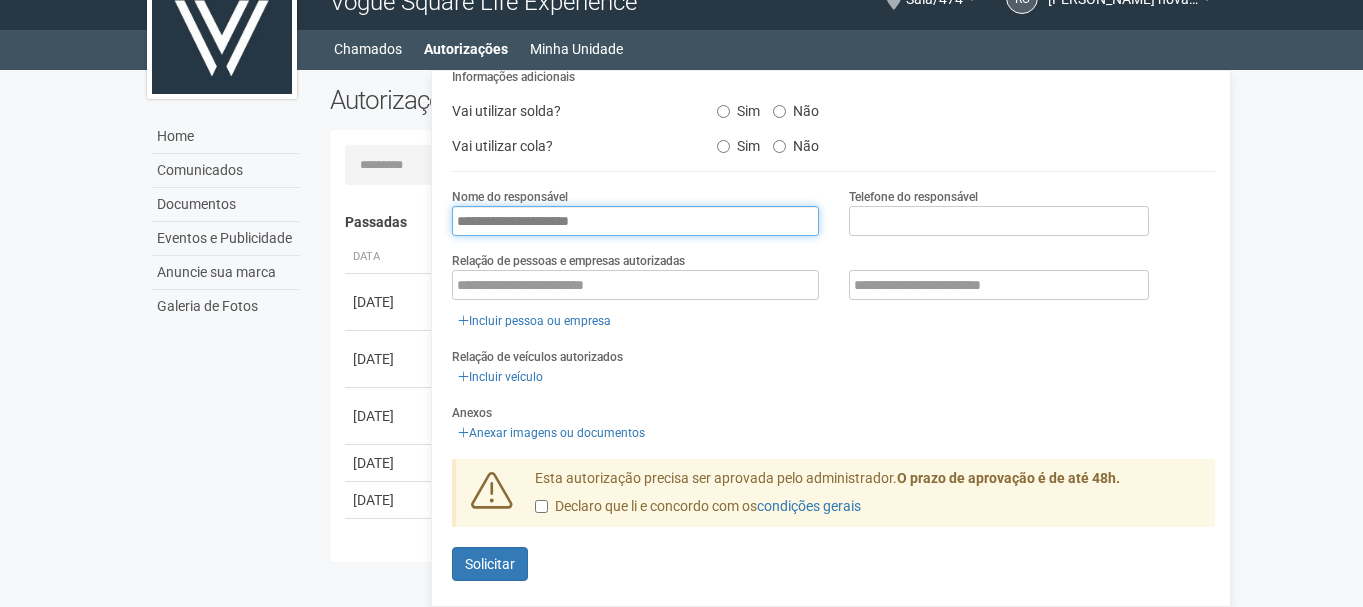 type on "**********" 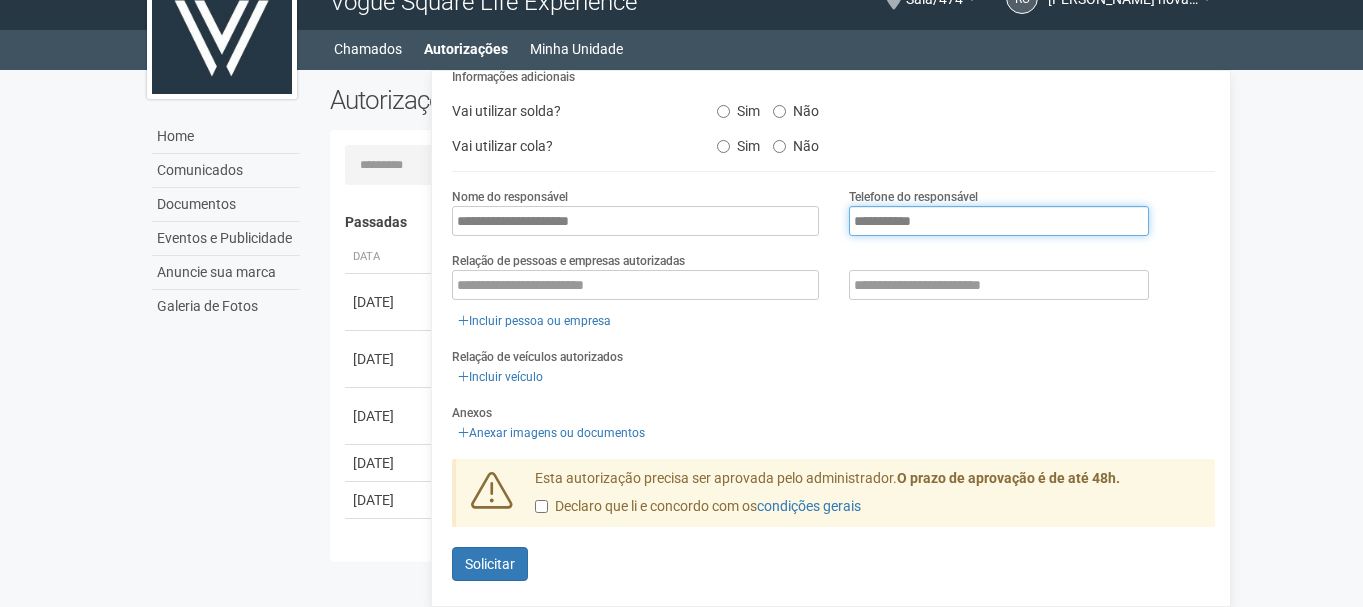 type on "**********" 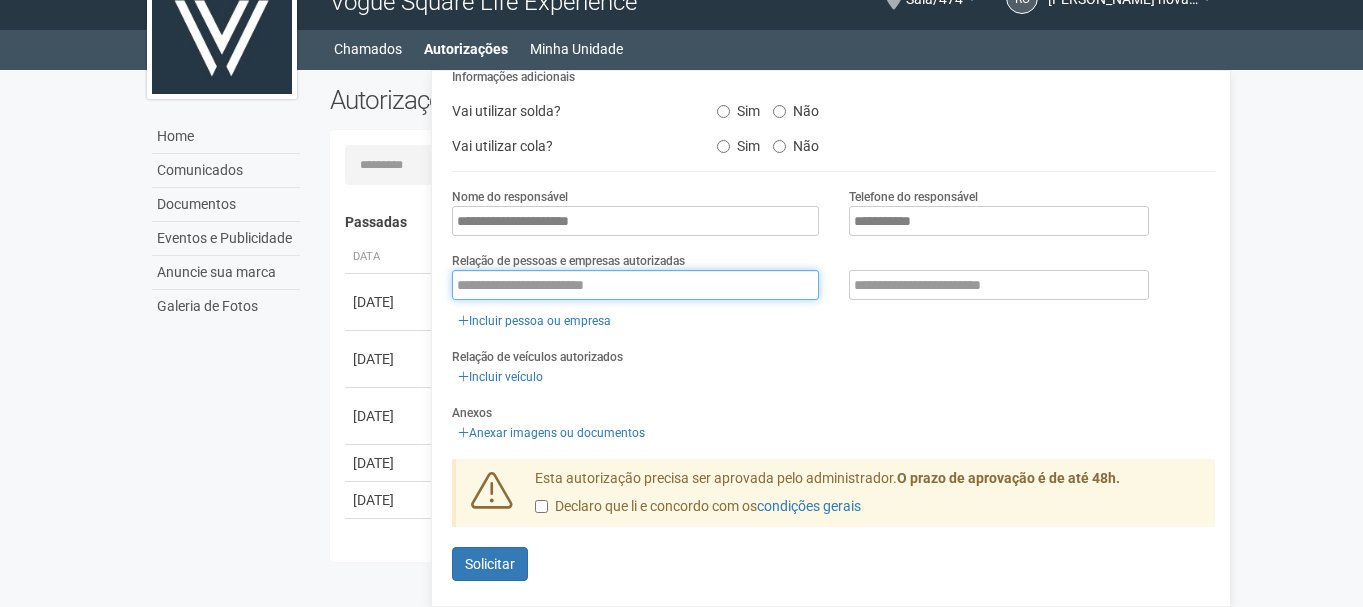 click at bounding box center (635, 285) 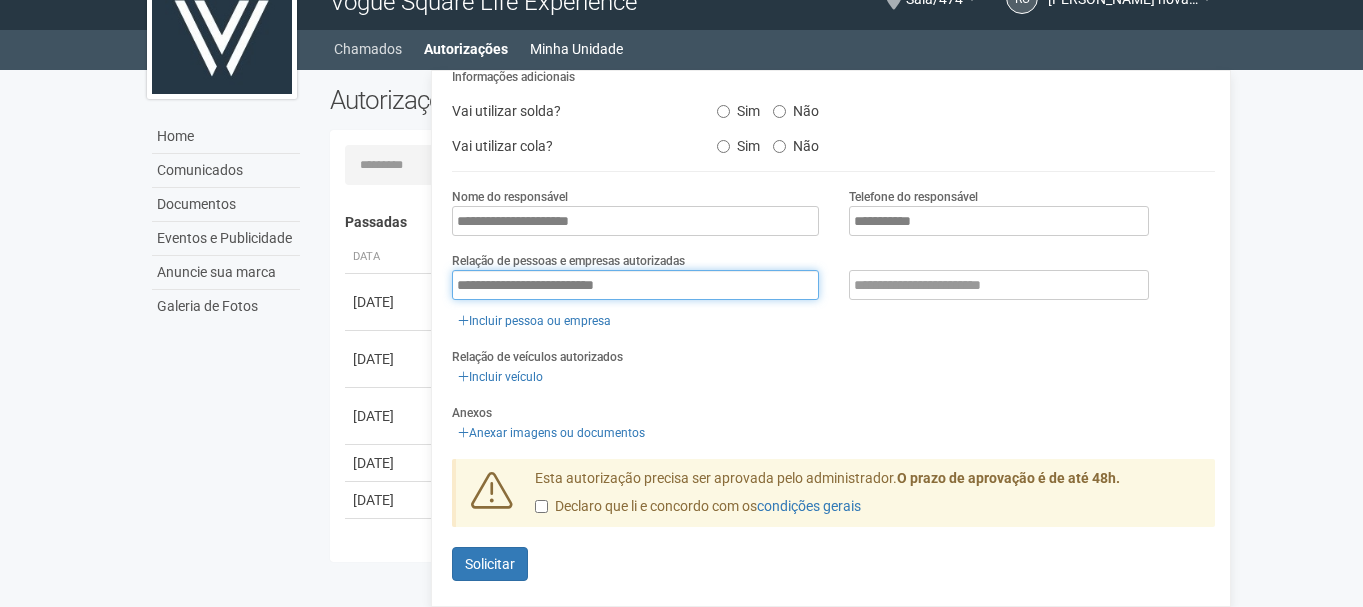 type on "**********" 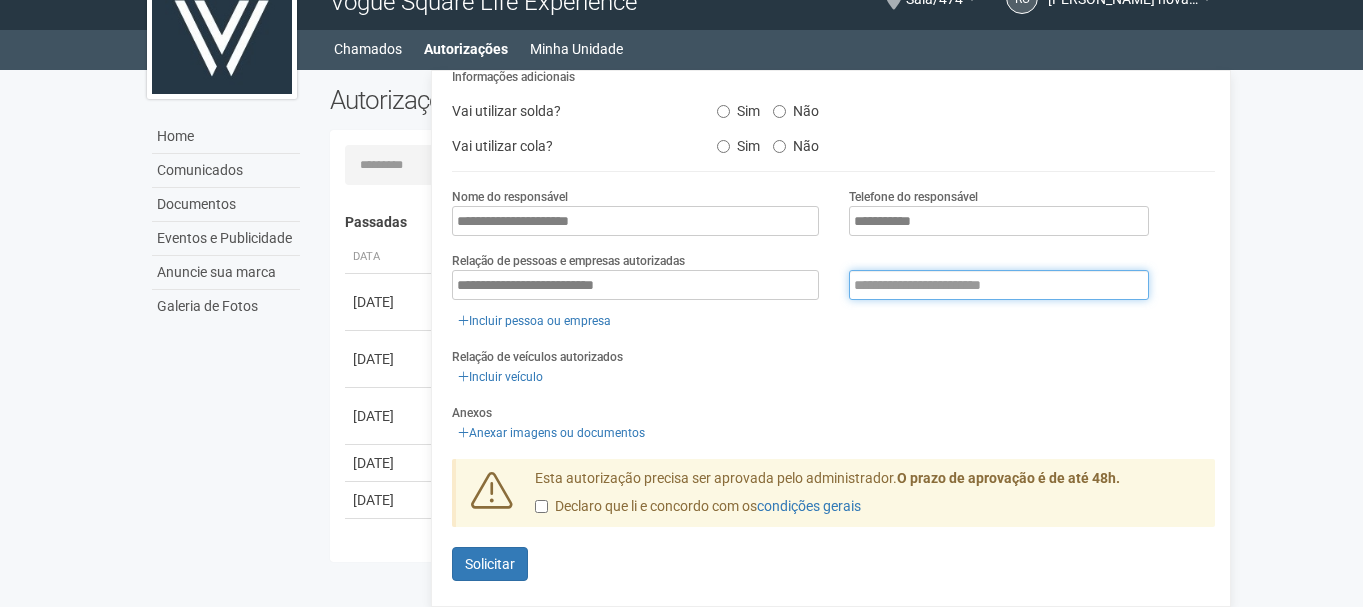 click at bounding box center (999, 285) 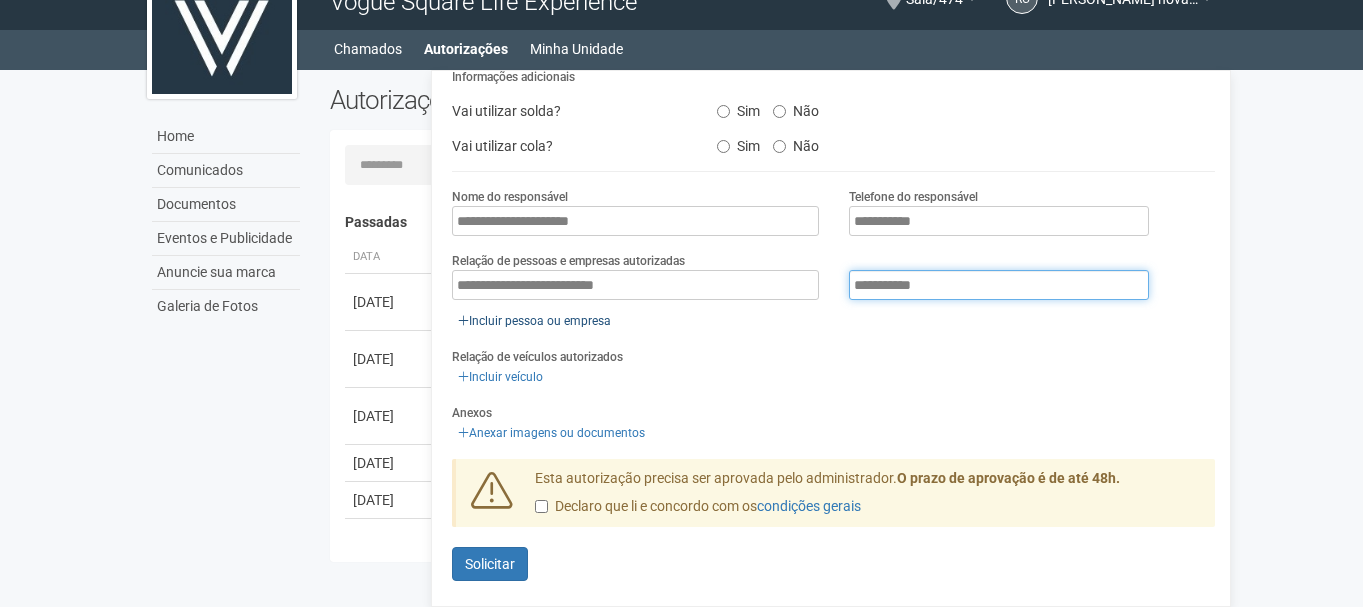 type on "**********" 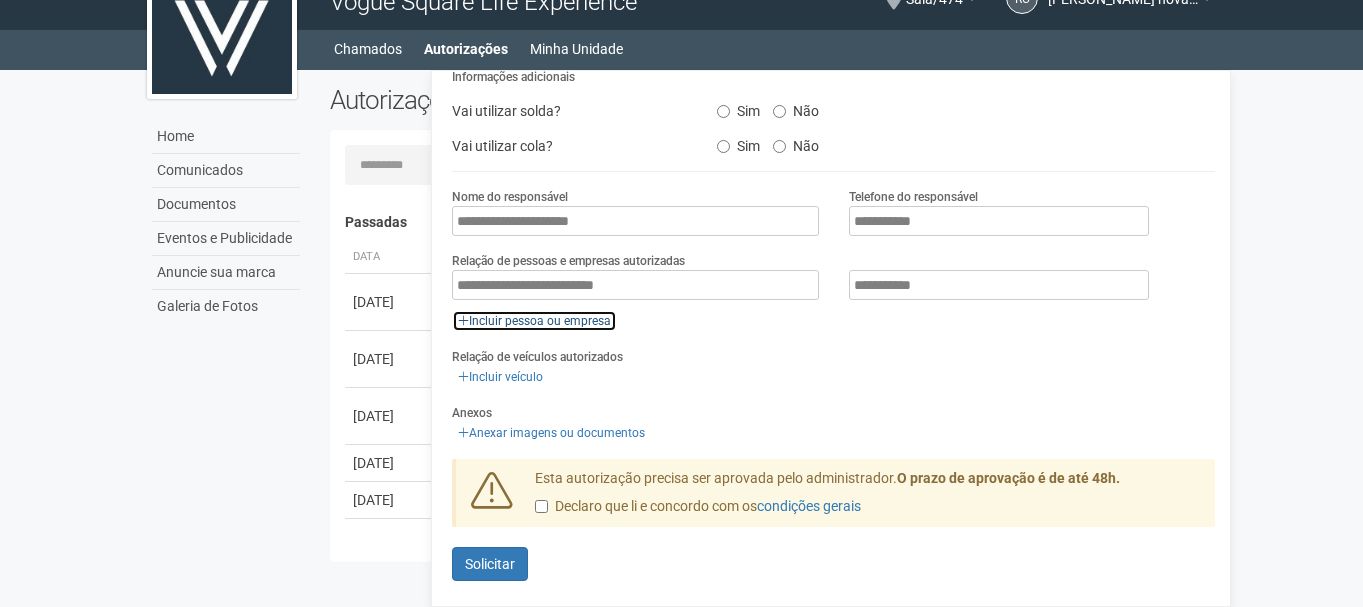click on "Incluir pessoa ou empresa" at bounding box center (534, 321) 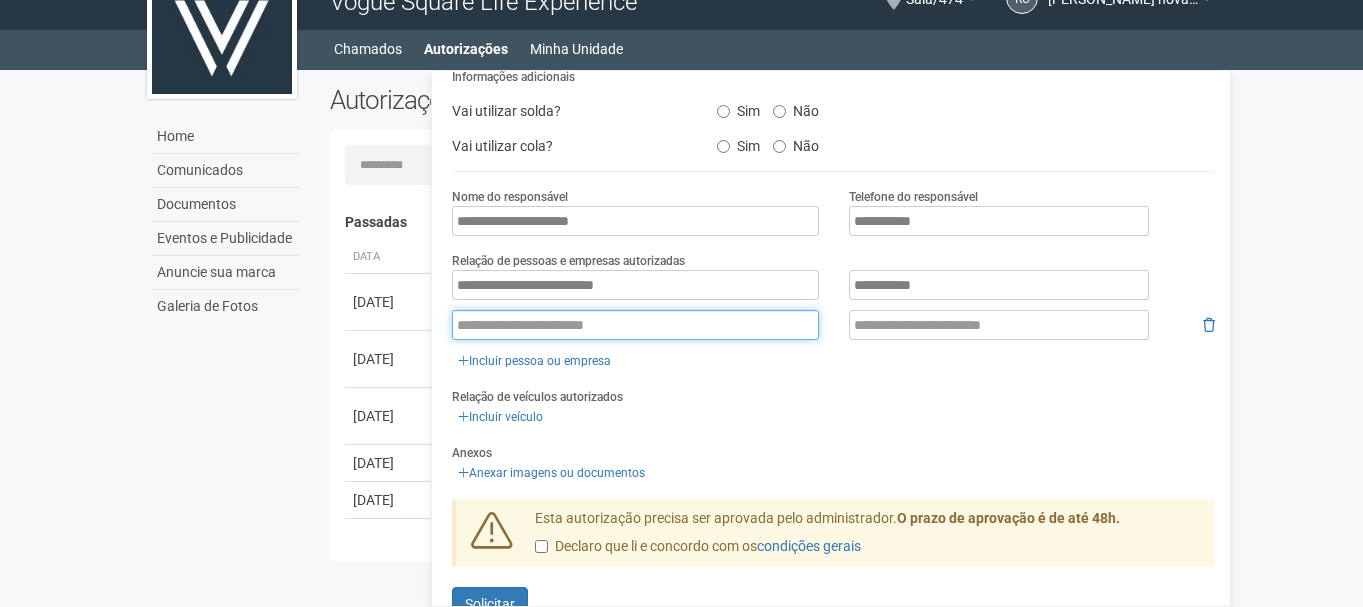 click at bounding box center [635, 325] 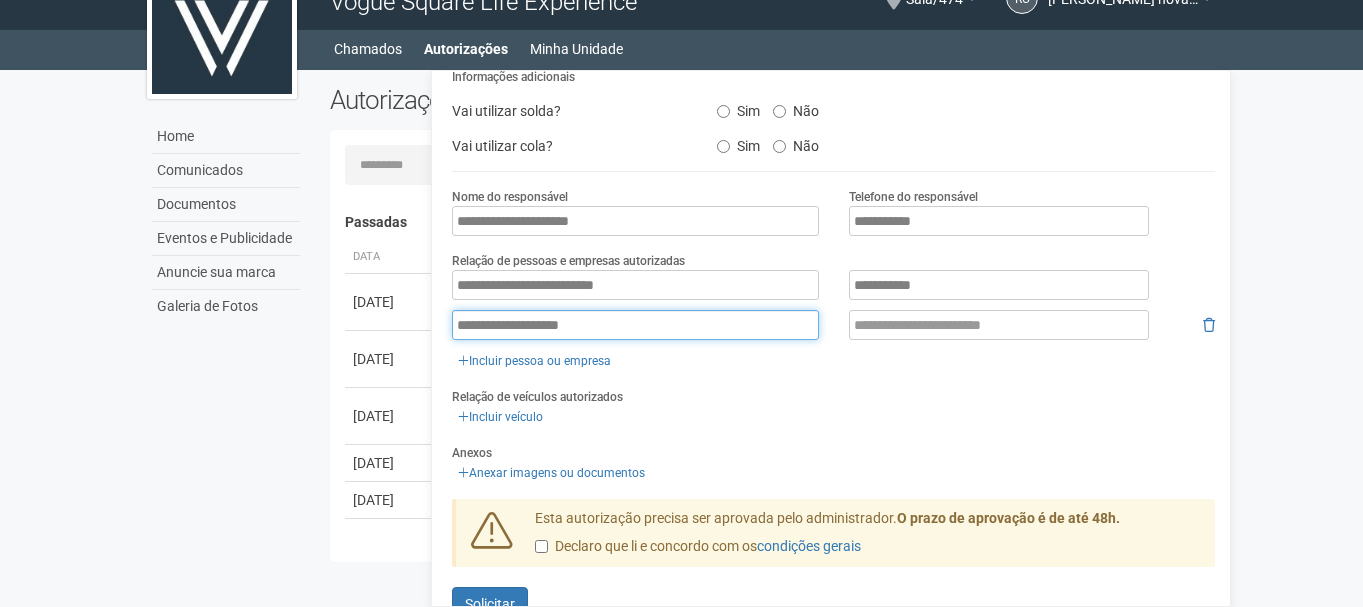 type on "**********" 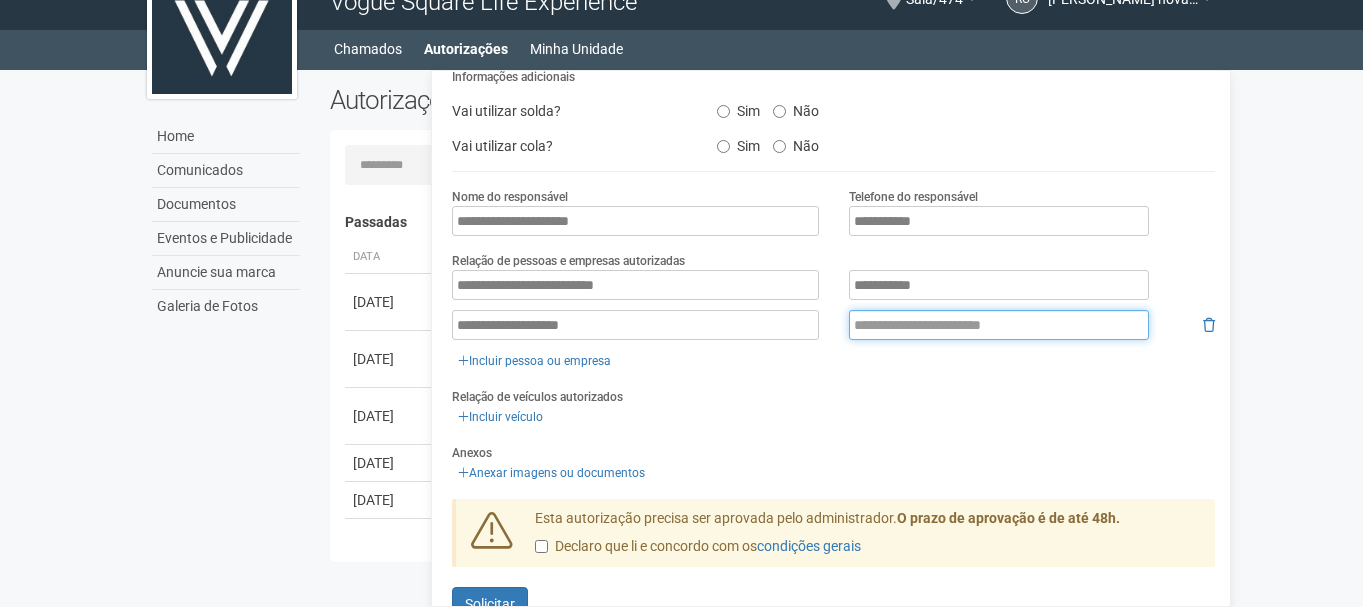 click at bounding box center [999, 325] 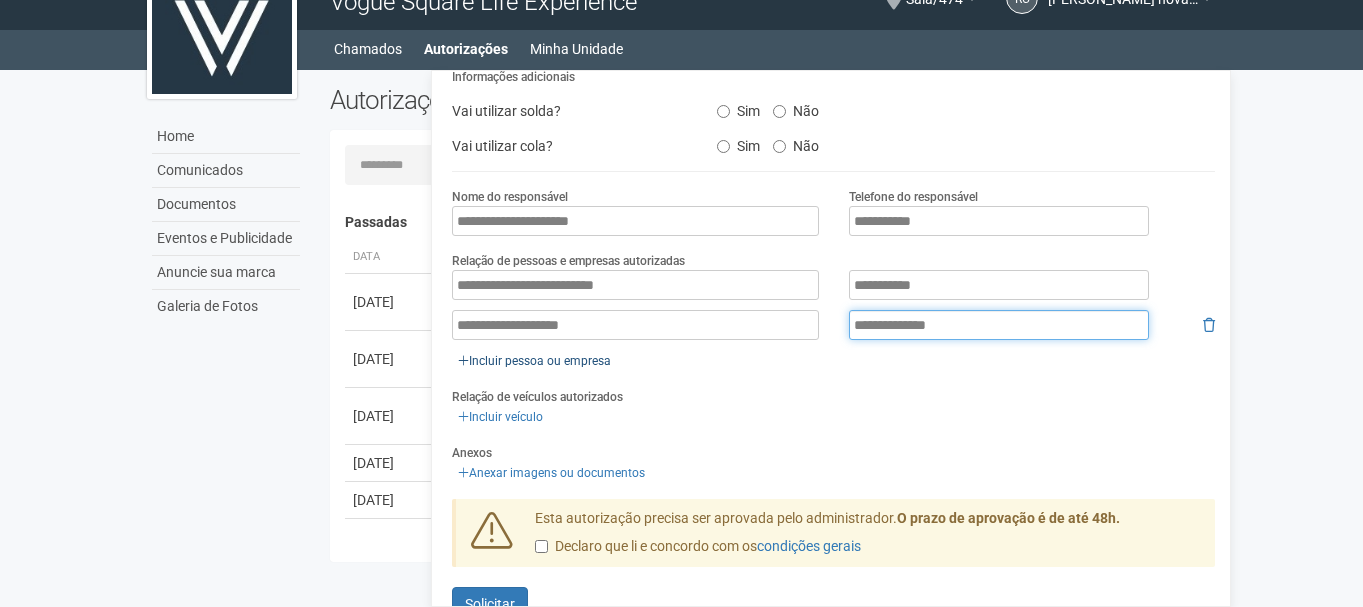 type on "**********" 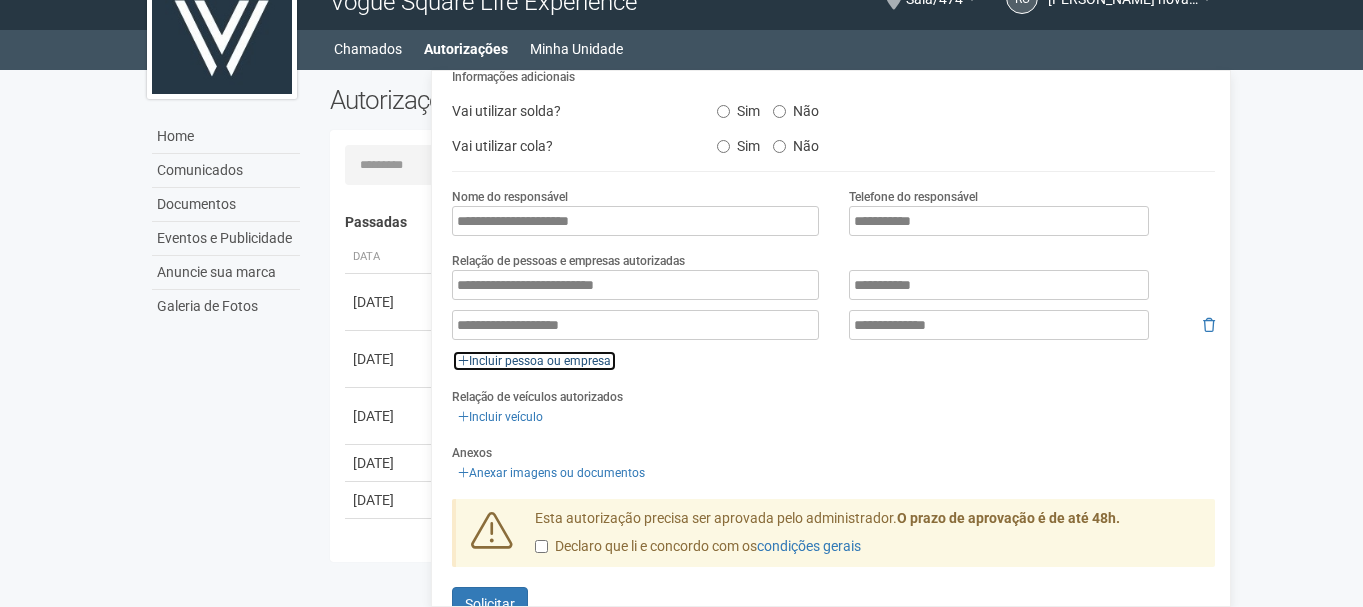 click on "Incluir pessoa ou empresa" at bounding box center [534, 361] 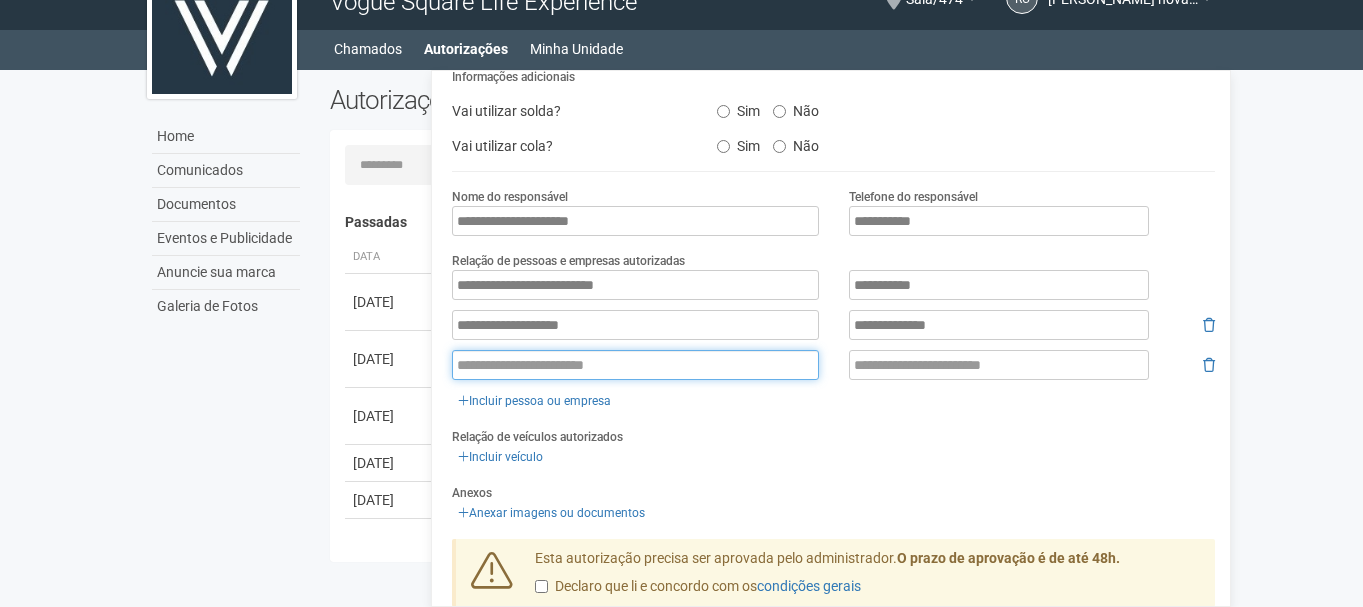 click at bounding box center [635, 365] 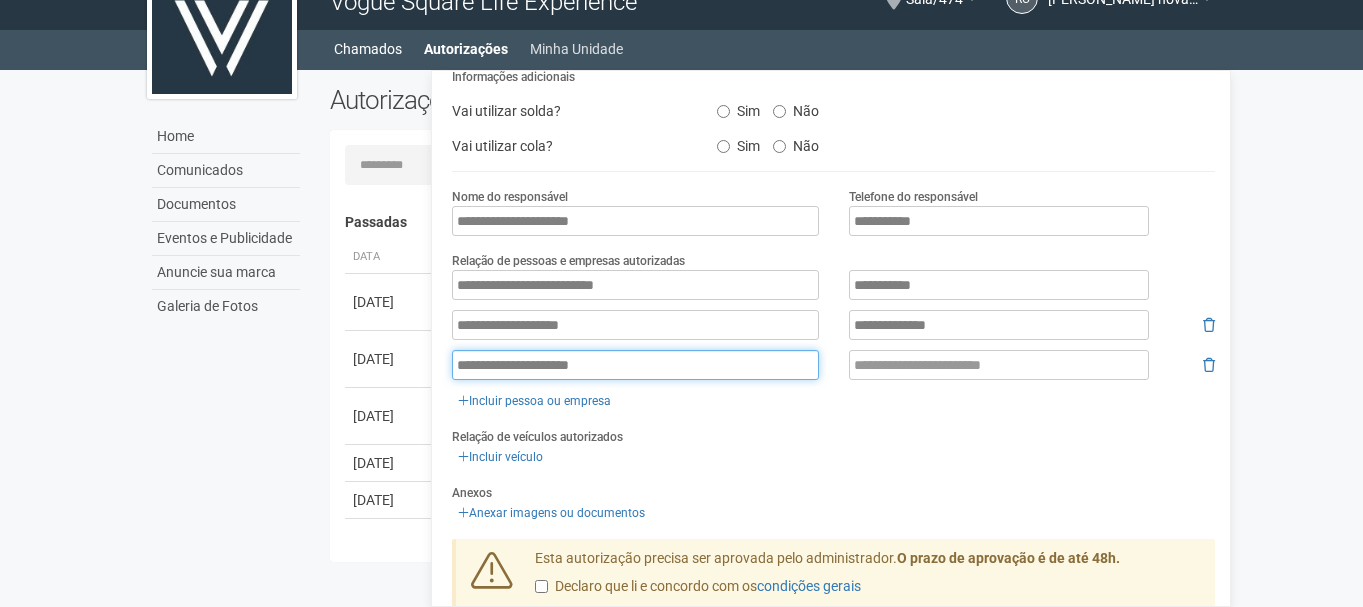 type on "**********" 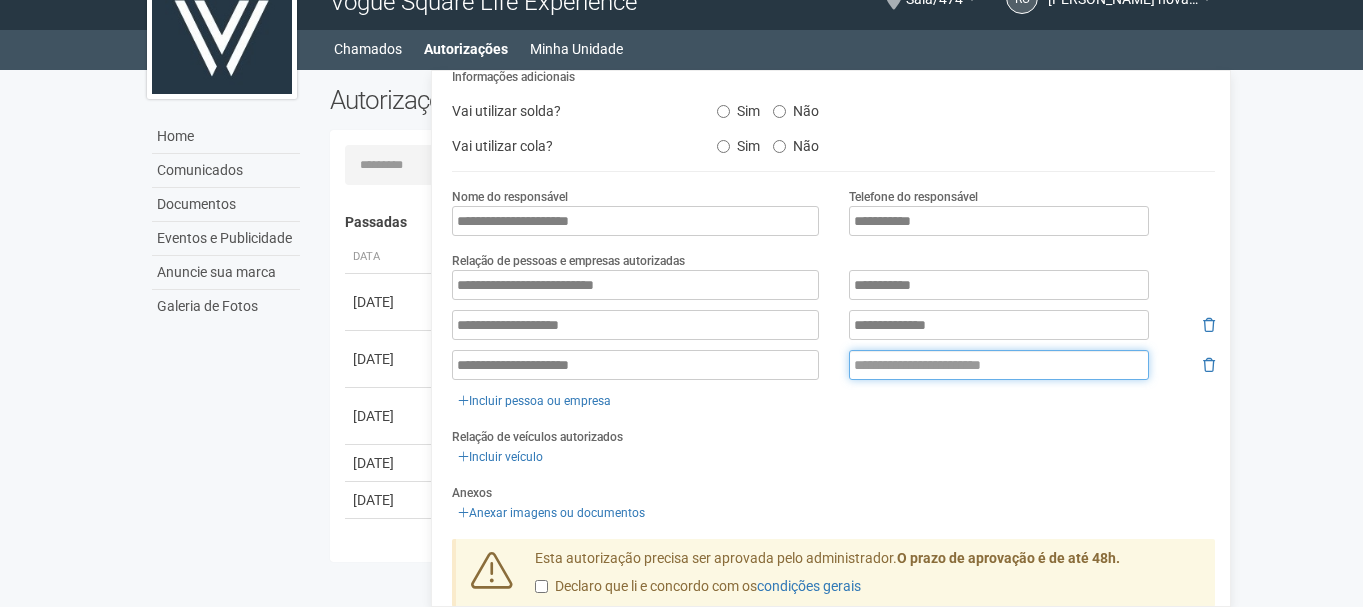 drag, startPoint x: 995, startPoint y: 351, endPoint x: 1001, endPoint y: 365, distance: 15.231546 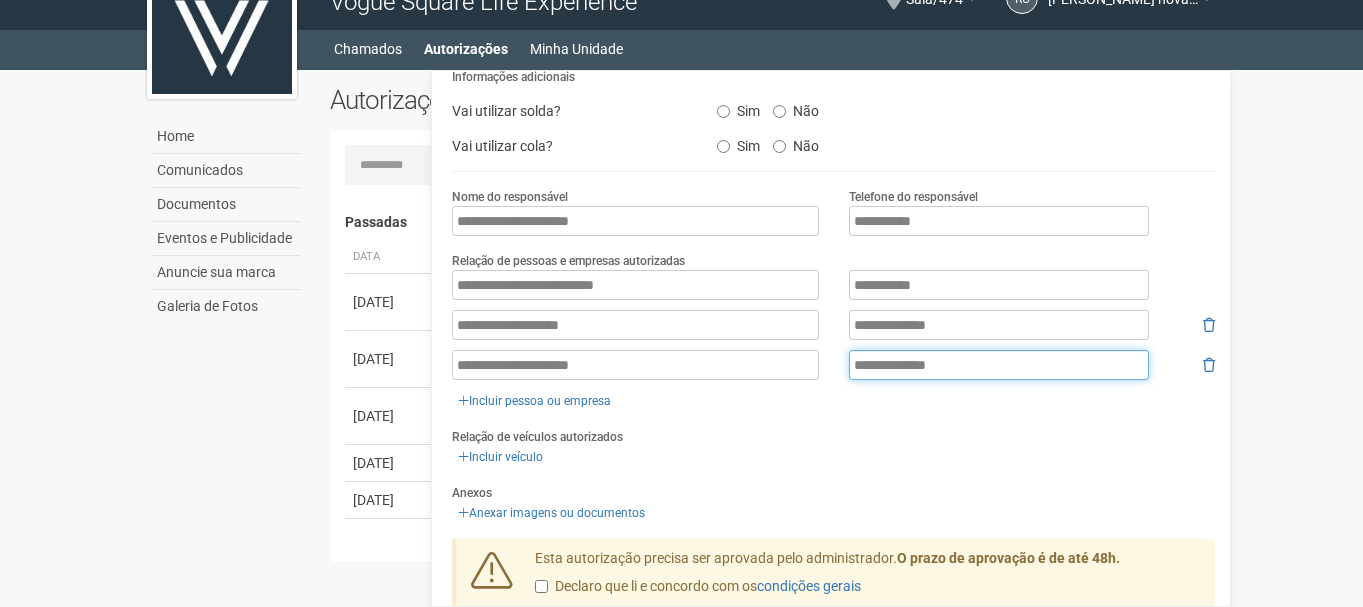 type on "**********" 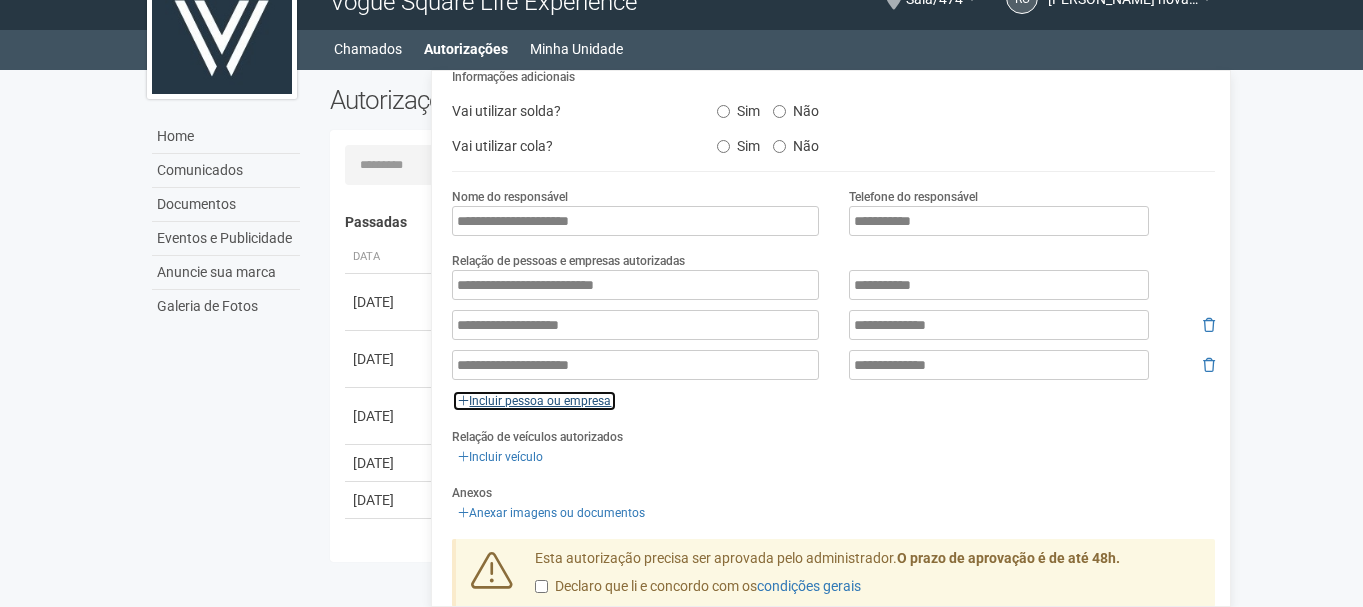 click on "Incluir pessoa ou empresa" at bounding box center [534, 401] 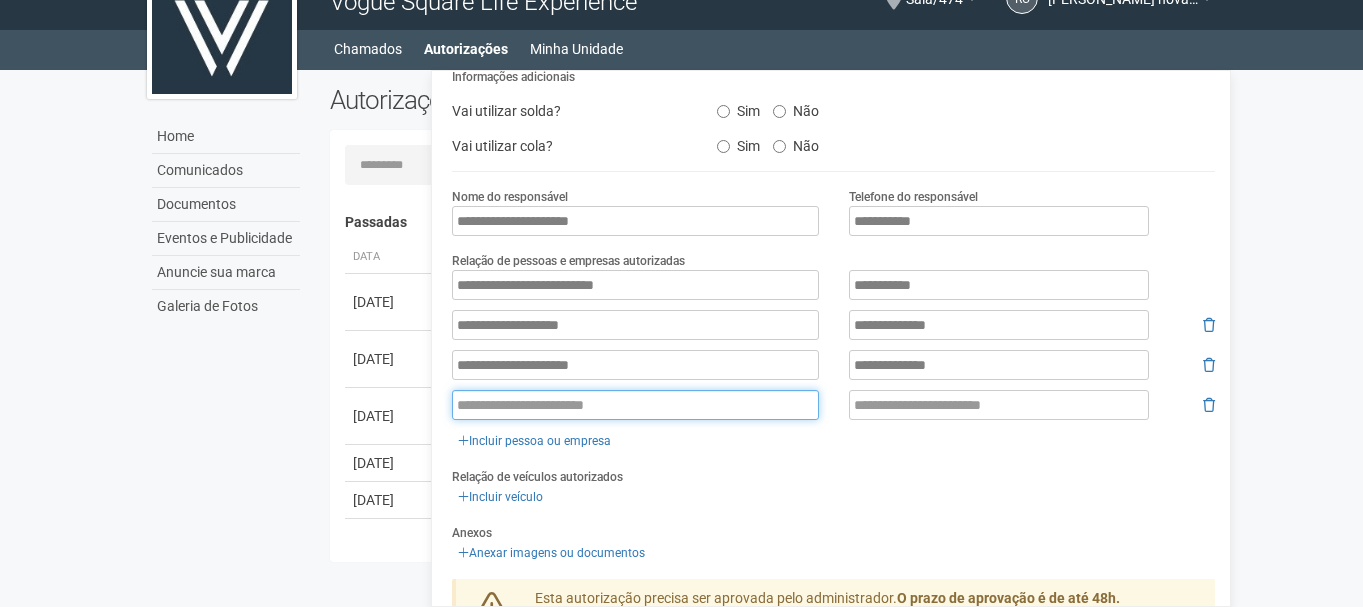 click at bounding box center (635, 405) 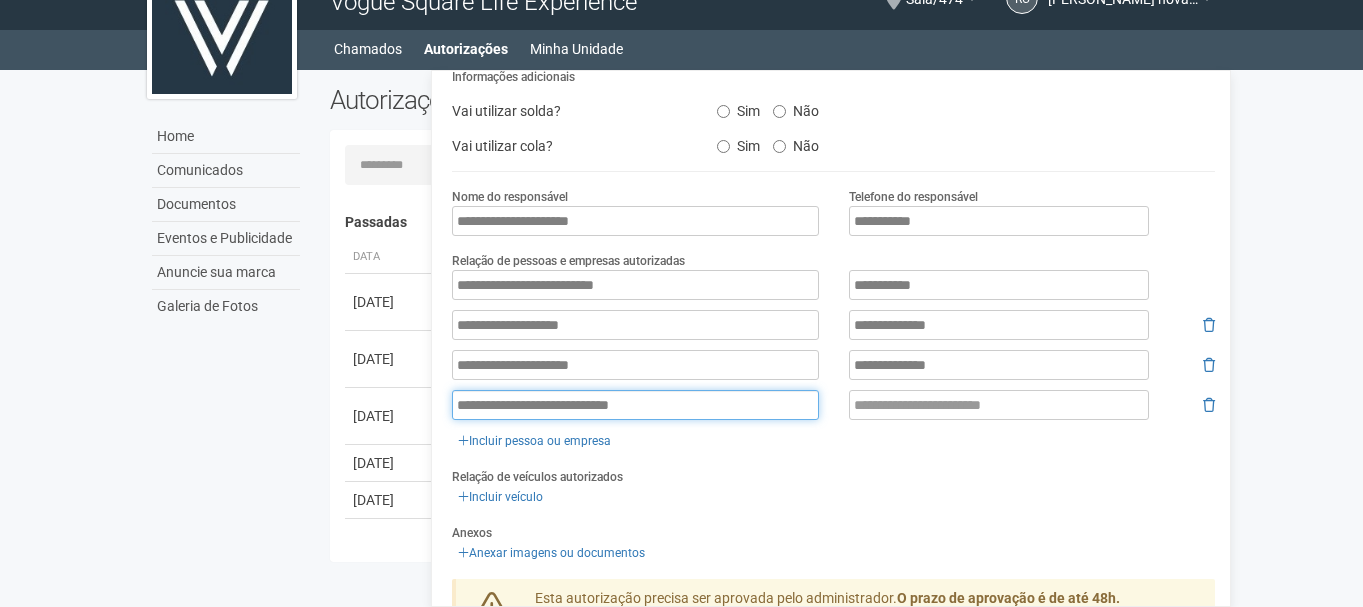drag, startPoint x: 678, startPoint y: 411, endPoint x: 689, endPoint y: 400, distance: 15.556349 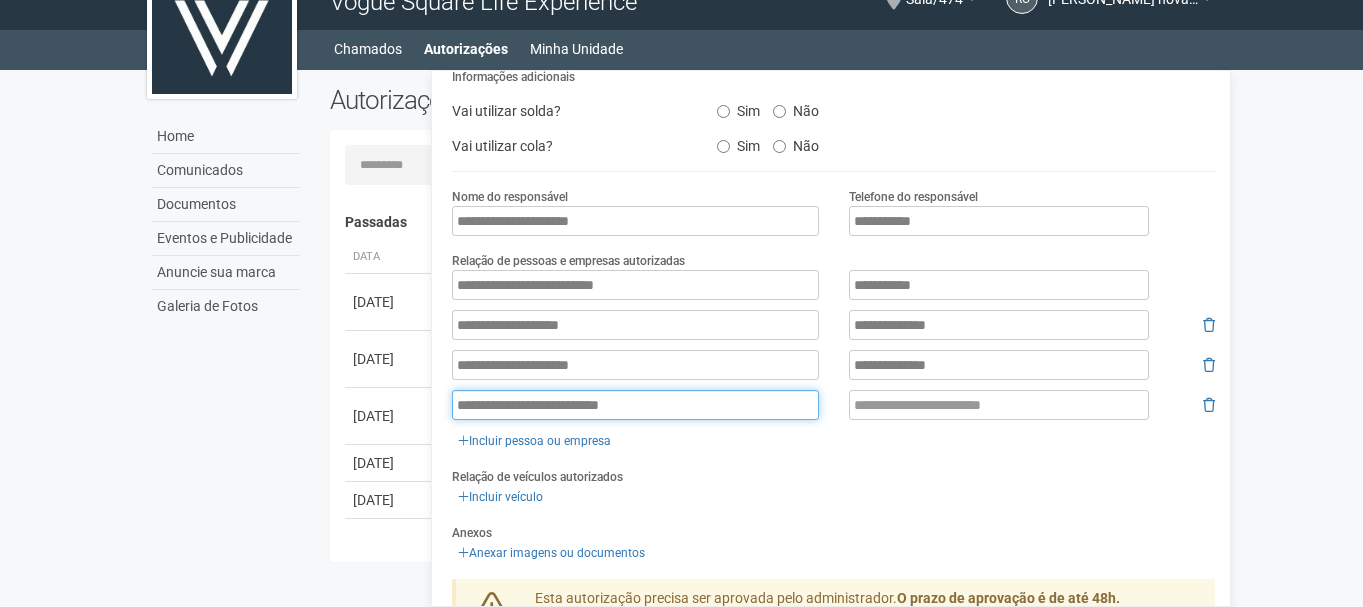 type on "**********" 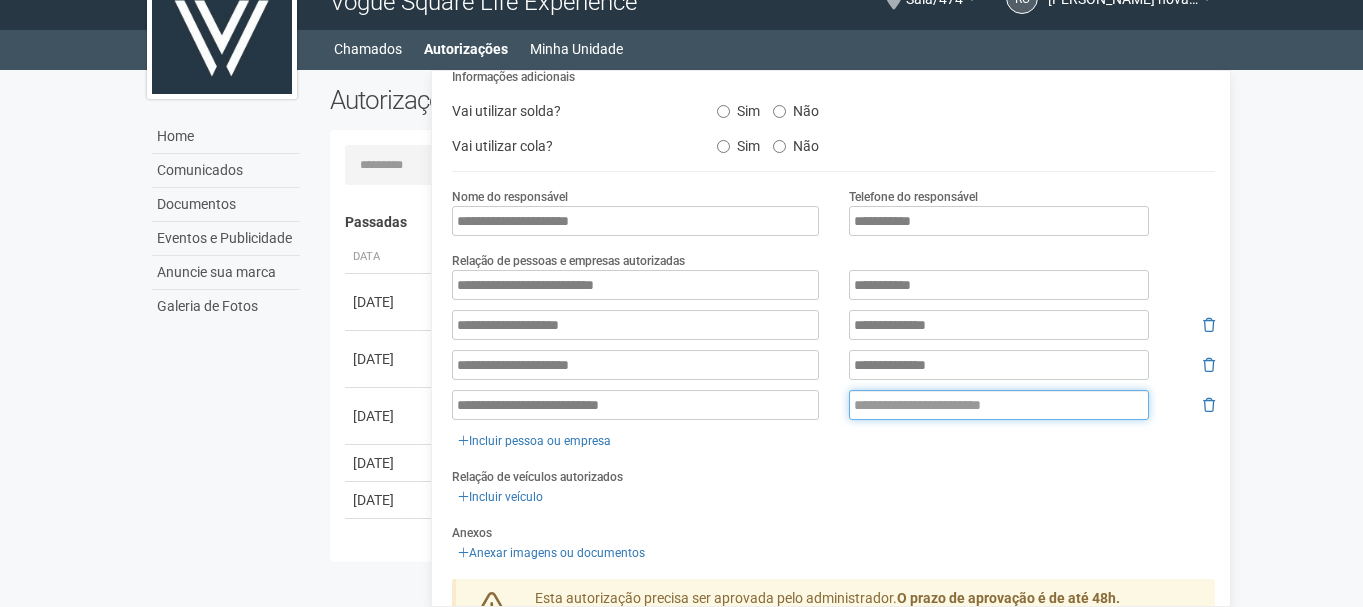 drag, startPoint x: 874, startPoint y: 392, endPoint x: 945, endPoint y: 392, distance: 71 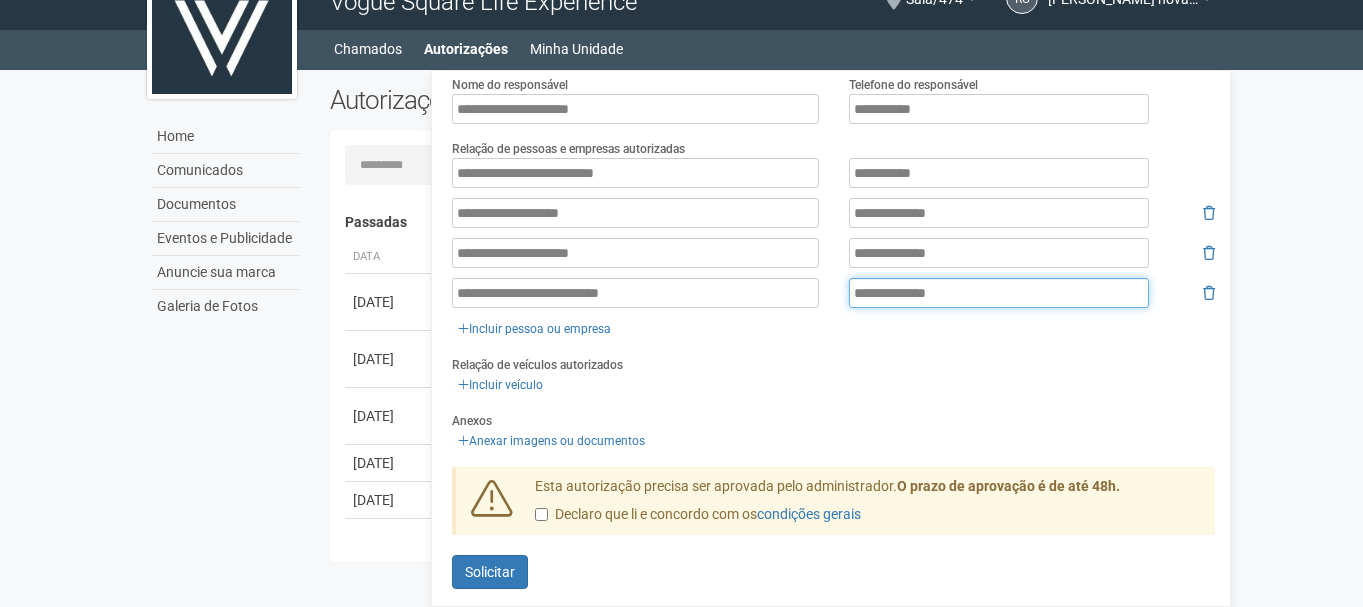 scroll, scrollTop: 415, scrollLeft: 0, axis: vertical 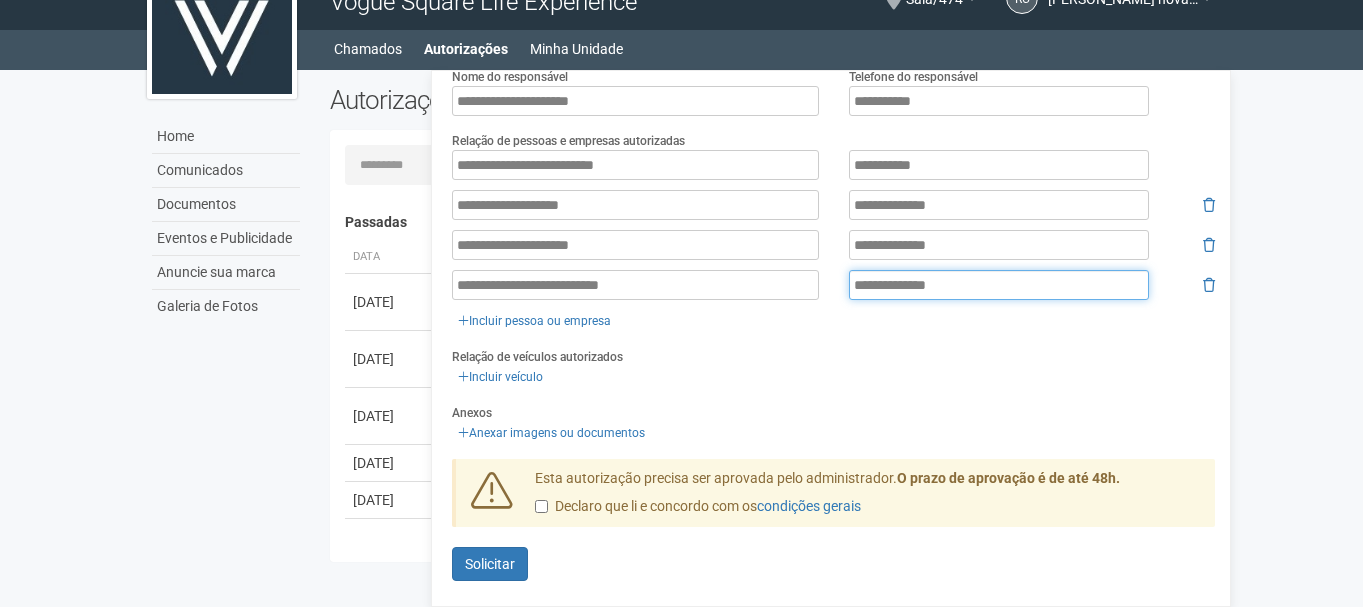 type on "**********" 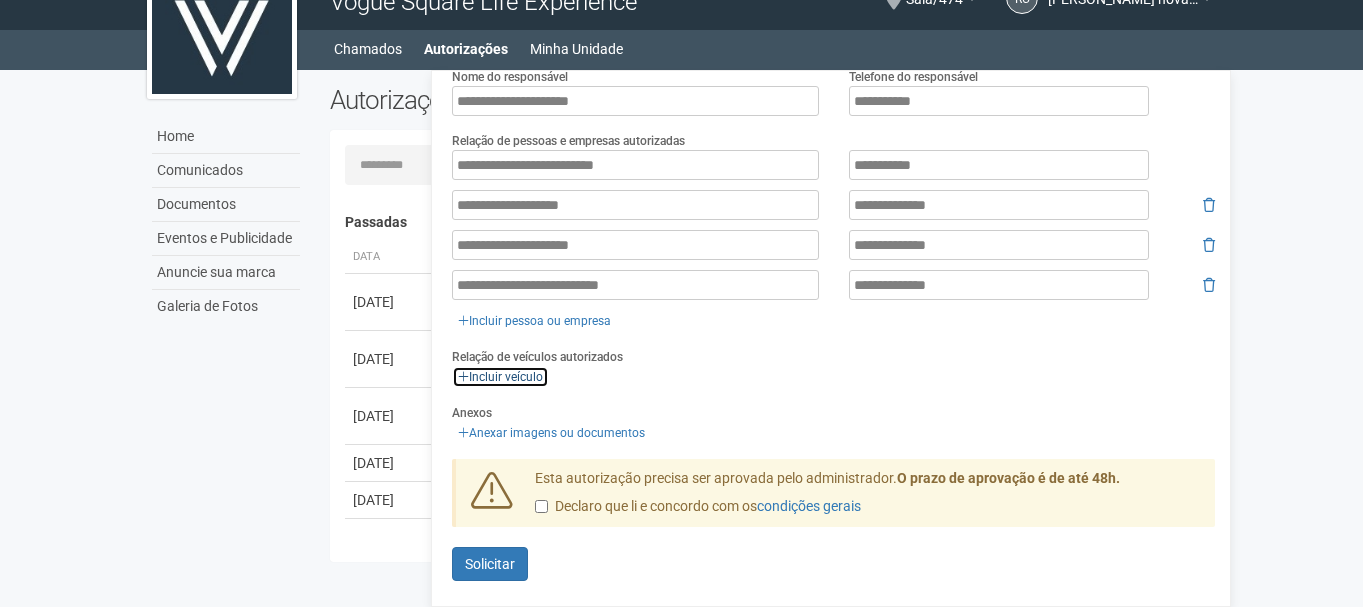 click on "Incluir veículo" at bounding box center (500, 377) 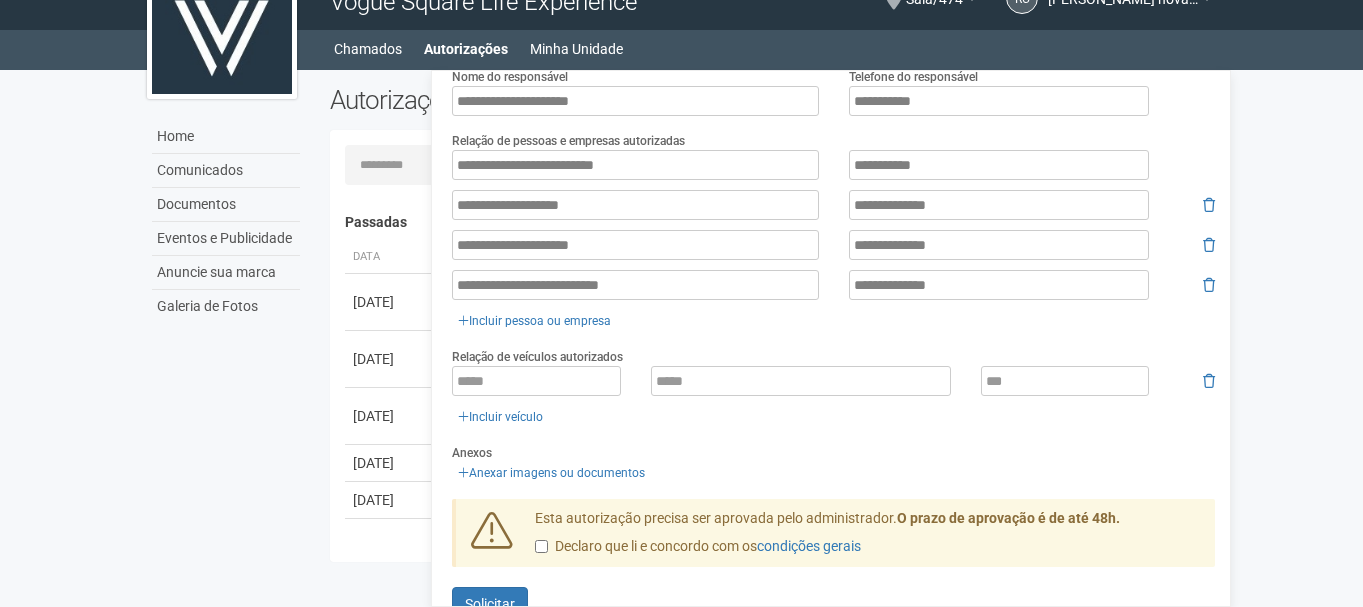 click on "Relação de veículos autorizados" at bounding box center [537, 357] 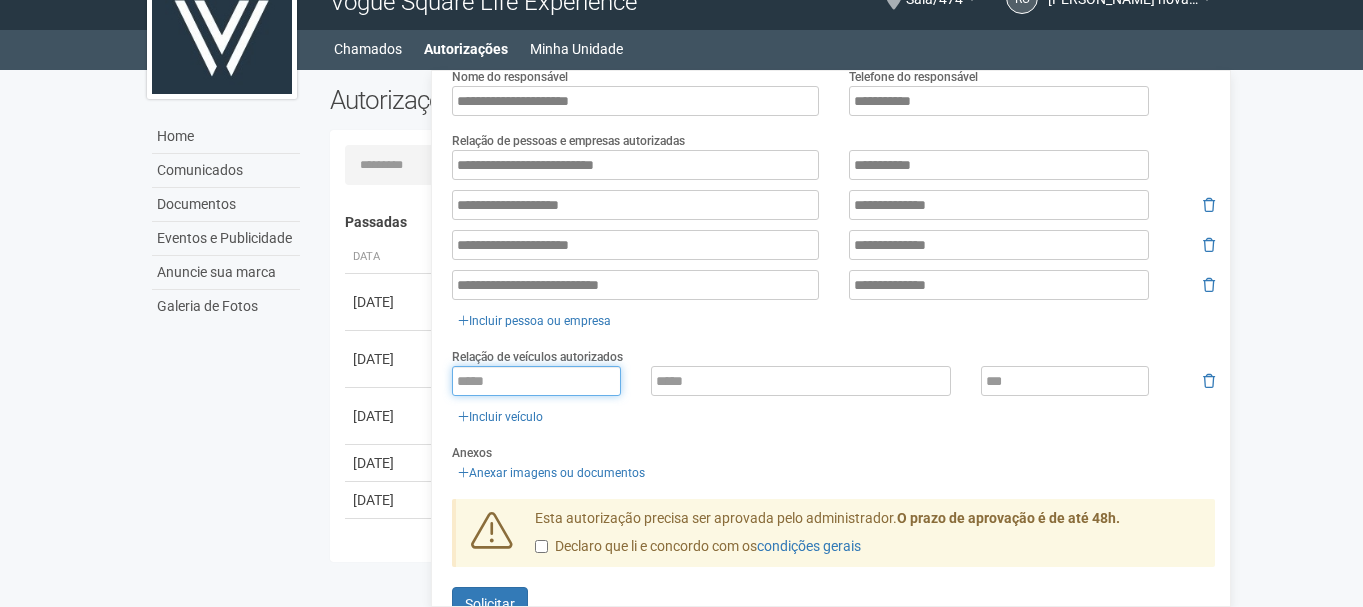 click at bounding box center (536, 381) 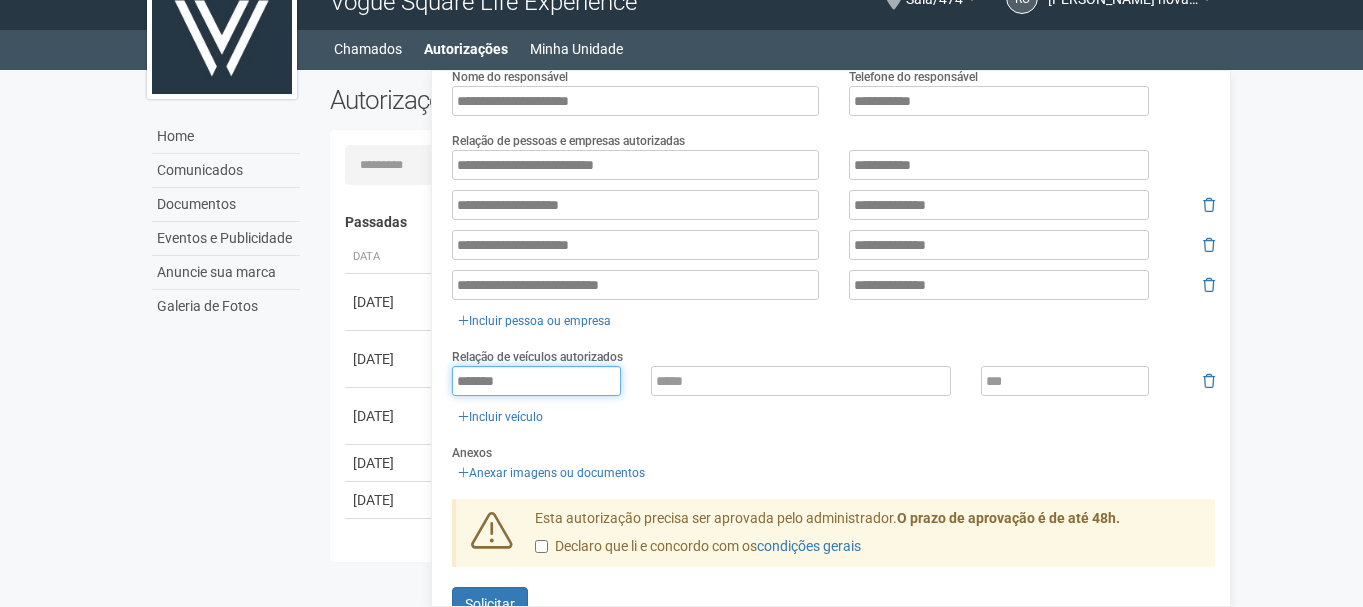 type on "*******" 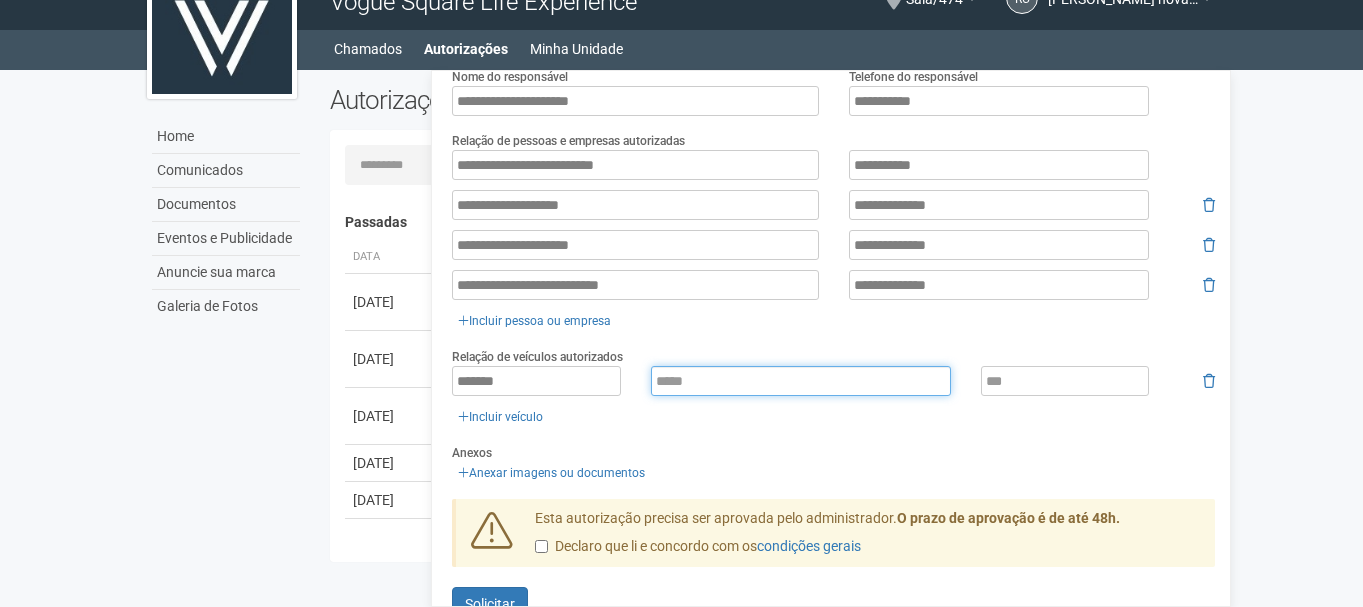click at bounding box center (801, 381) 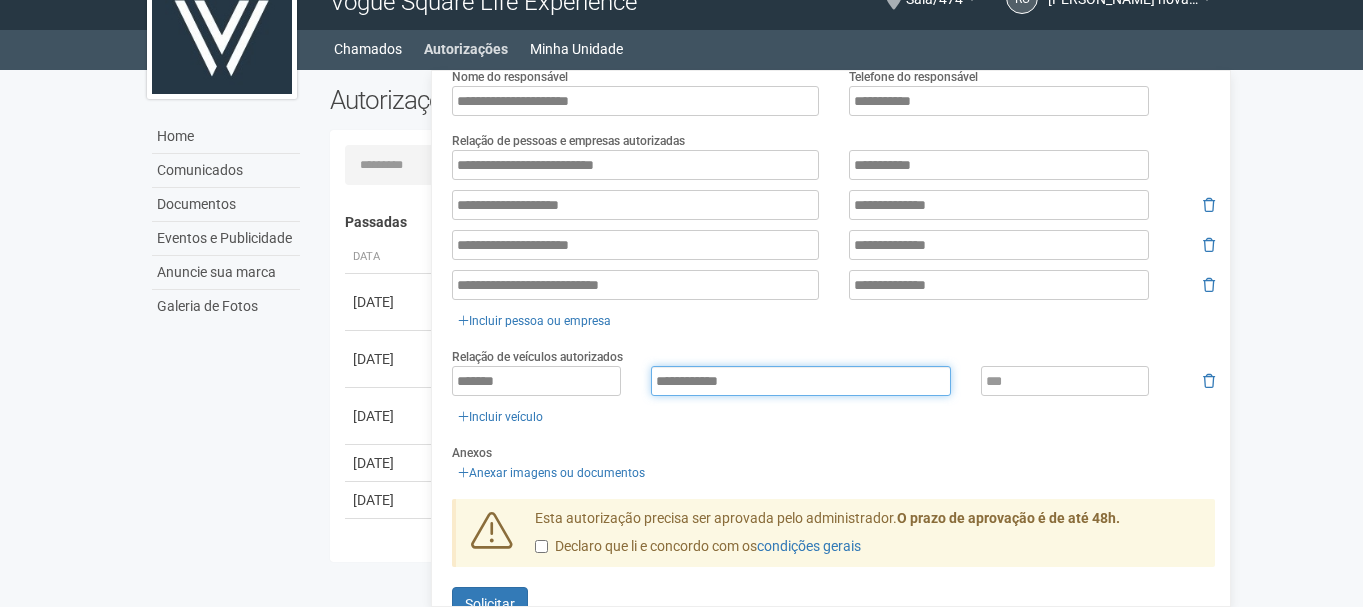type on "**********" 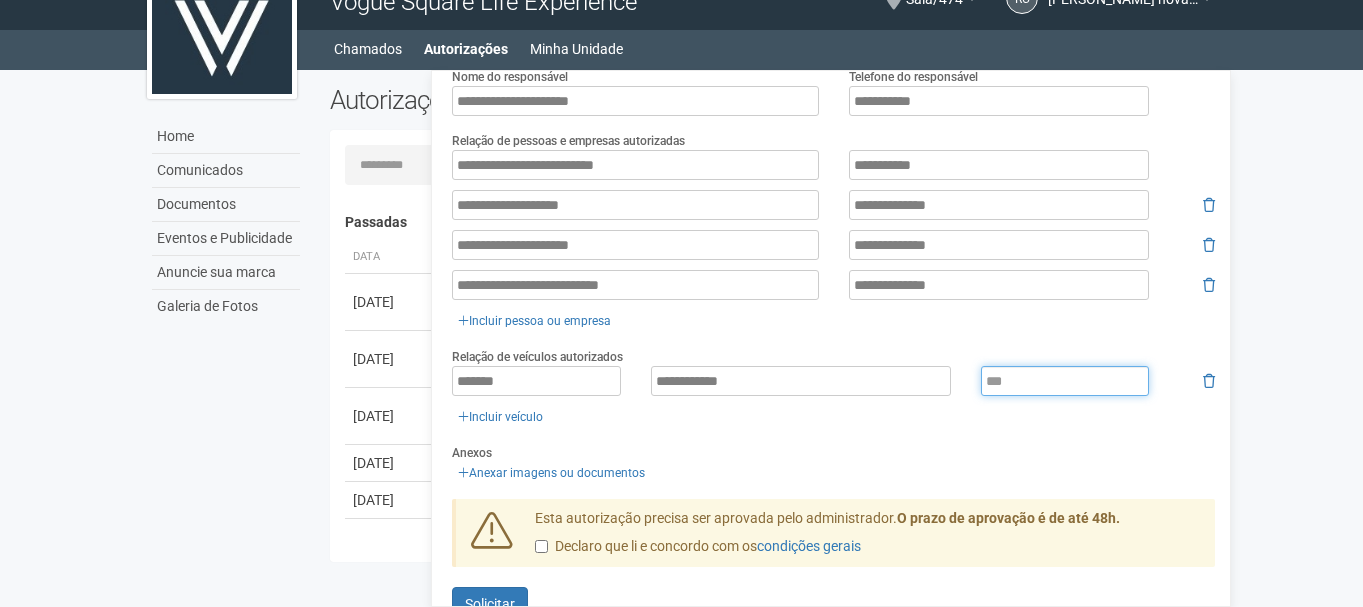 drag, startPoint x: 996, startPoint y: 364, endPoint x: 1009, endPoint y: 364, distance: 13 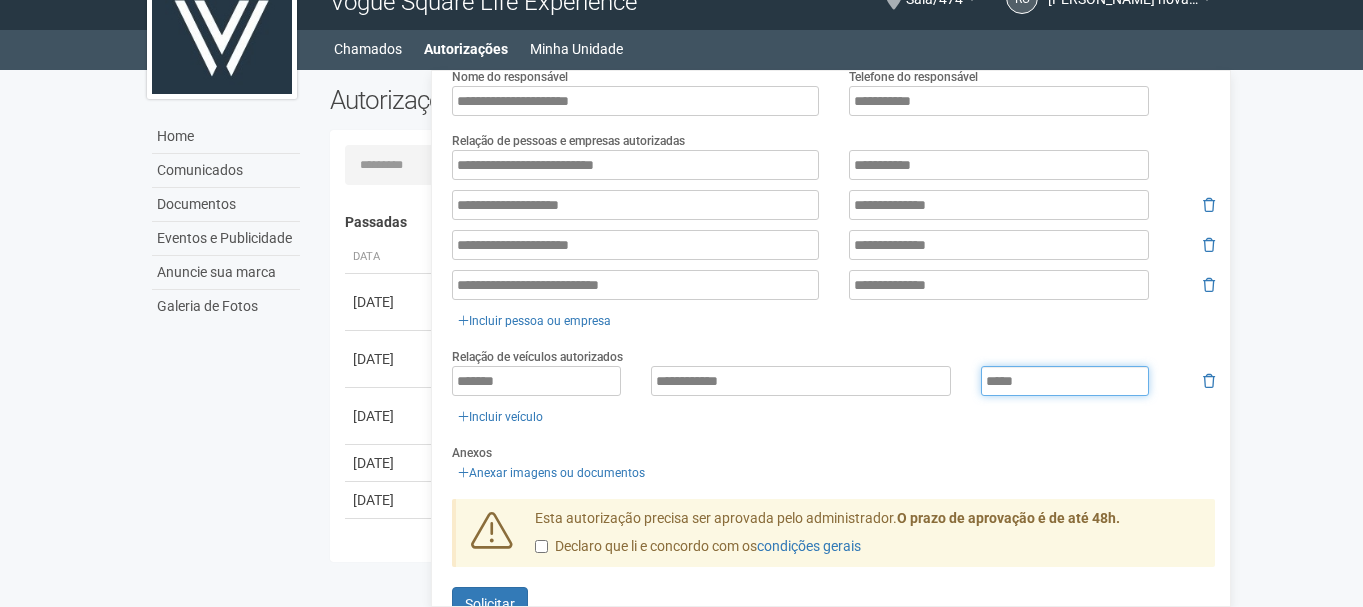 type on "*****" 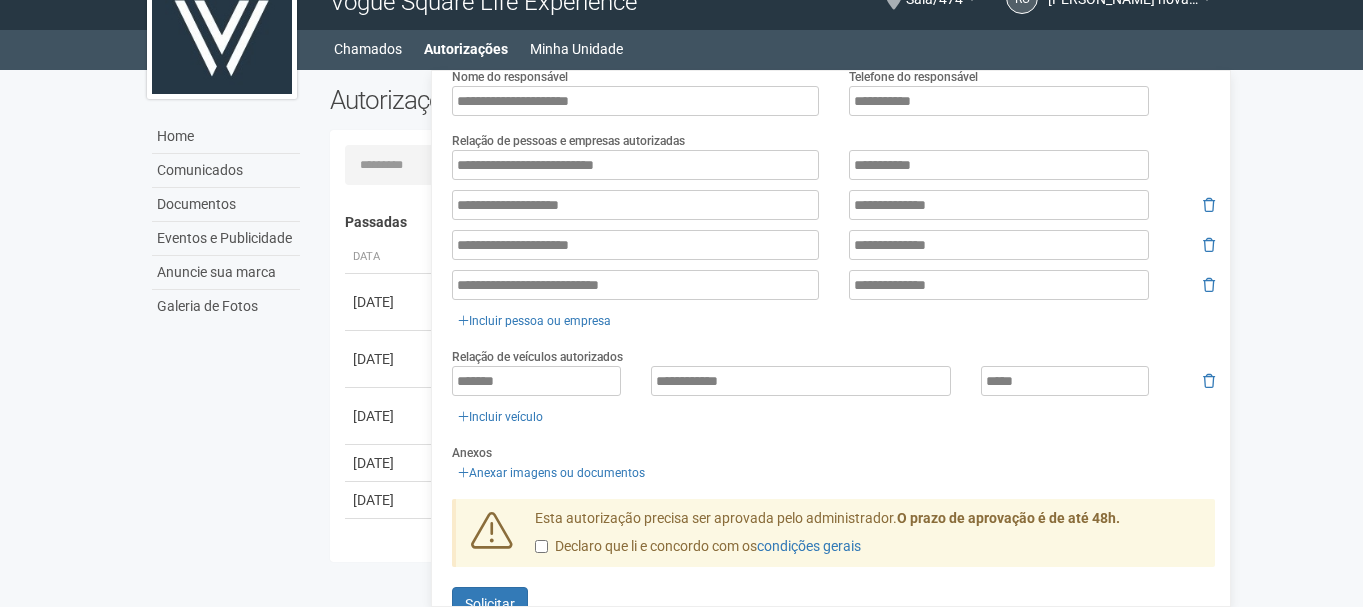 click on "**********" at bounding box center (833, 165) 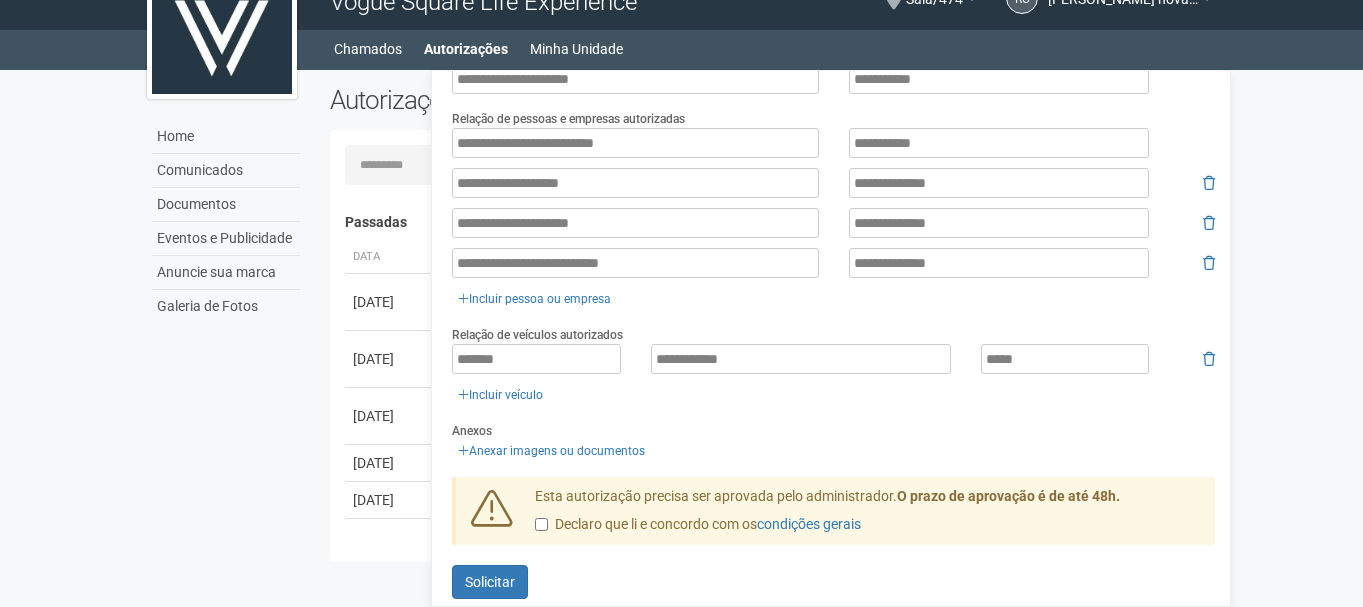 scroll, scrollTop: 455, scrollLeft: 0, axis: vertical 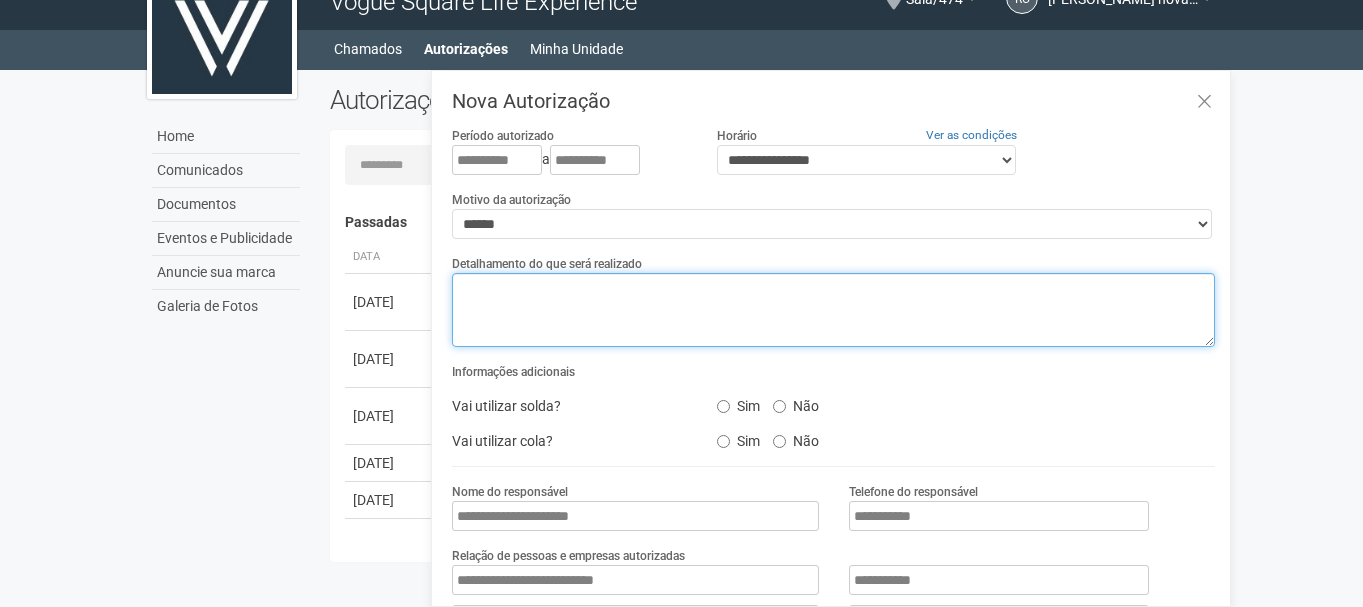drag, startPoint x: 557, startPoint y: 318, endPoint x: 684, endPoint y: 369, distance: 136.85759 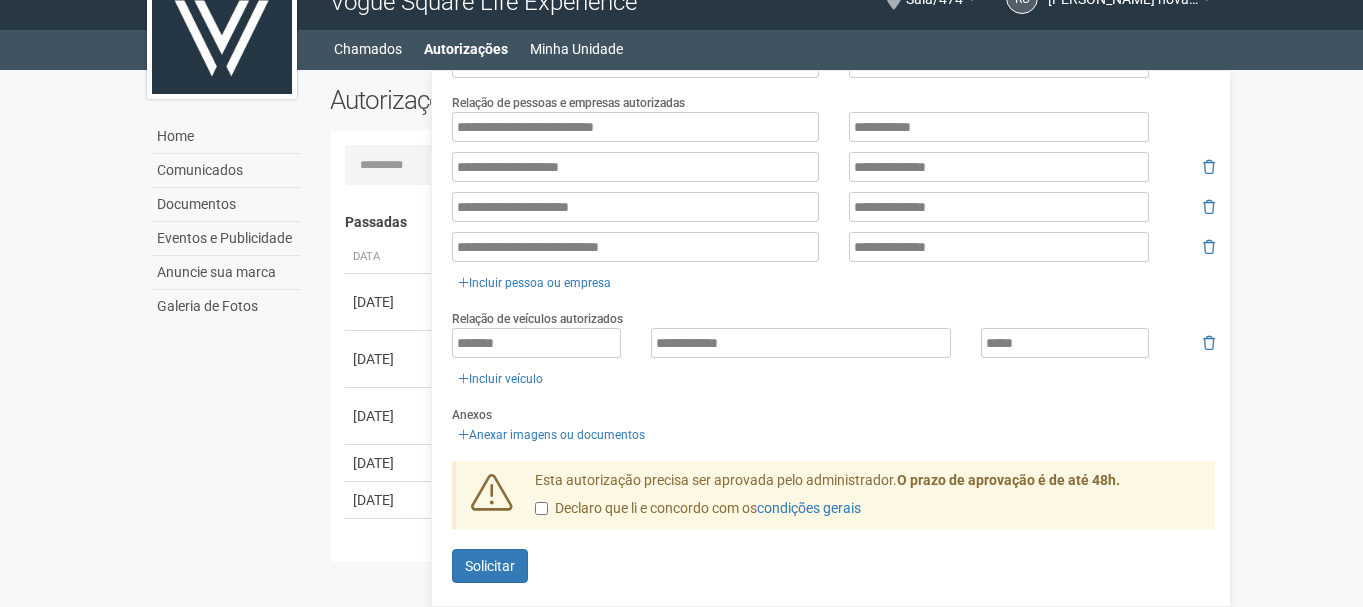scroll, scrollTop: 455, scrollLeft: 0, axis: vertical 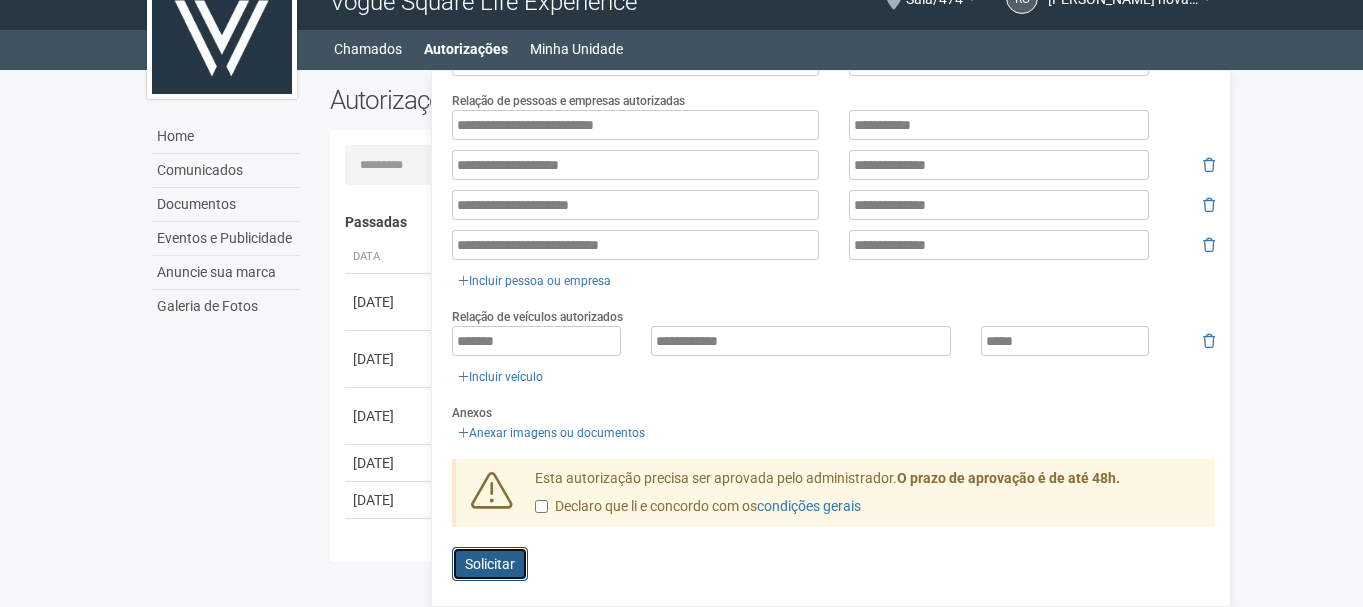 click on "Enviando...
Solicitar" at bounding box center (490, 564) 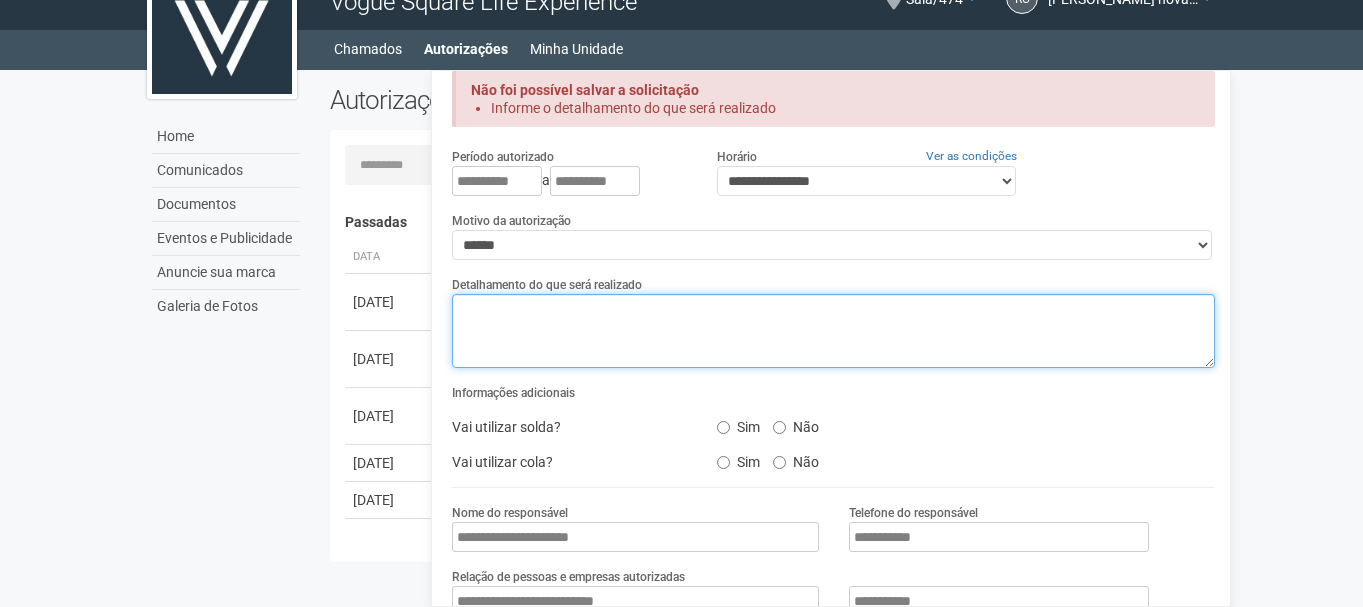 click at bounding box center [833, 331] 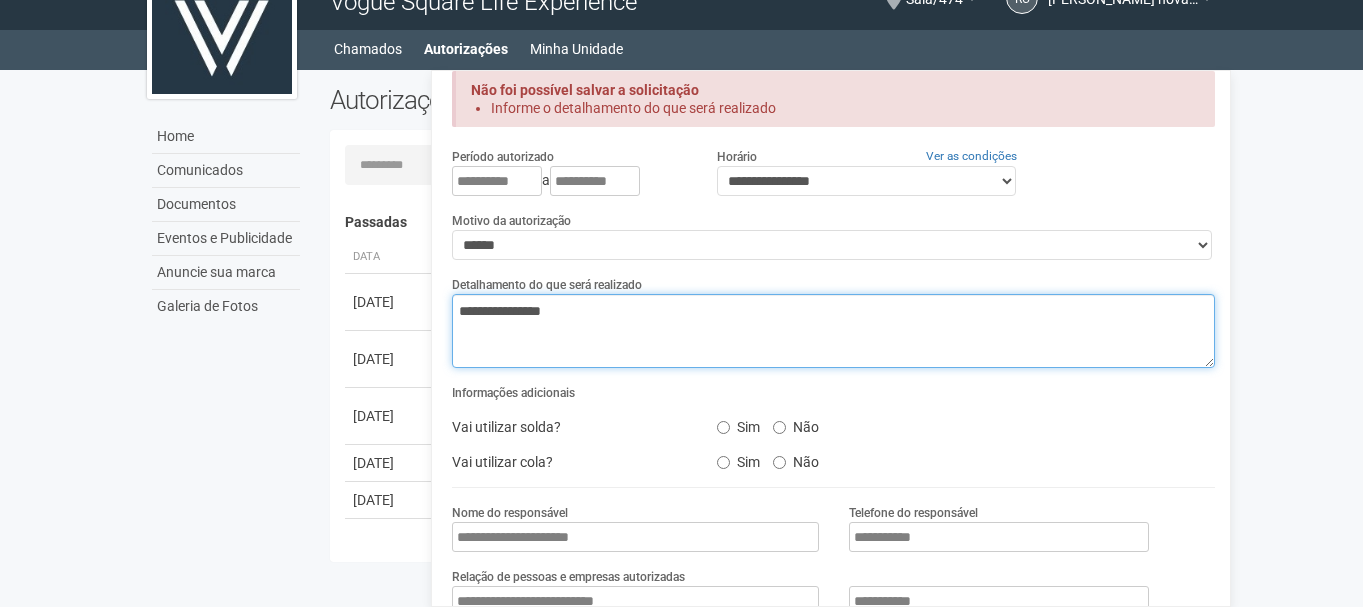 click on "**********" at bounding box center [833, 331] 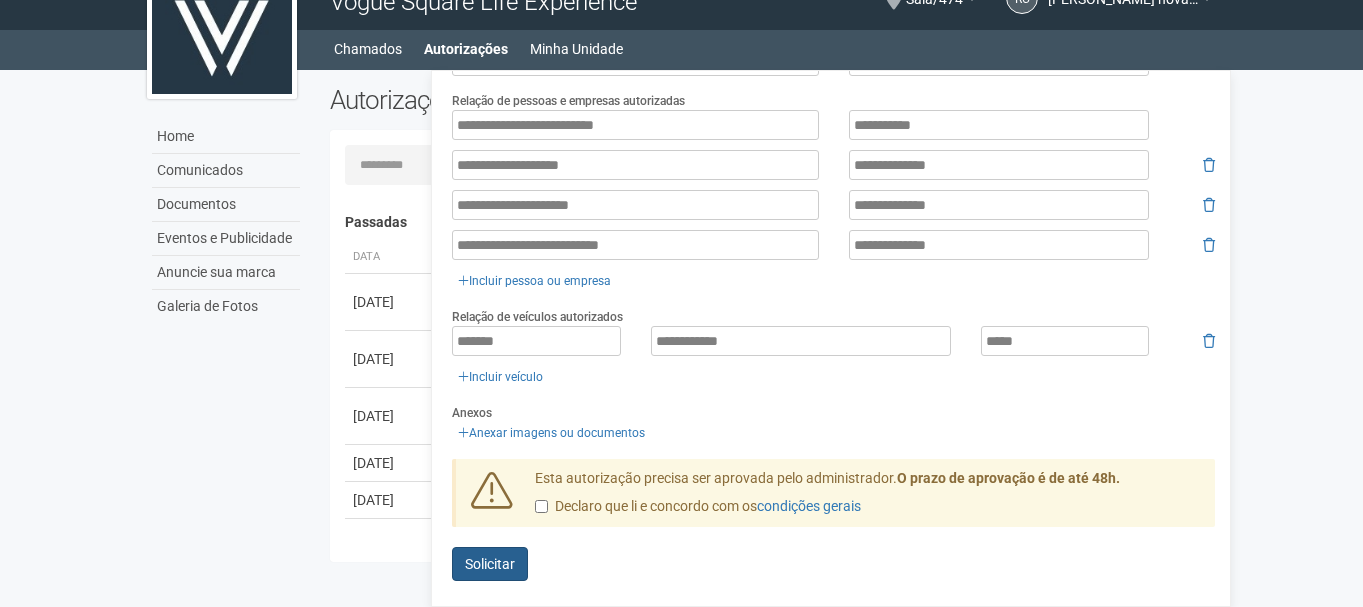 type on "**********" 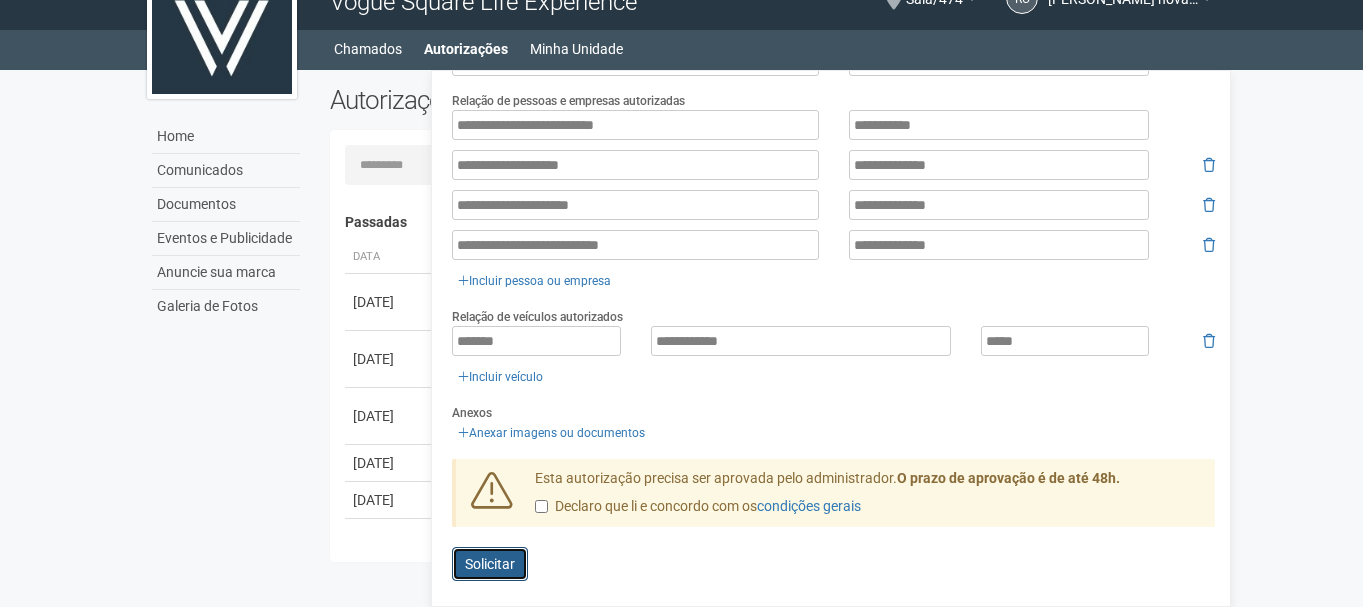 click on "Solicitar" at bounding box center [490, 564] 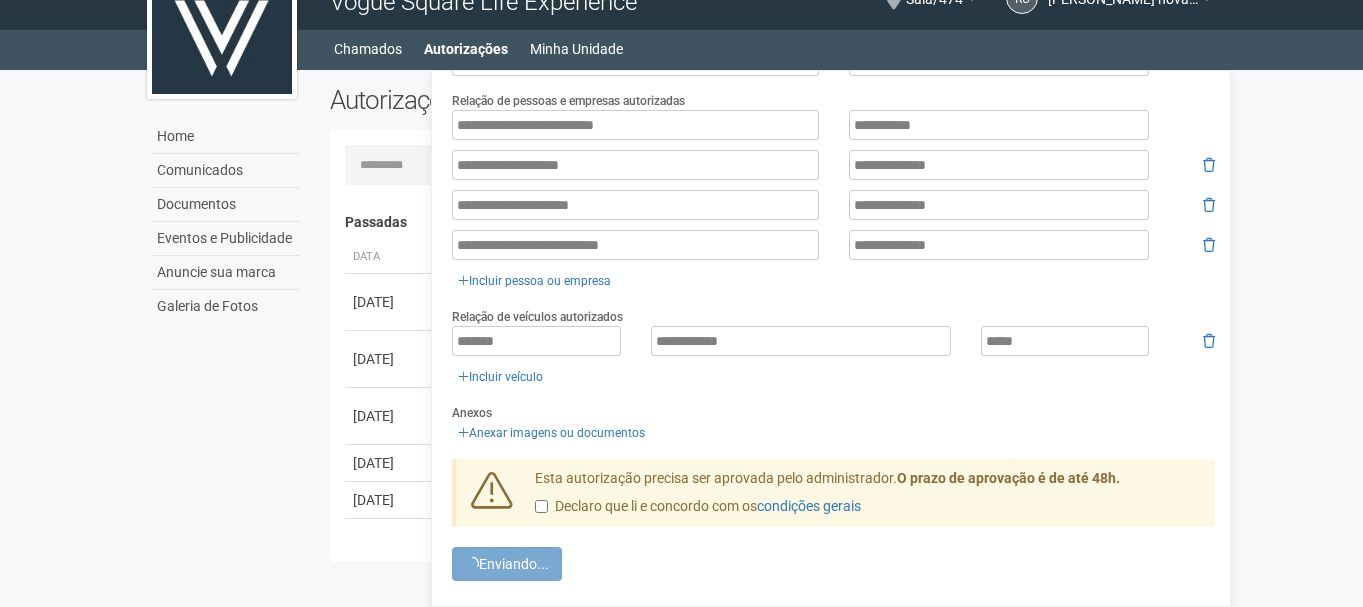scroll, scrollTop: 55, scrollLeft: 0, axis: vertical 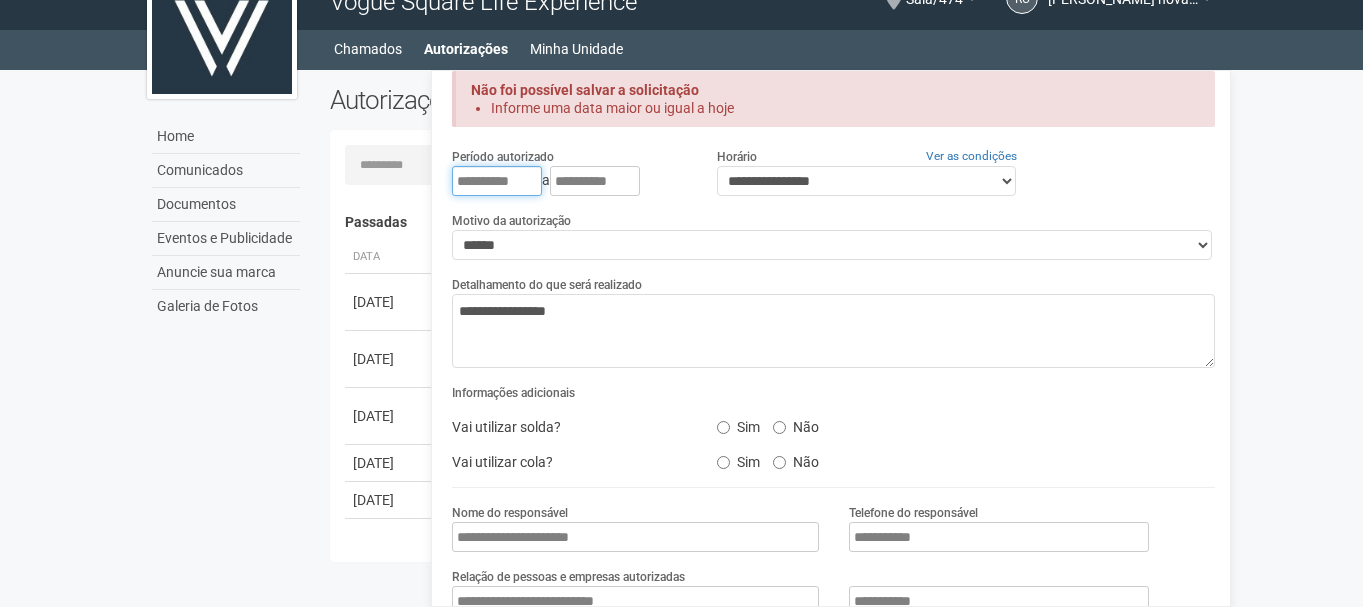 click on "**********" at bounding box center [497, 181] 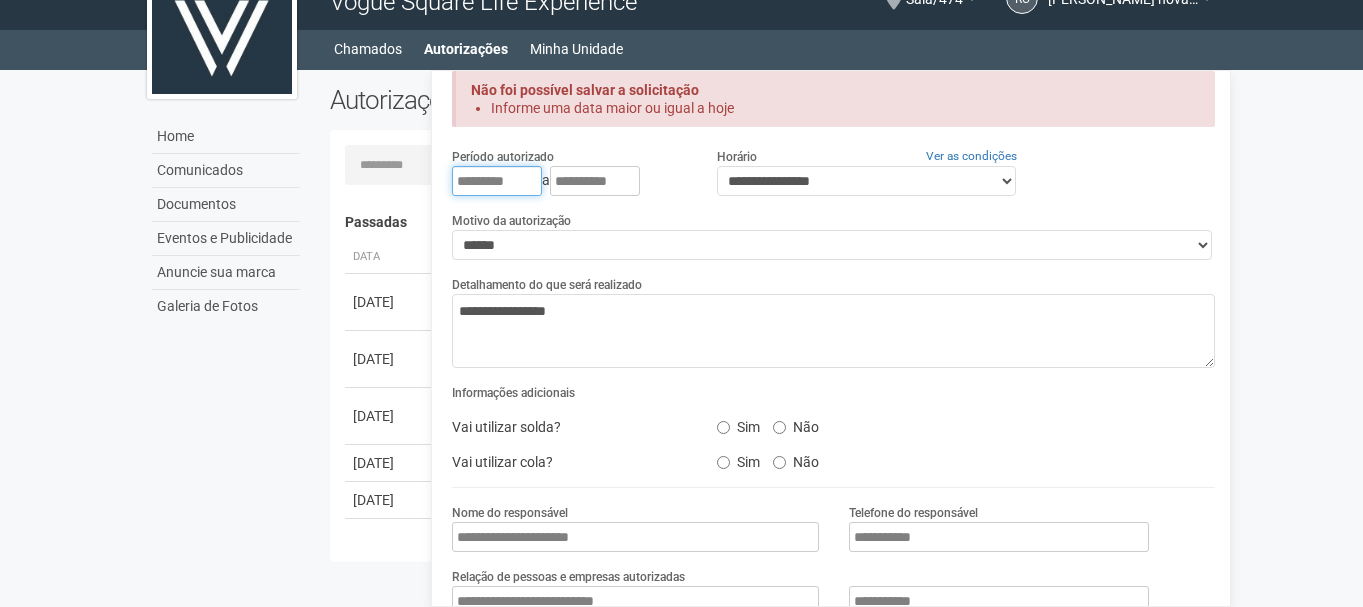 drag, startPoint x: 531, startPoint y: 171, endPoint x: 341, endPoint y: 144, distance: 191.90883 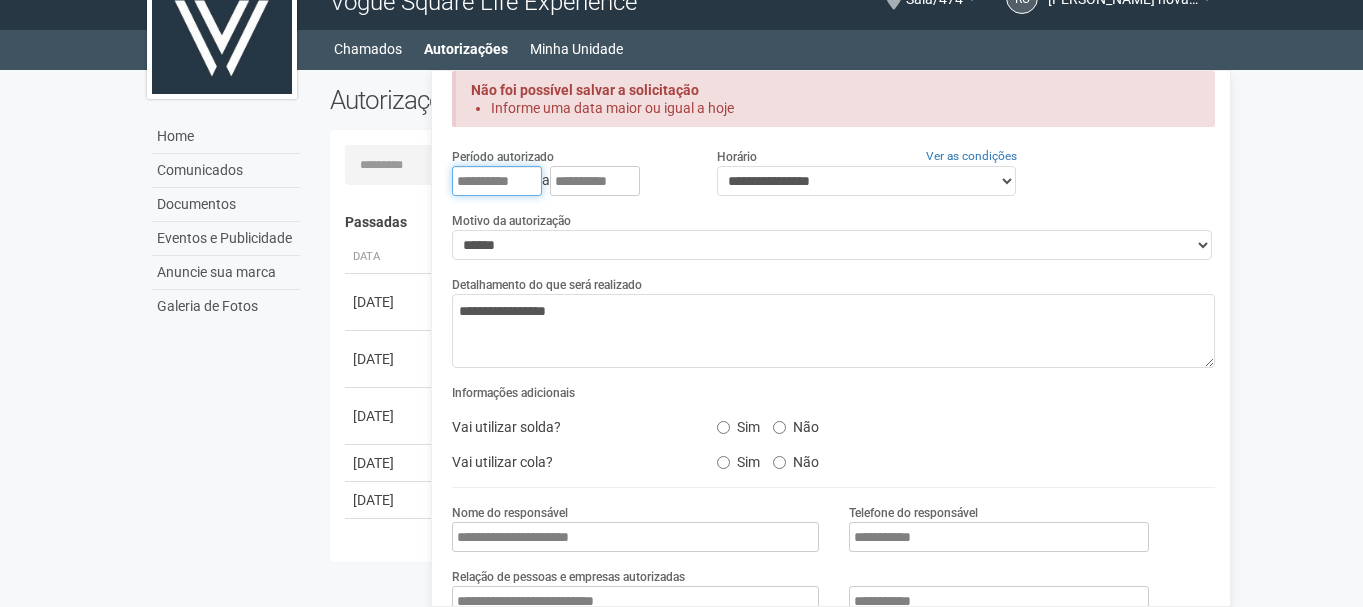 type on "**********" 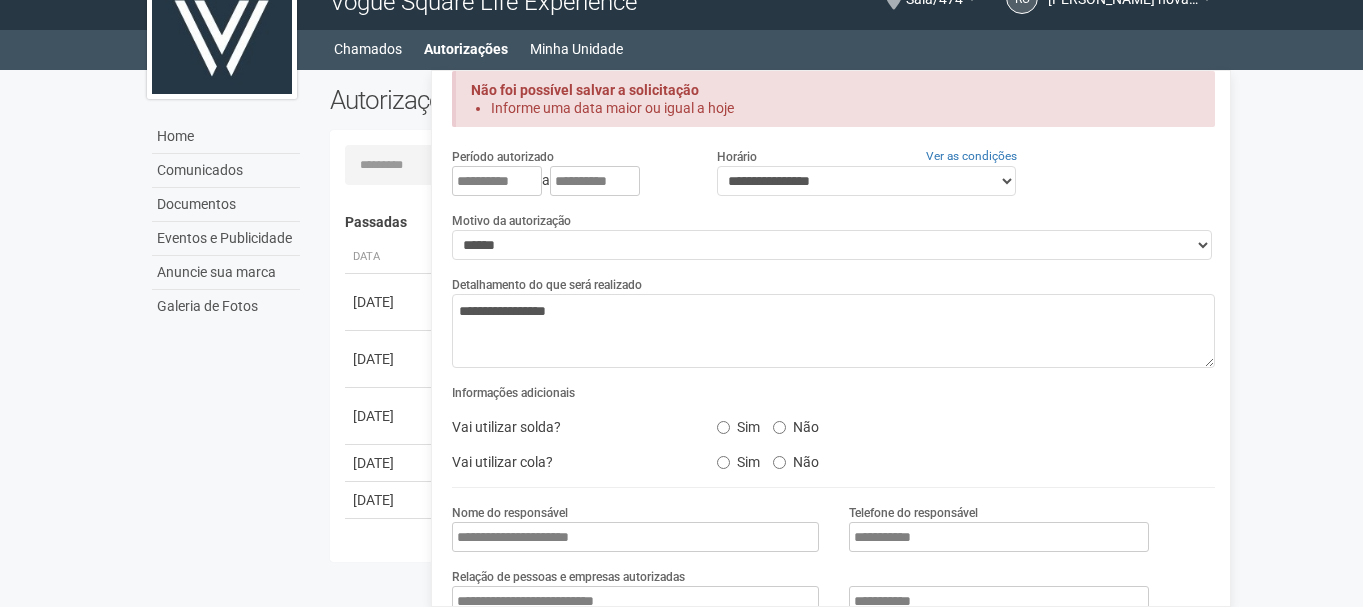 click on "**********" at bounding box center (833, 179) 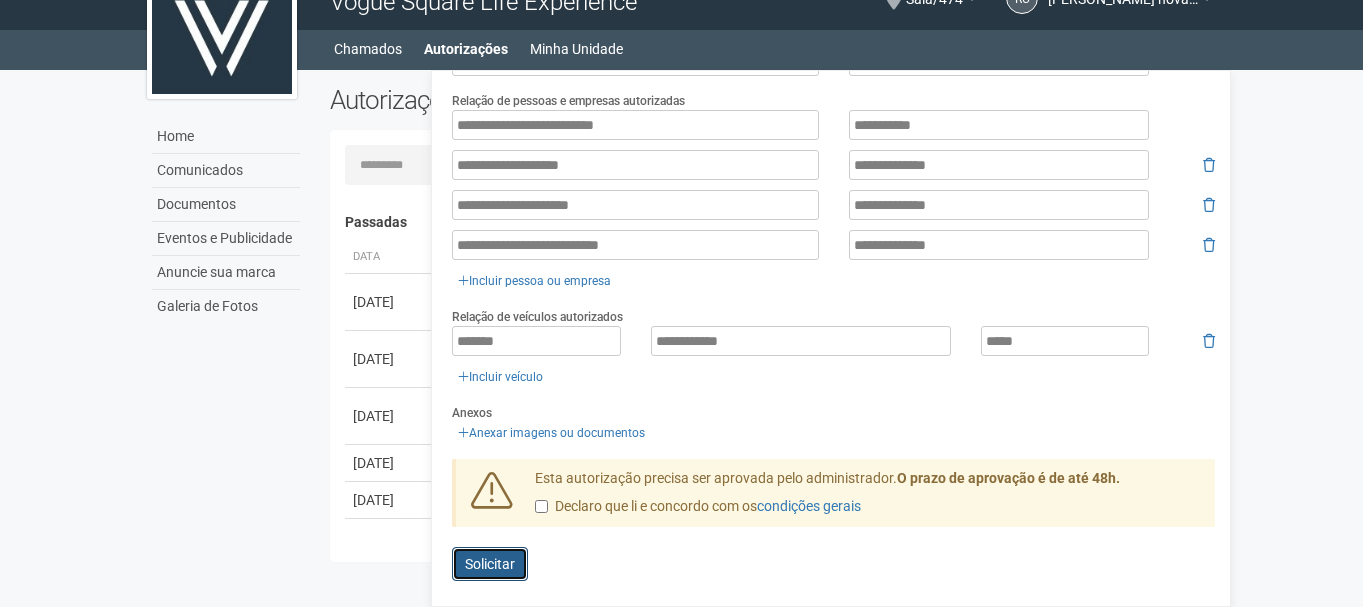 click on "Solicitar" at bounding box center (490, 564) 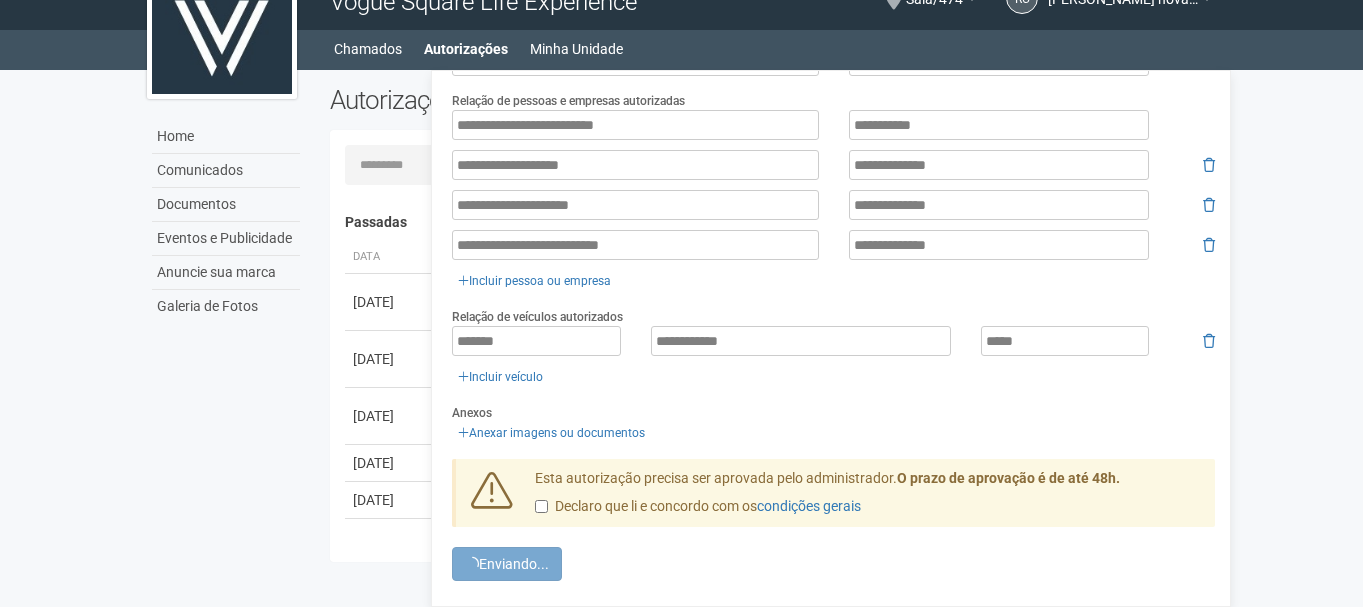 scroll, scrollTop: 0, scrollLeft: 0, axis: both 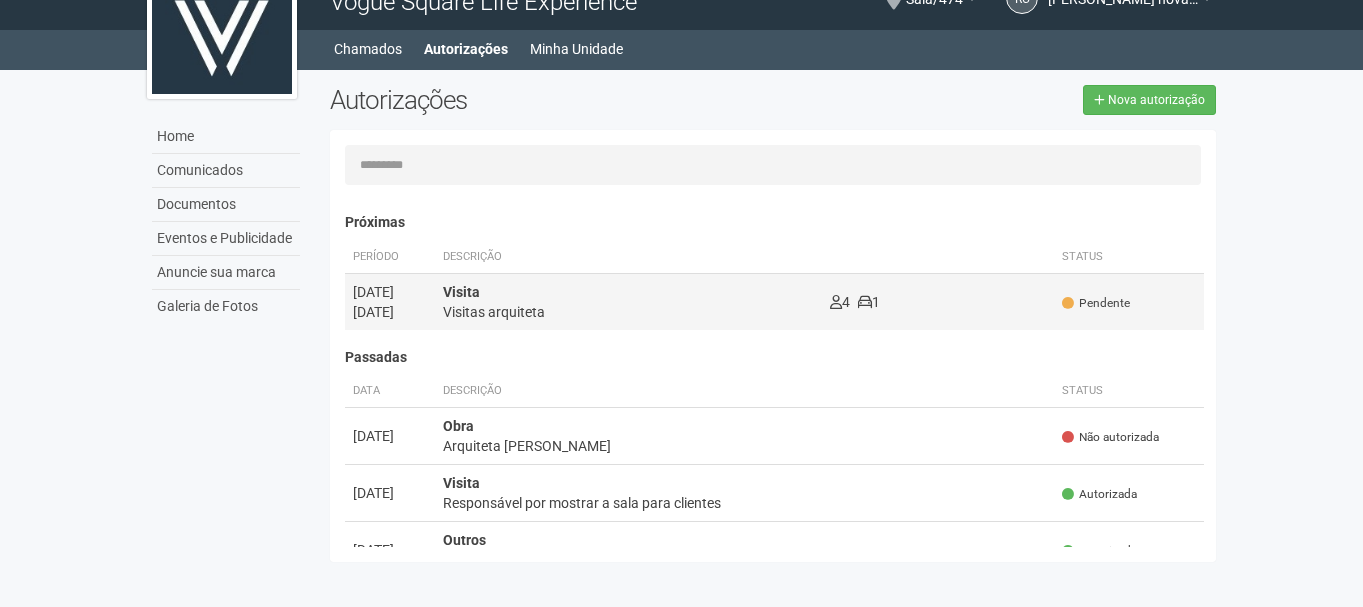click on "1" at bounding box center (869, 302) 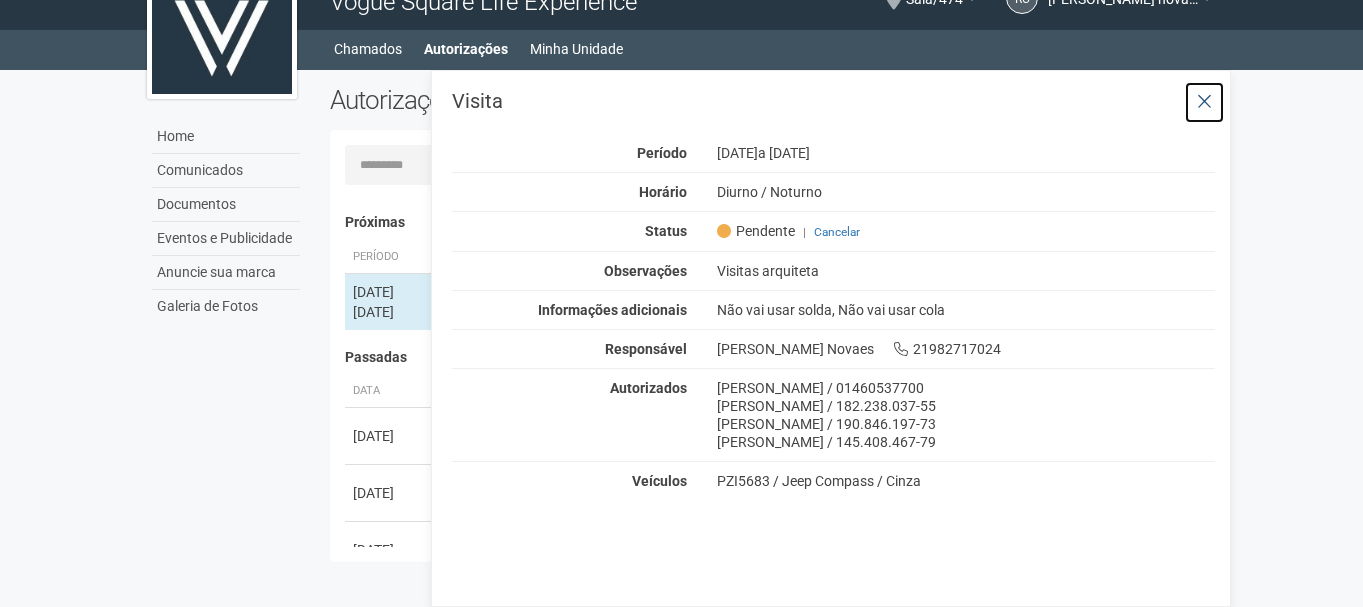 click at bounding box center [1204, 102] 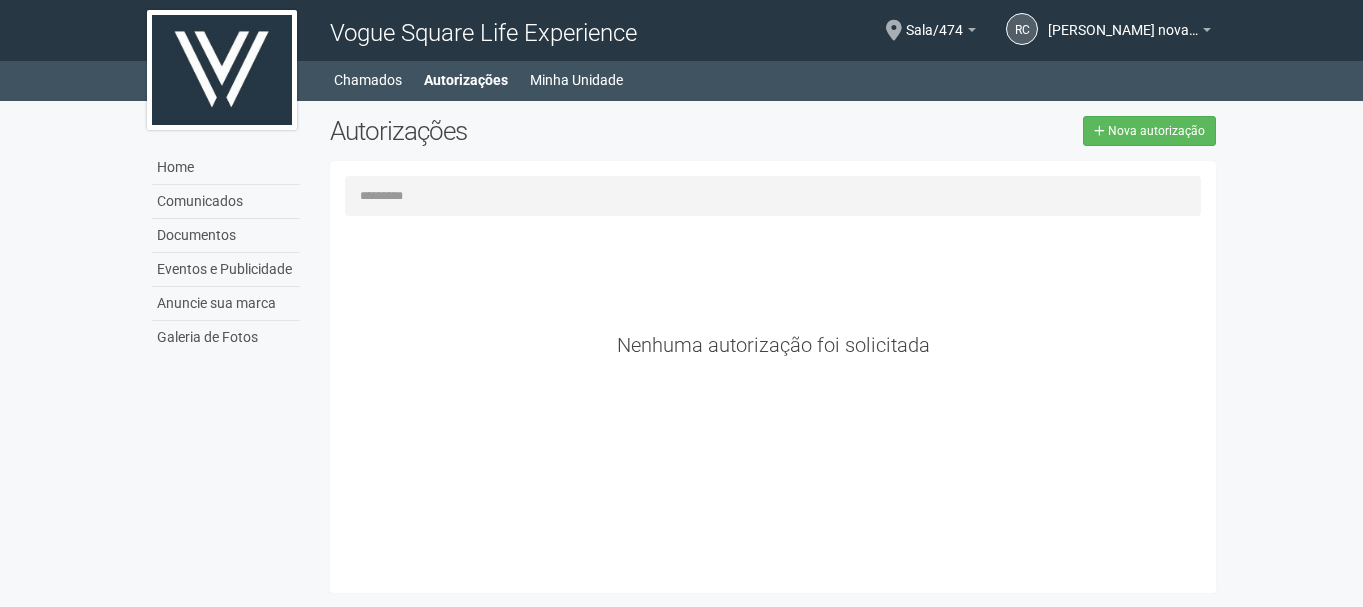 scroll, scrollTop: 31, scrollLeft: 0, axis: vertical 